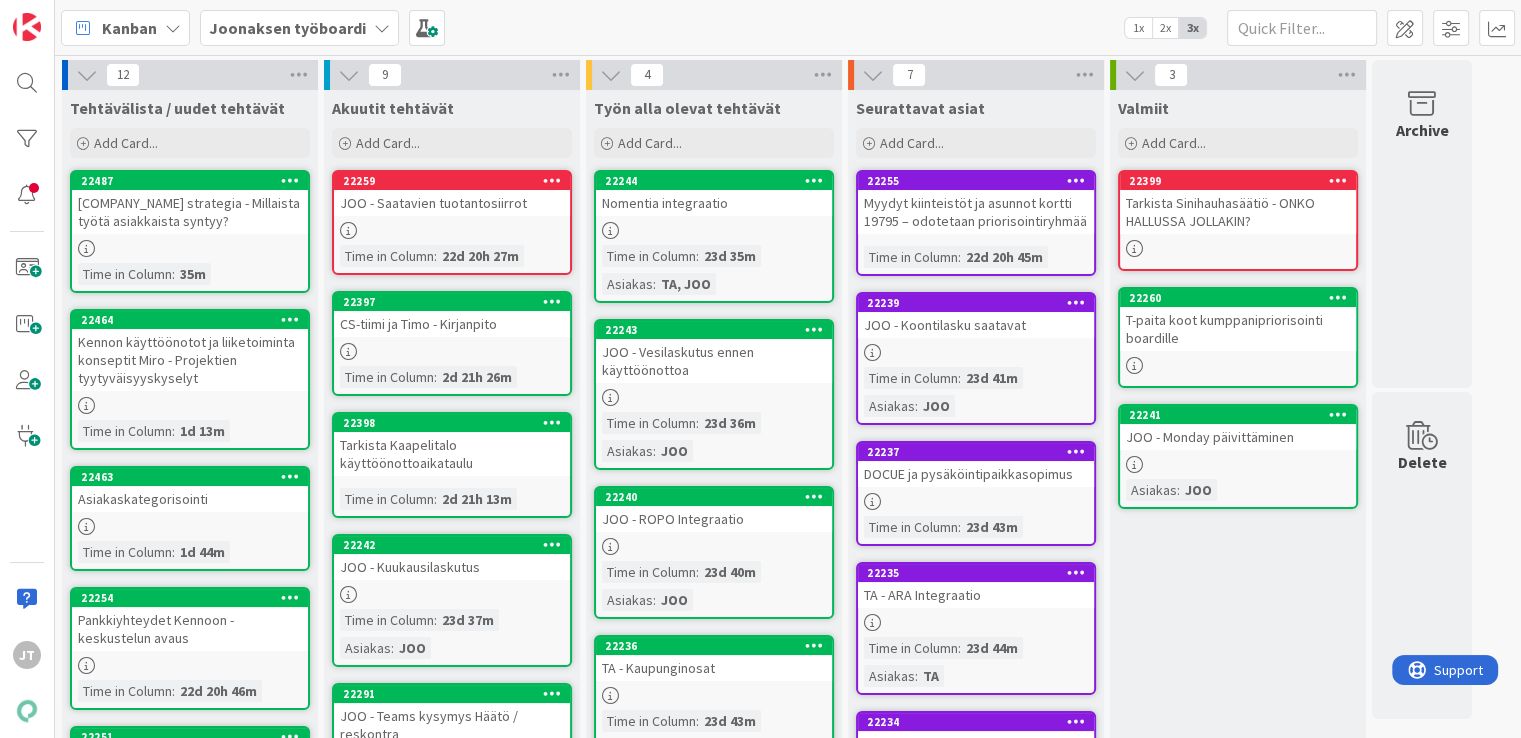 scroll, scrollTop: 0, scrollLeft: 0, axis: both 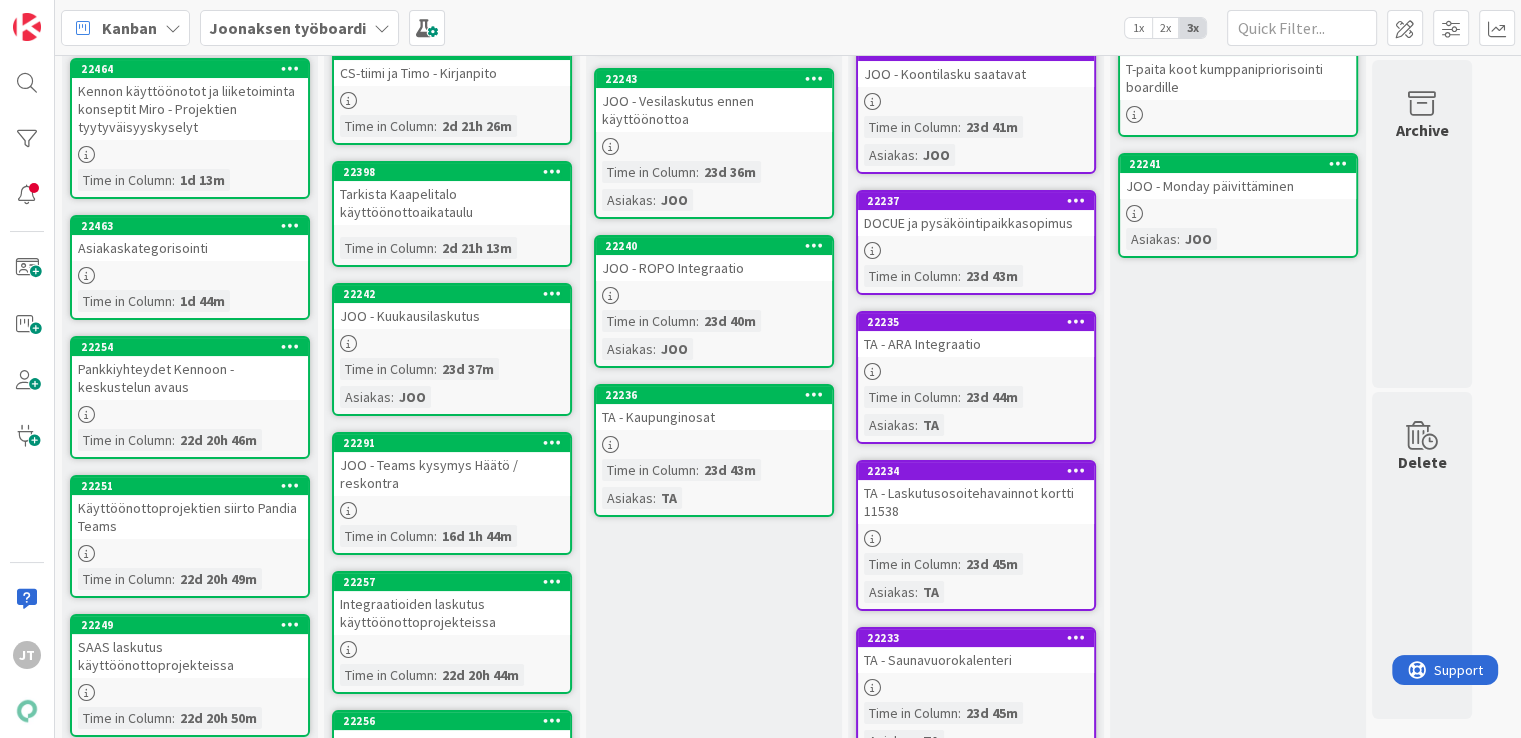 click on "JOO - Teams kysymys Häätö / reskontra" at bounding box center (452, 474) 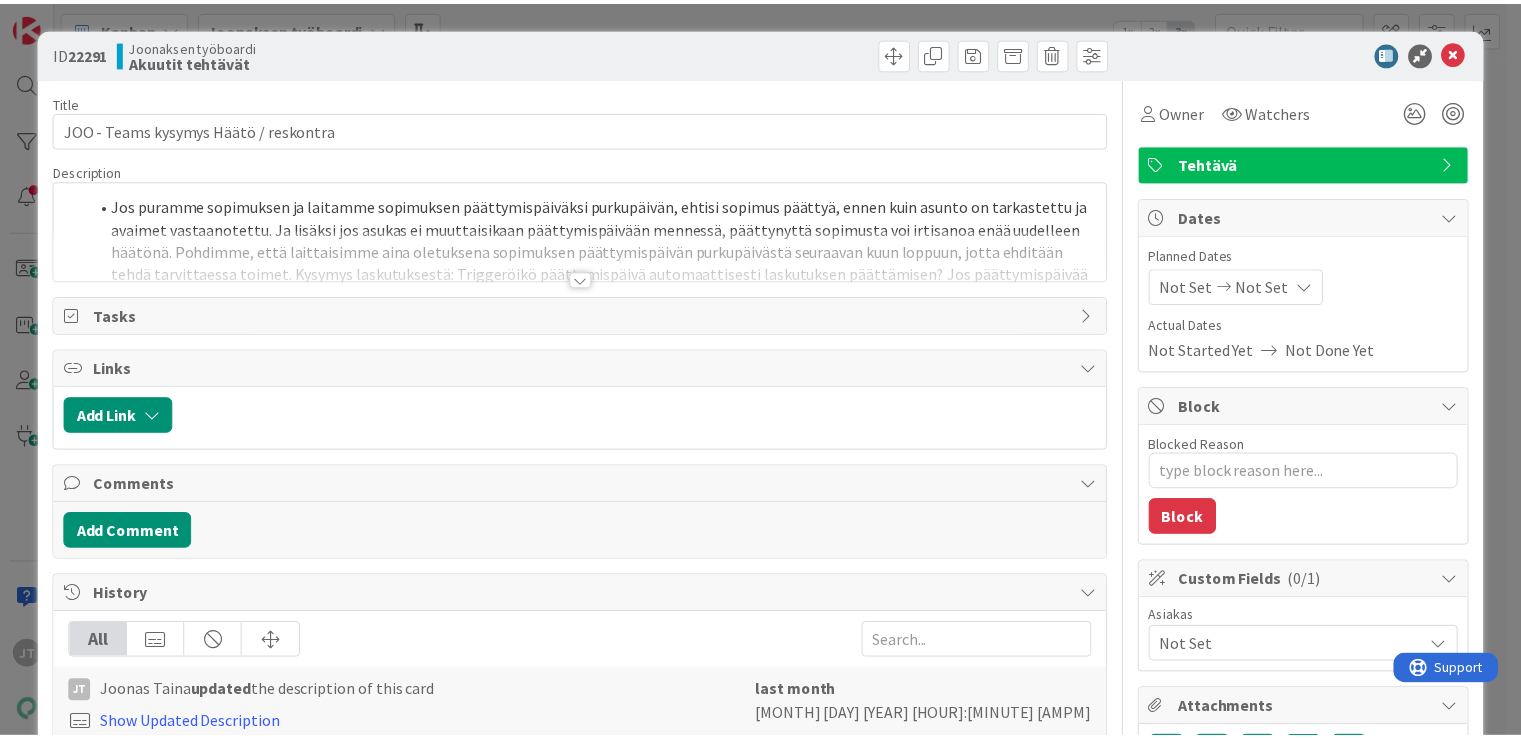 scroll, scrollTop: 0, scrollLeft: 0, axis: both 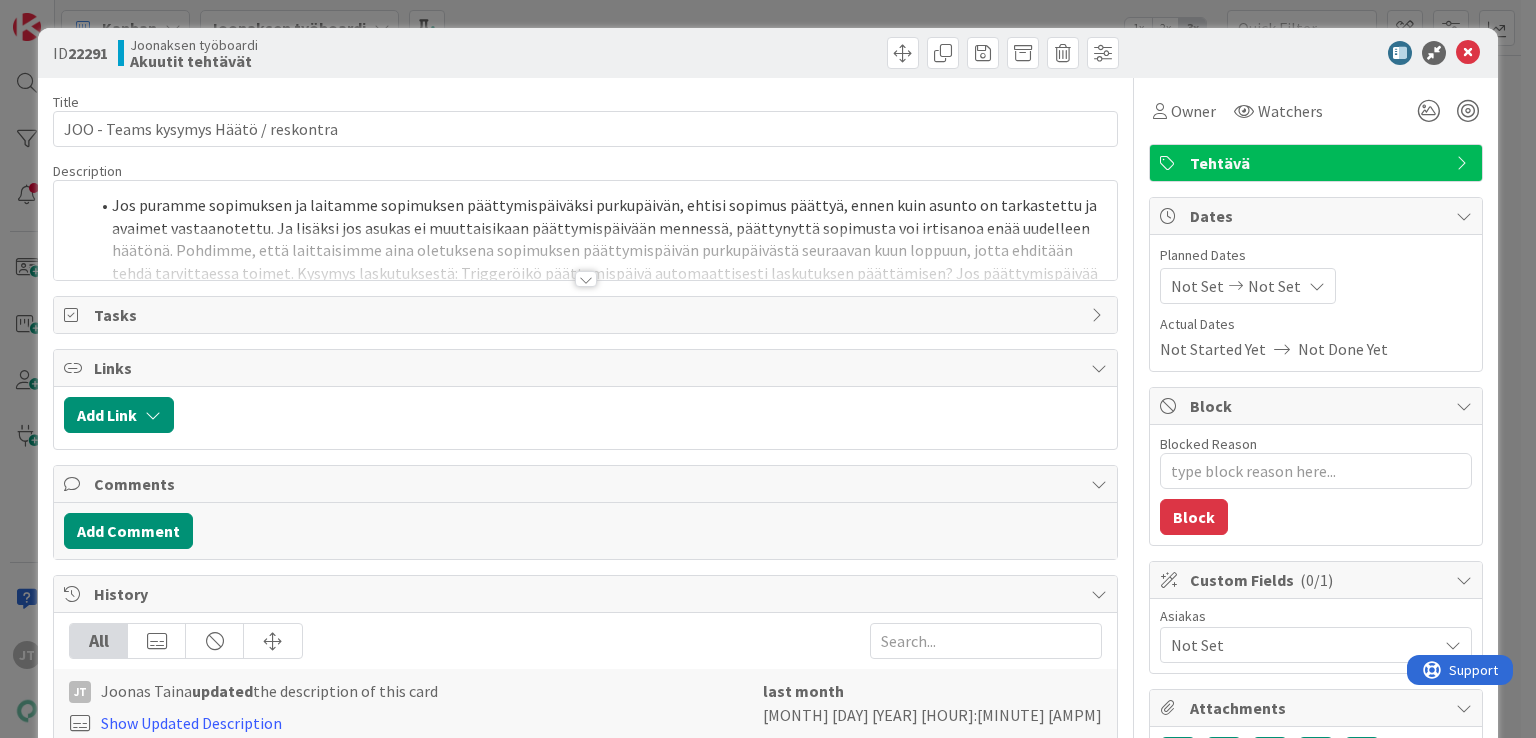 click at bounding box center [586, 279] 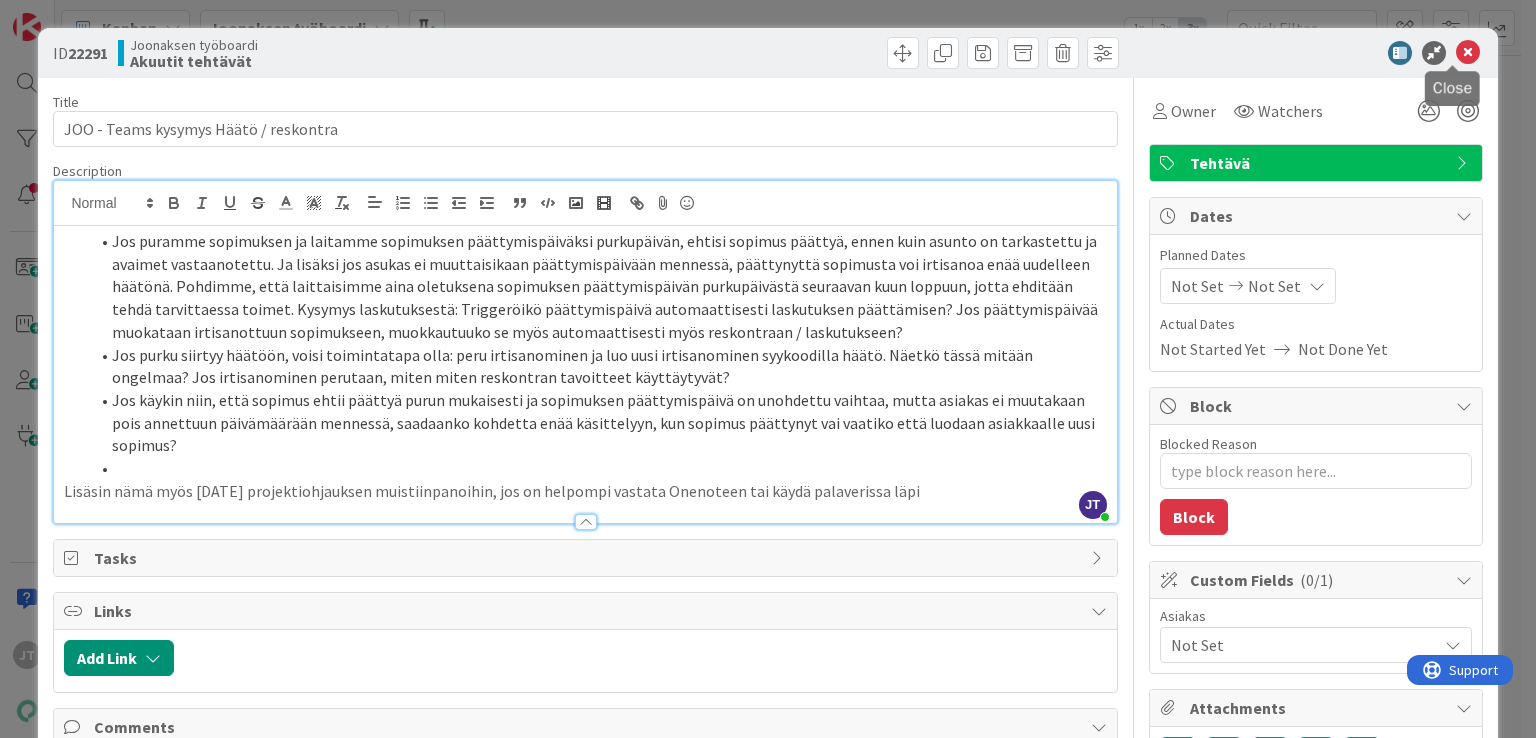 click at bounding box center (1468, 53) 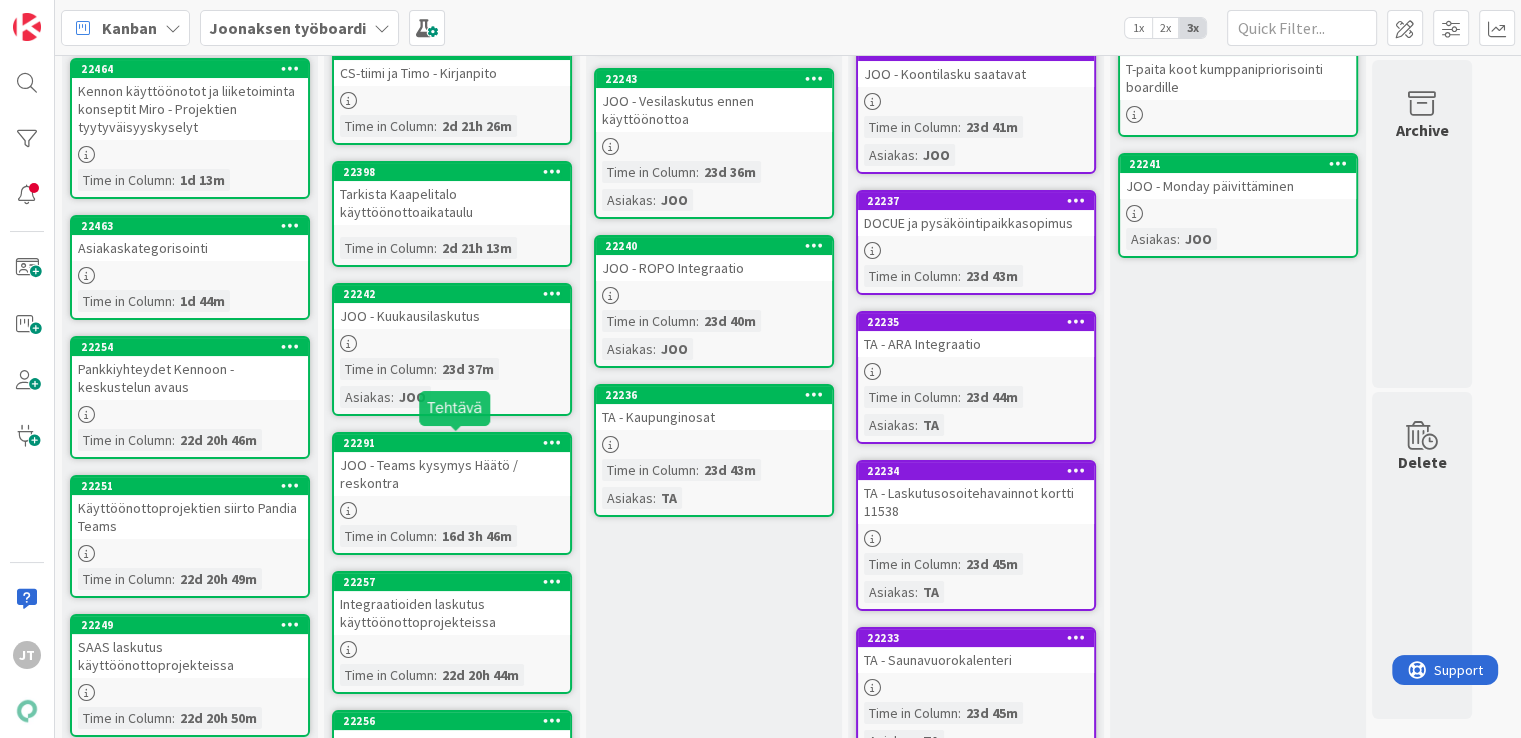 scroll, scrollTop: 0, scrollLeft: 0, axis: both 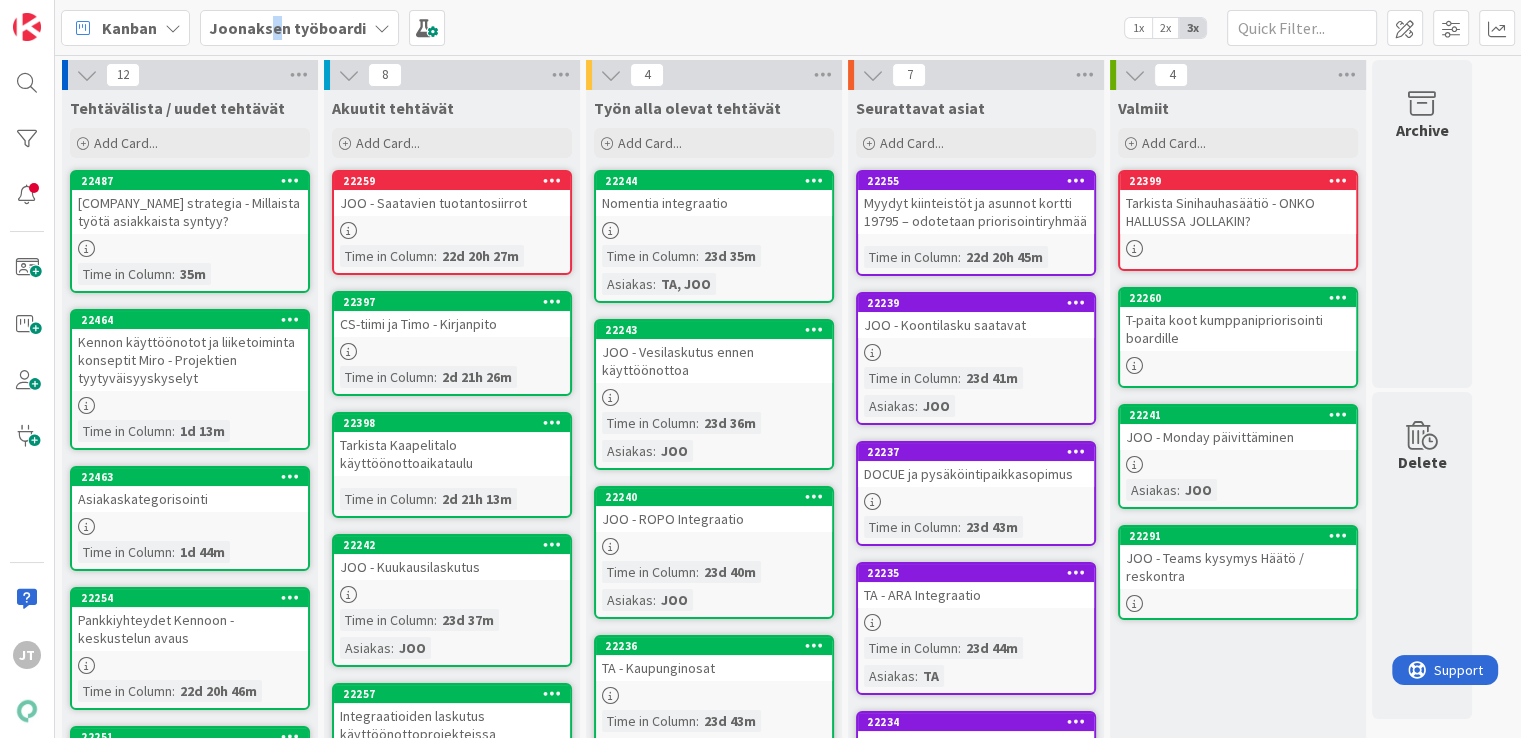 click on "Joonaksen työboardi" at bounding box center (287, 28) 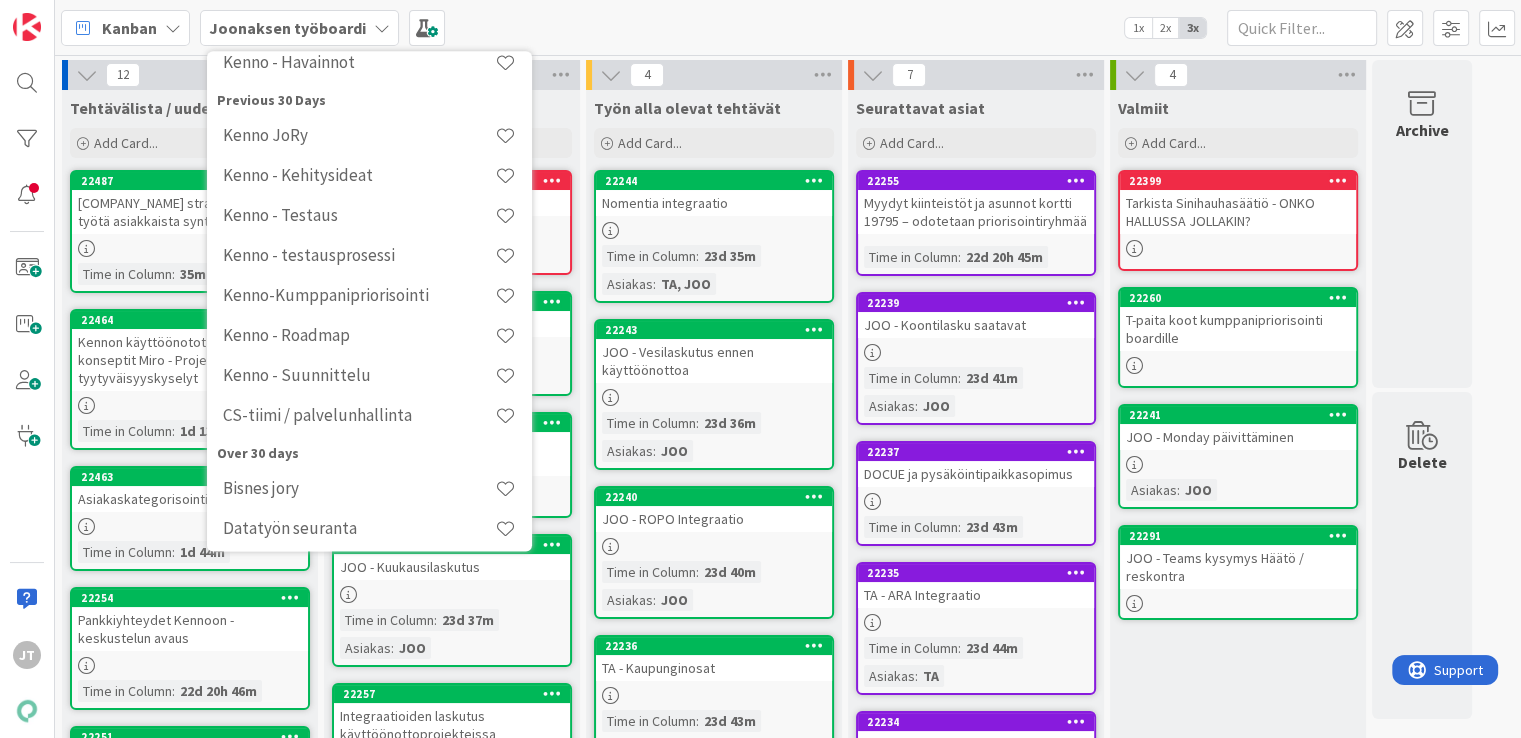 scroll, scrollTop: 264, scrollLeft: 0, axis: vertical 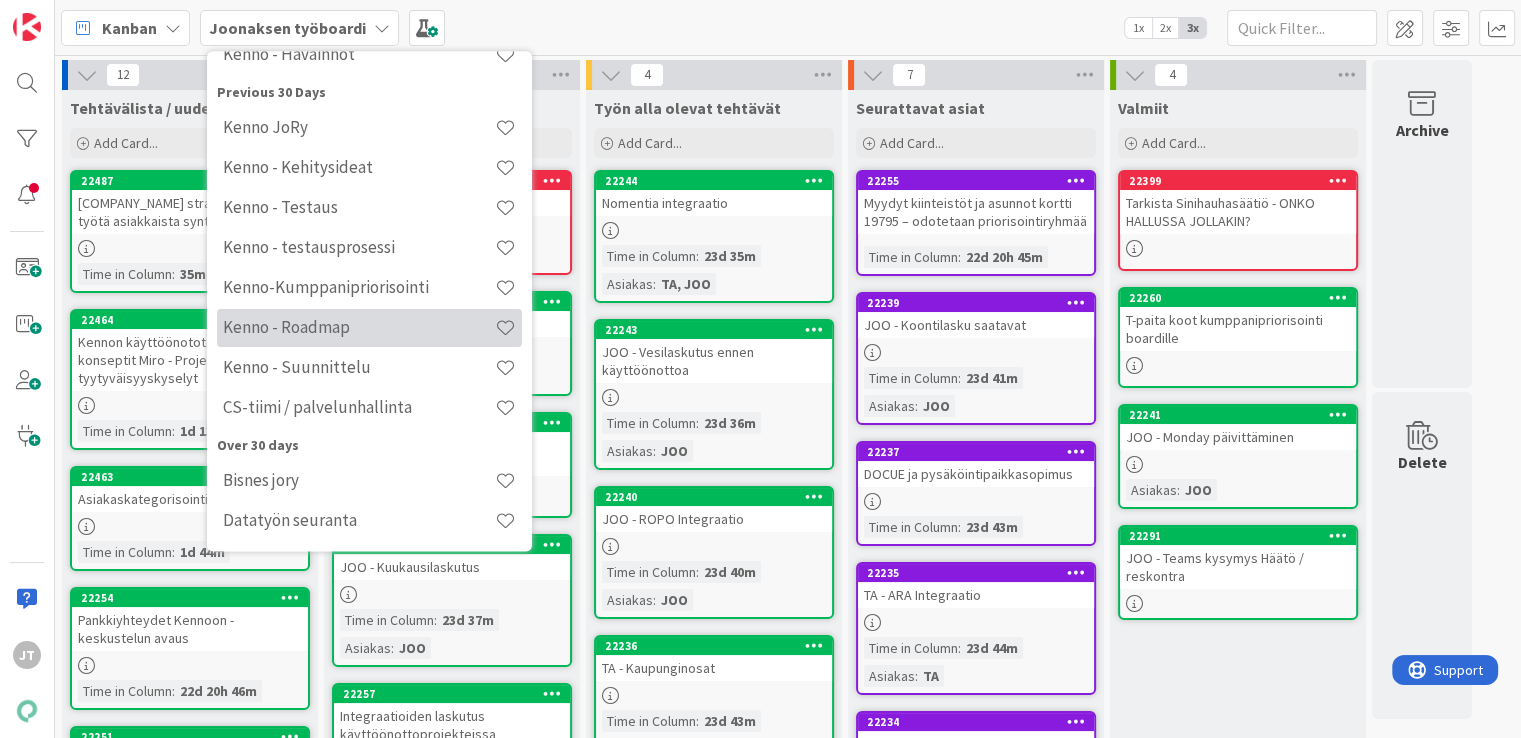 click on "Kenno - Roadmap" at bounding box center (359, 328) 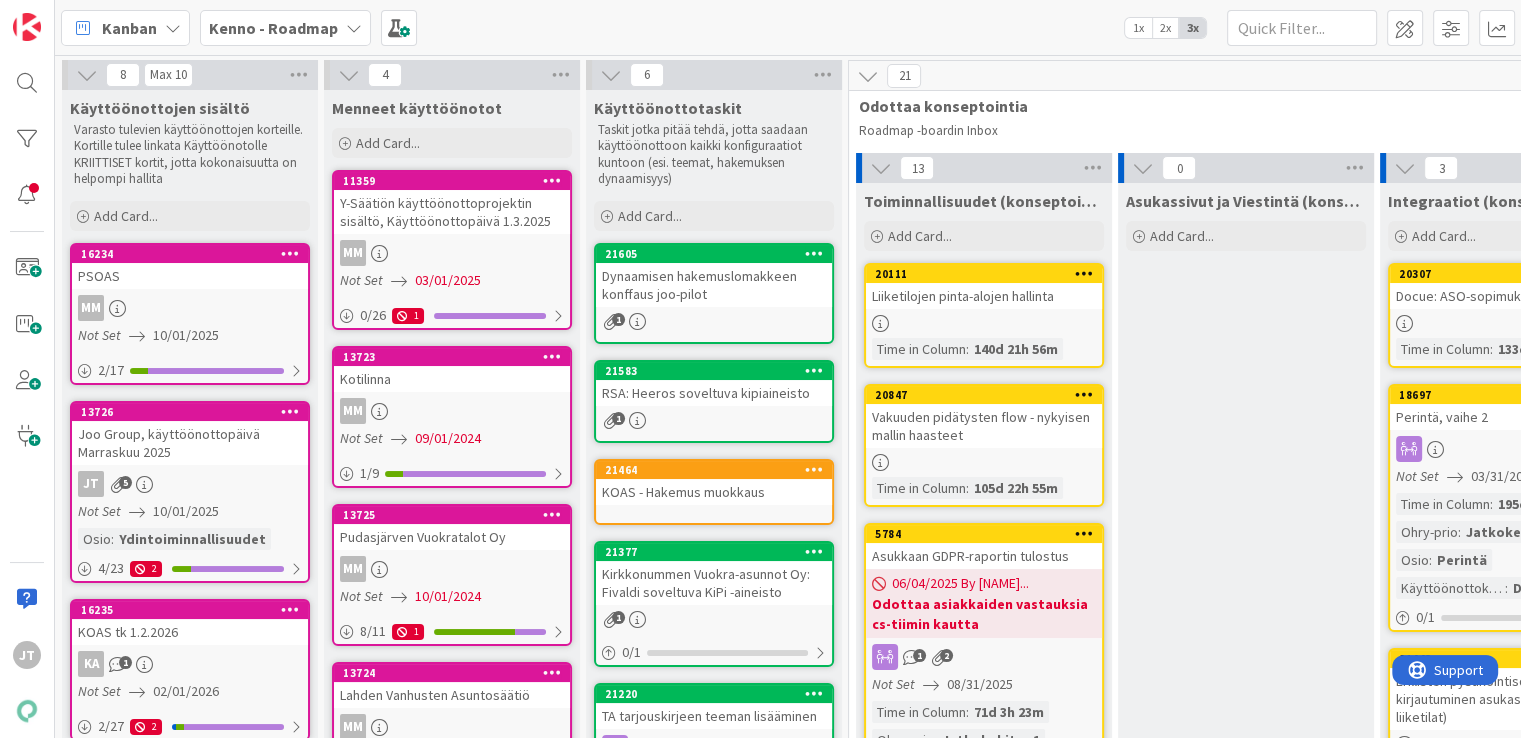 scroll, scrollTop: 0, scrollLeft: 0, axis: both 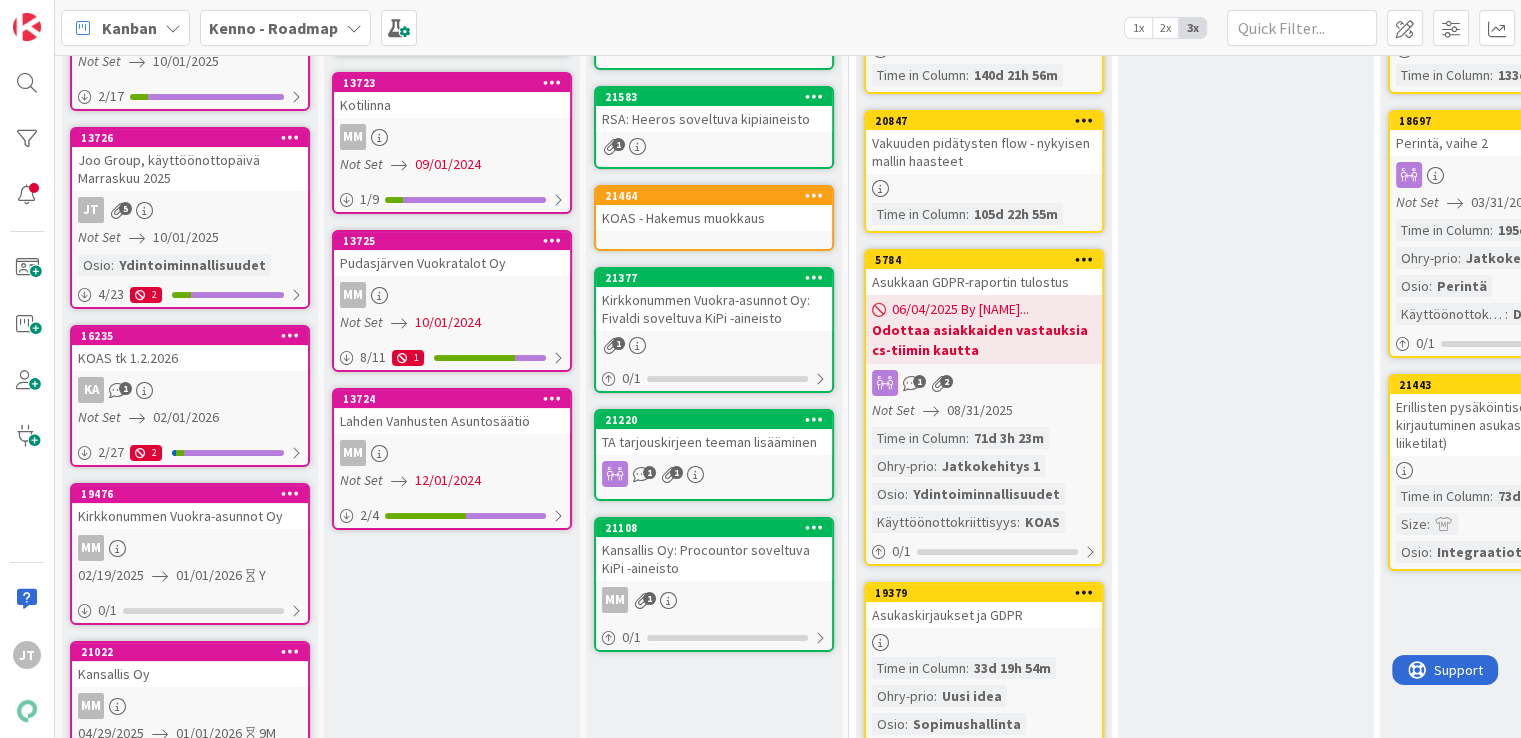 click on "Kansallis Oy: Procountor soveltuva KiPi -aineisto" at bounding box center (714, 559) 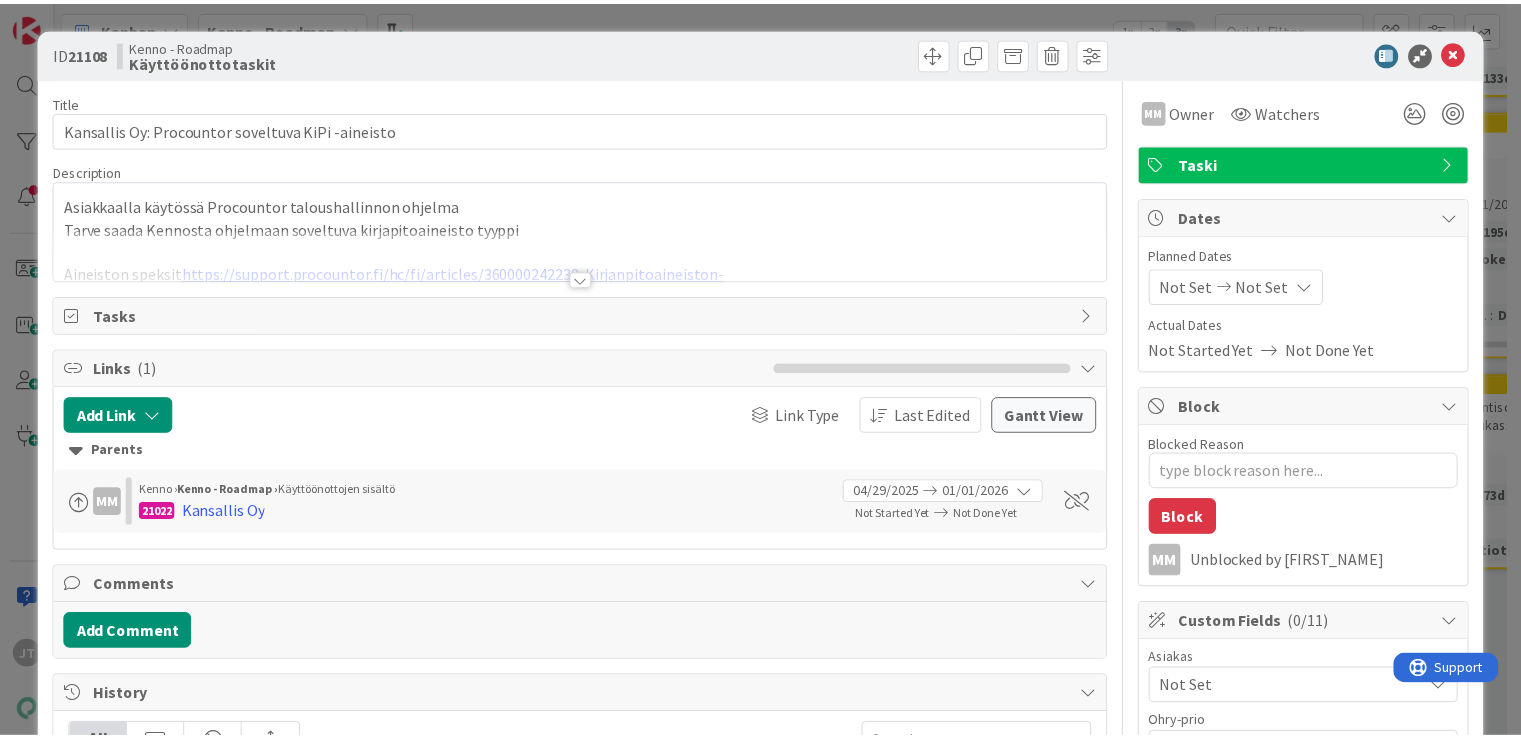 scroll, scrollTop: 0, scrollLeft: 0, axis: both 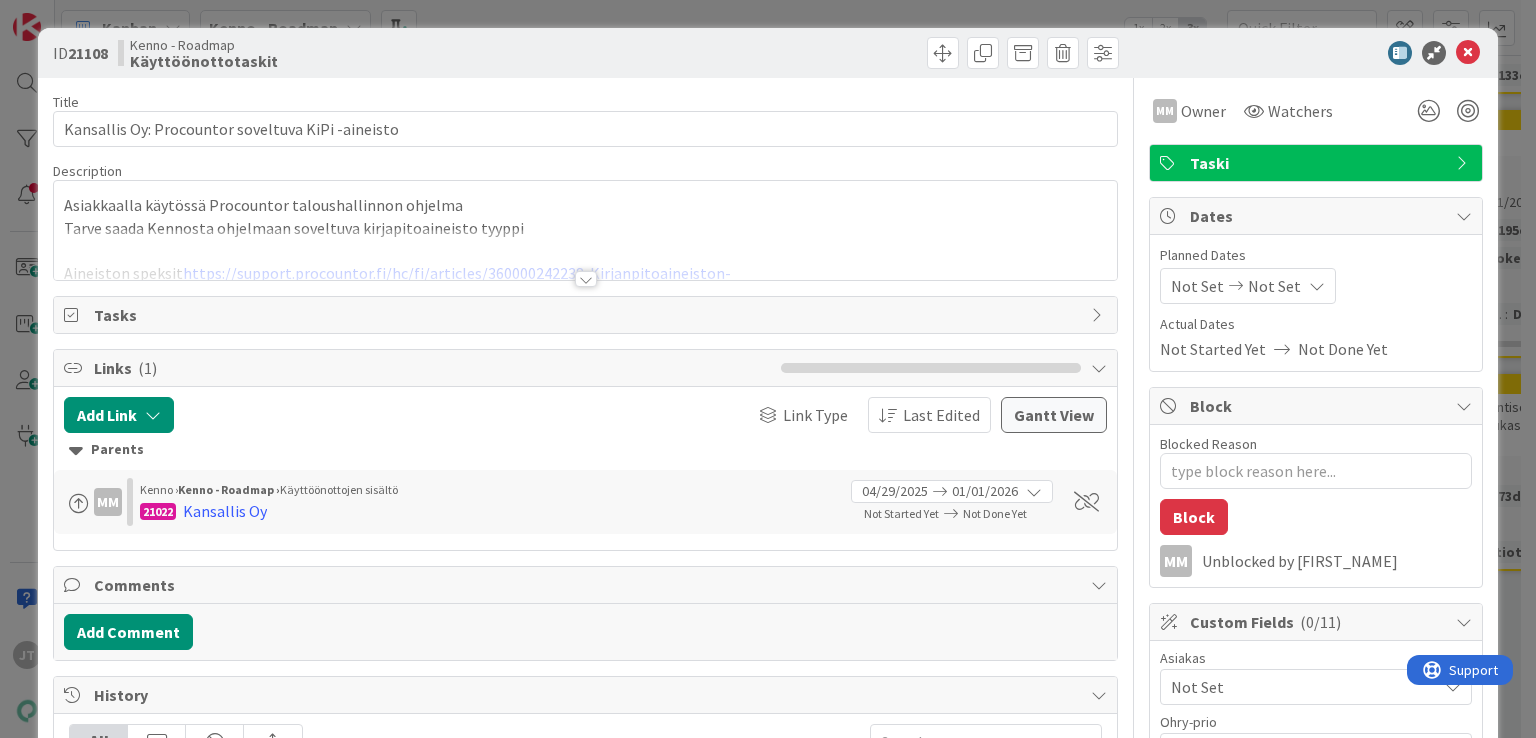 click at bounding box center (586, 279) 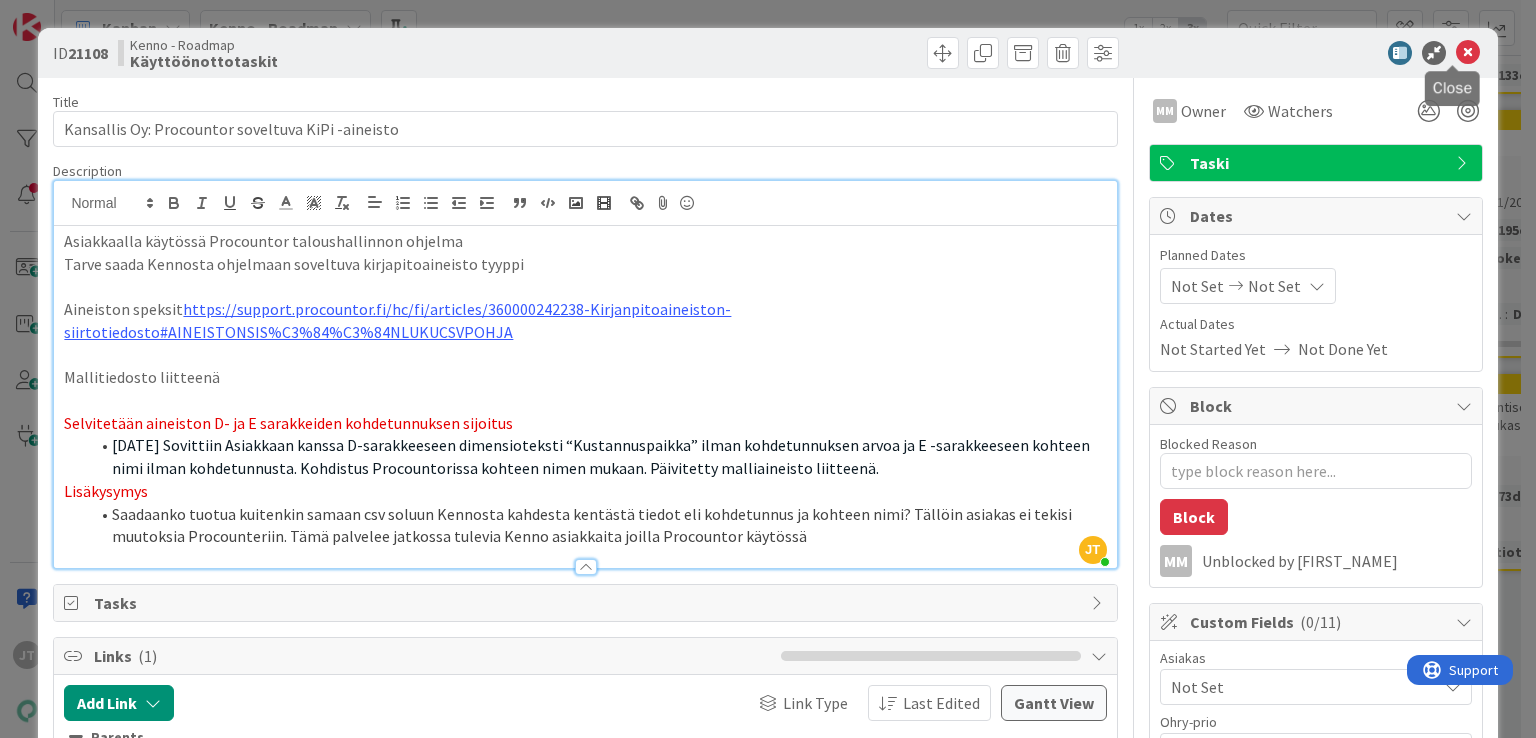 click at bounding box center (1468, 53) 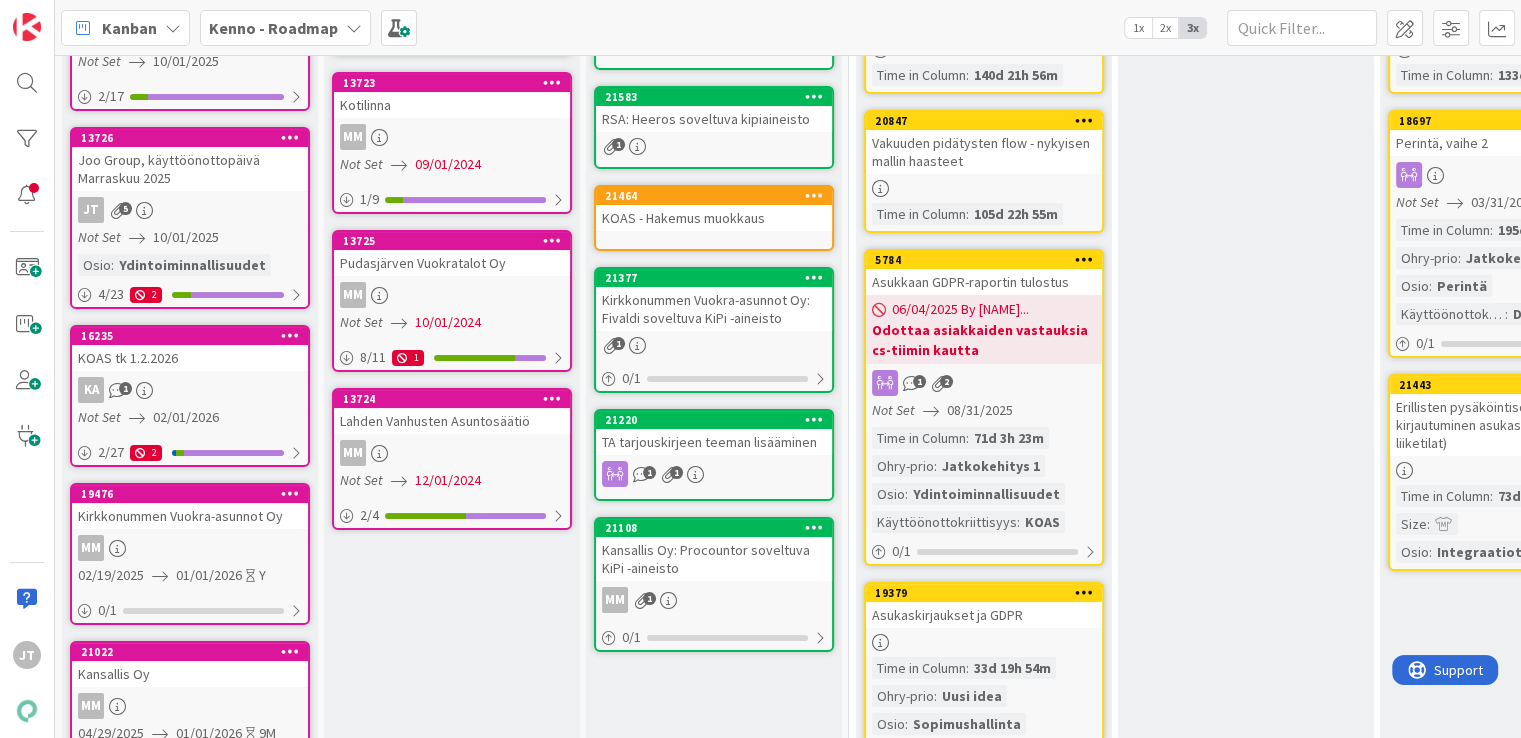 click on "1" at bounding box center [714, 345] 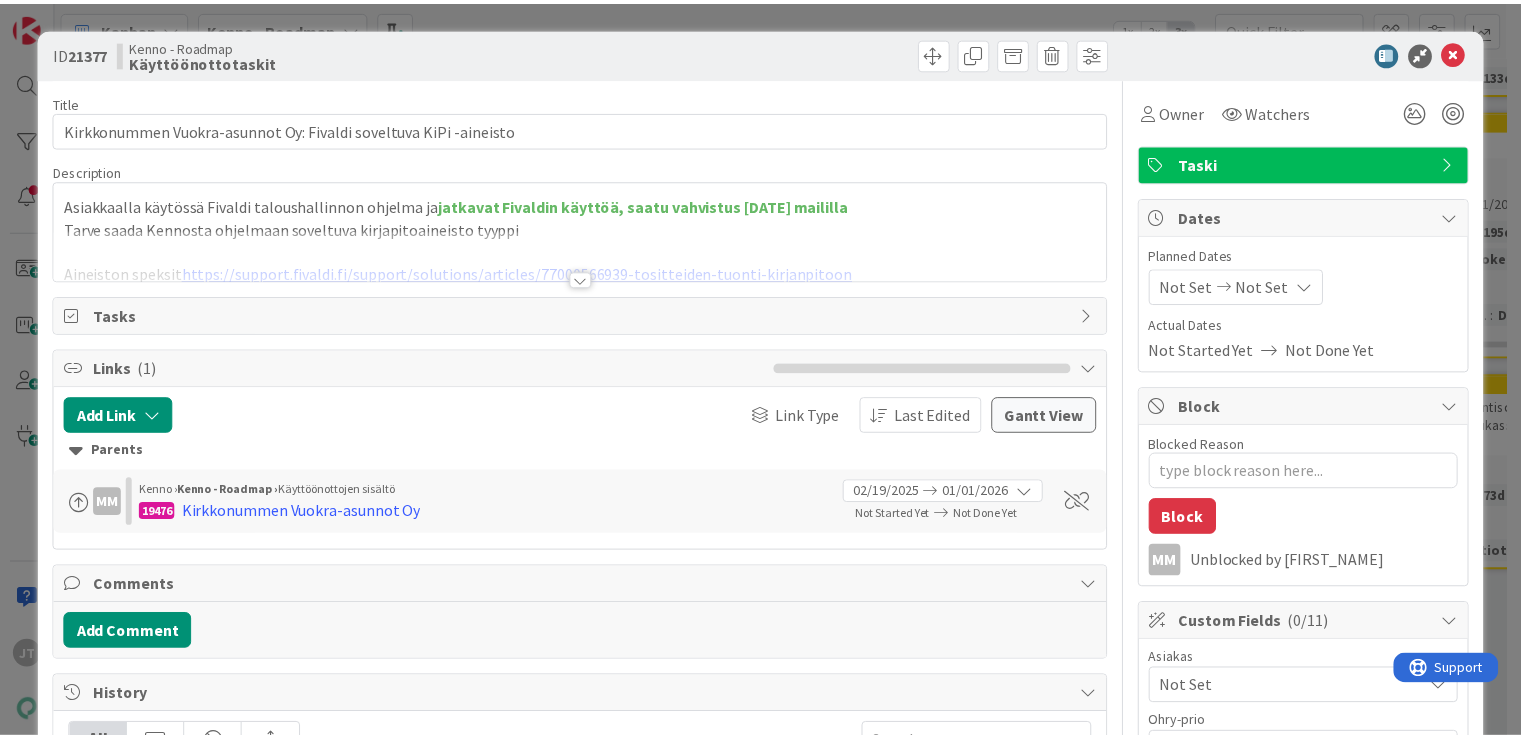 scroll, scrollTop: 0, scrollLeft: 0, axis: both 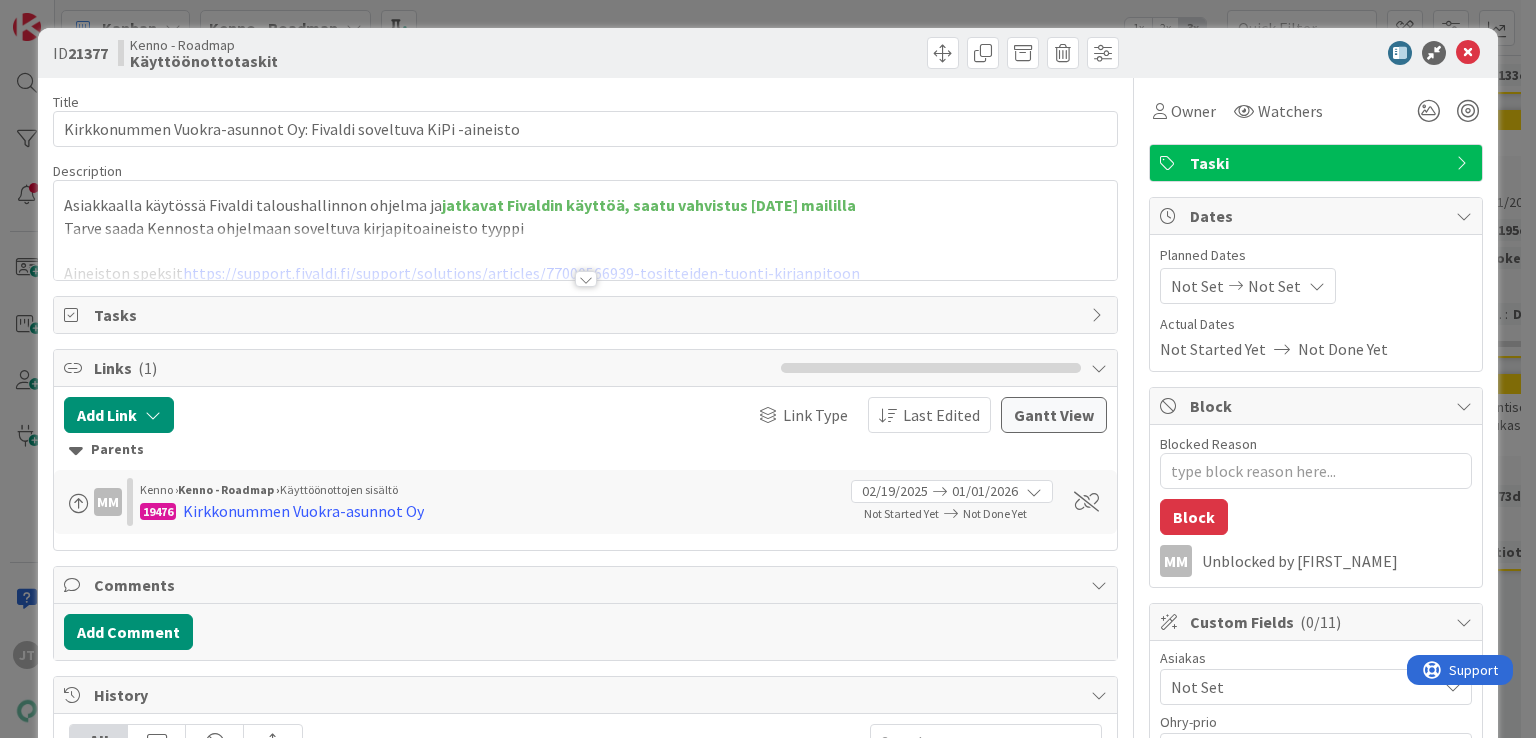 click at bounding box center [586, 279] 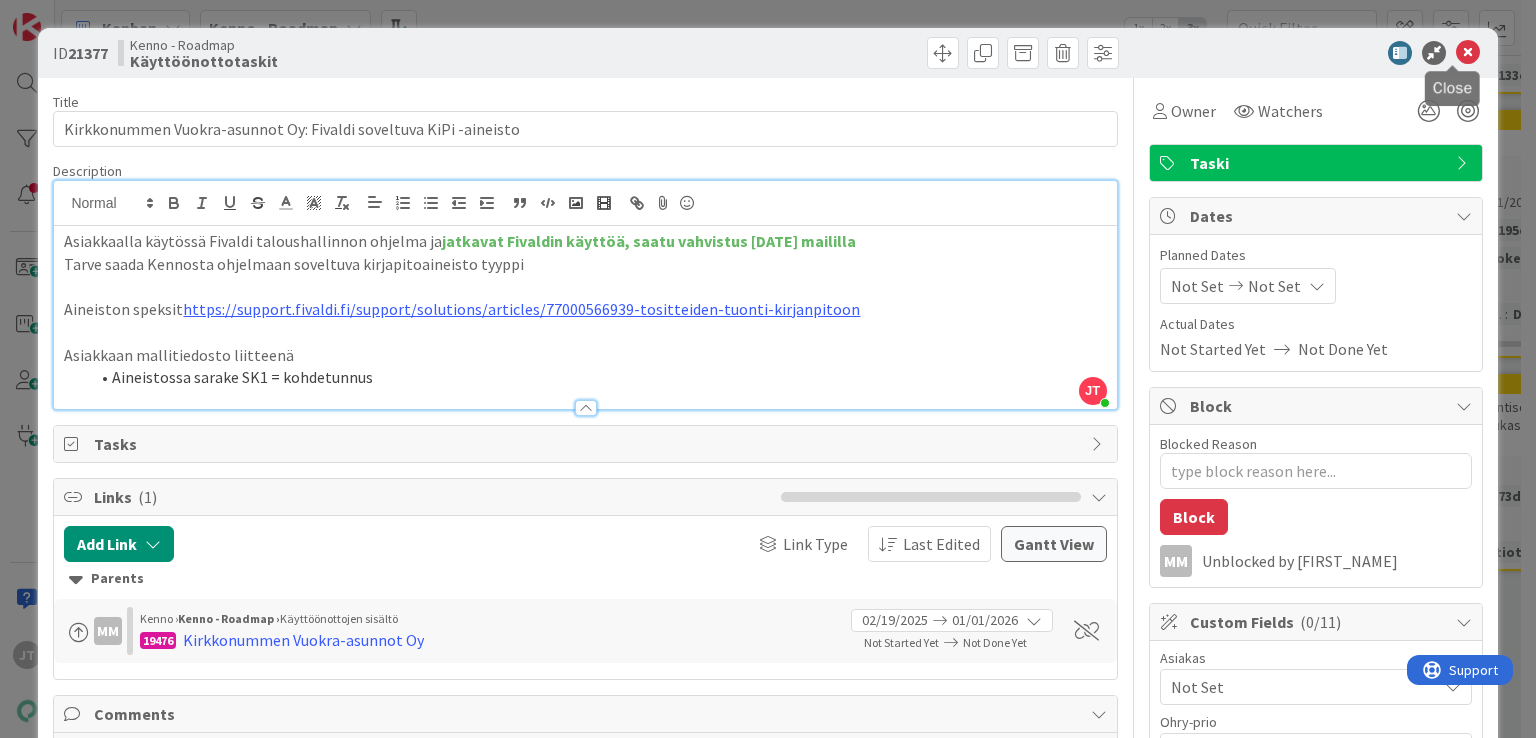 click at bounding box center (1468, 53) 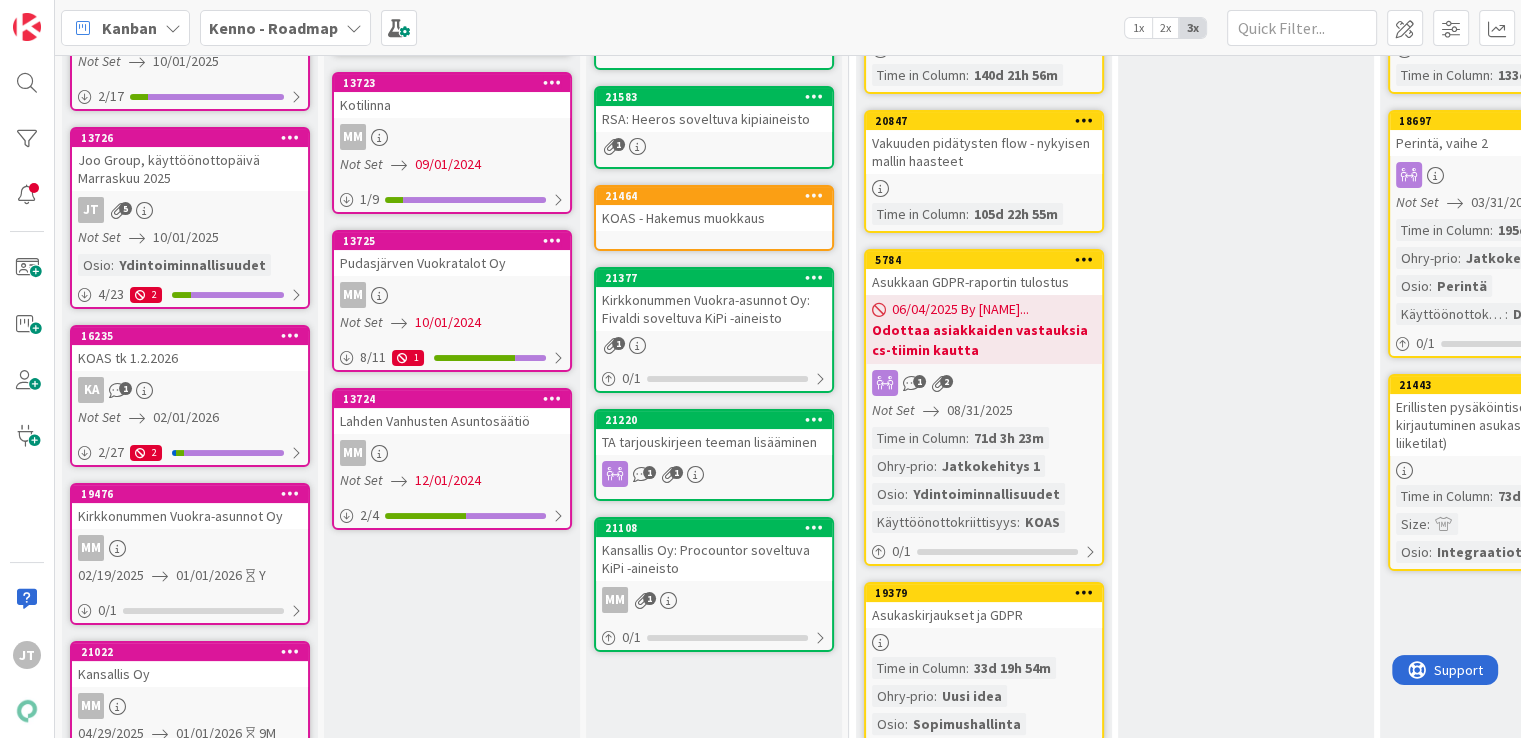 scroll, scrollTop: 0, scrollLeft: 0, axis: both 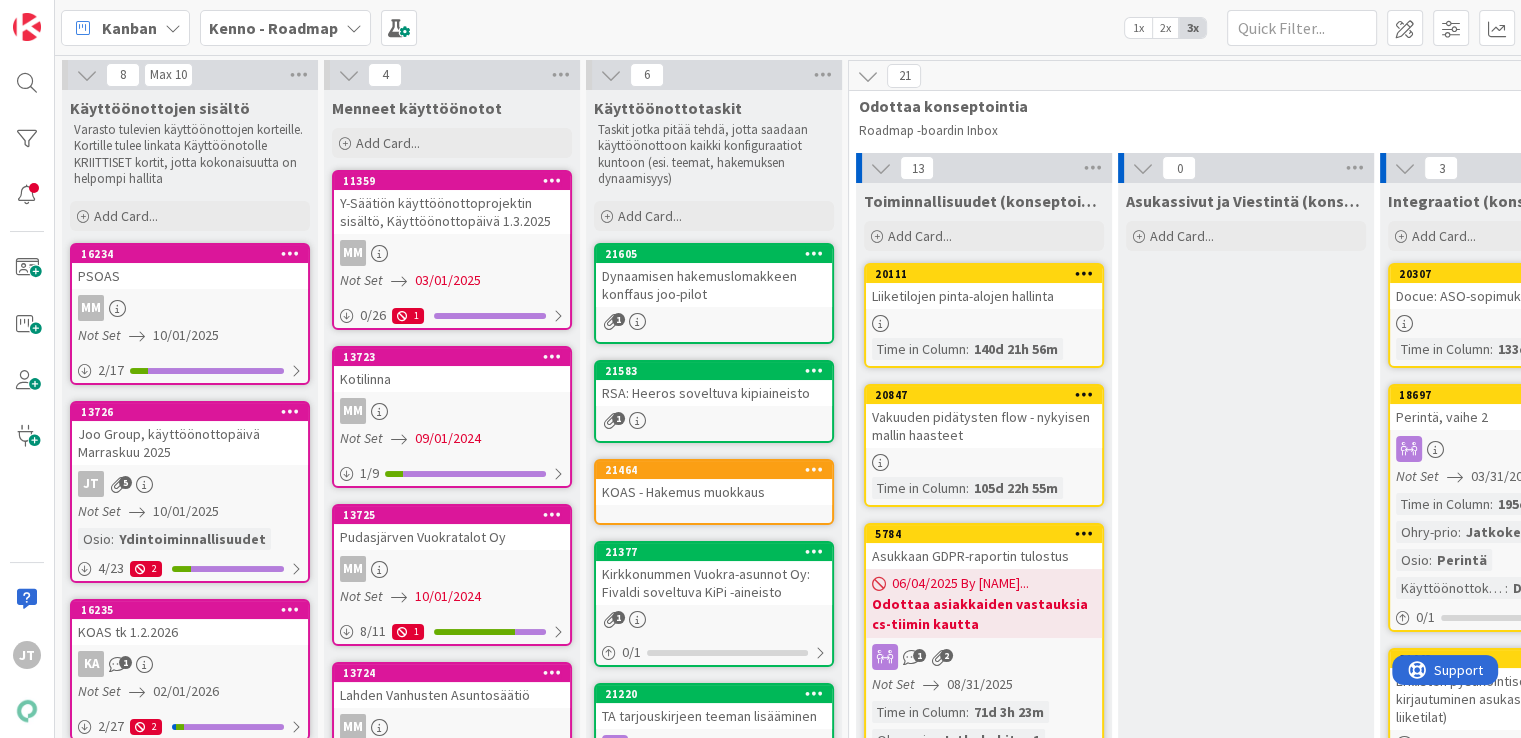 click on "Kenno - Roadmap" at bounding box center (273, 28) 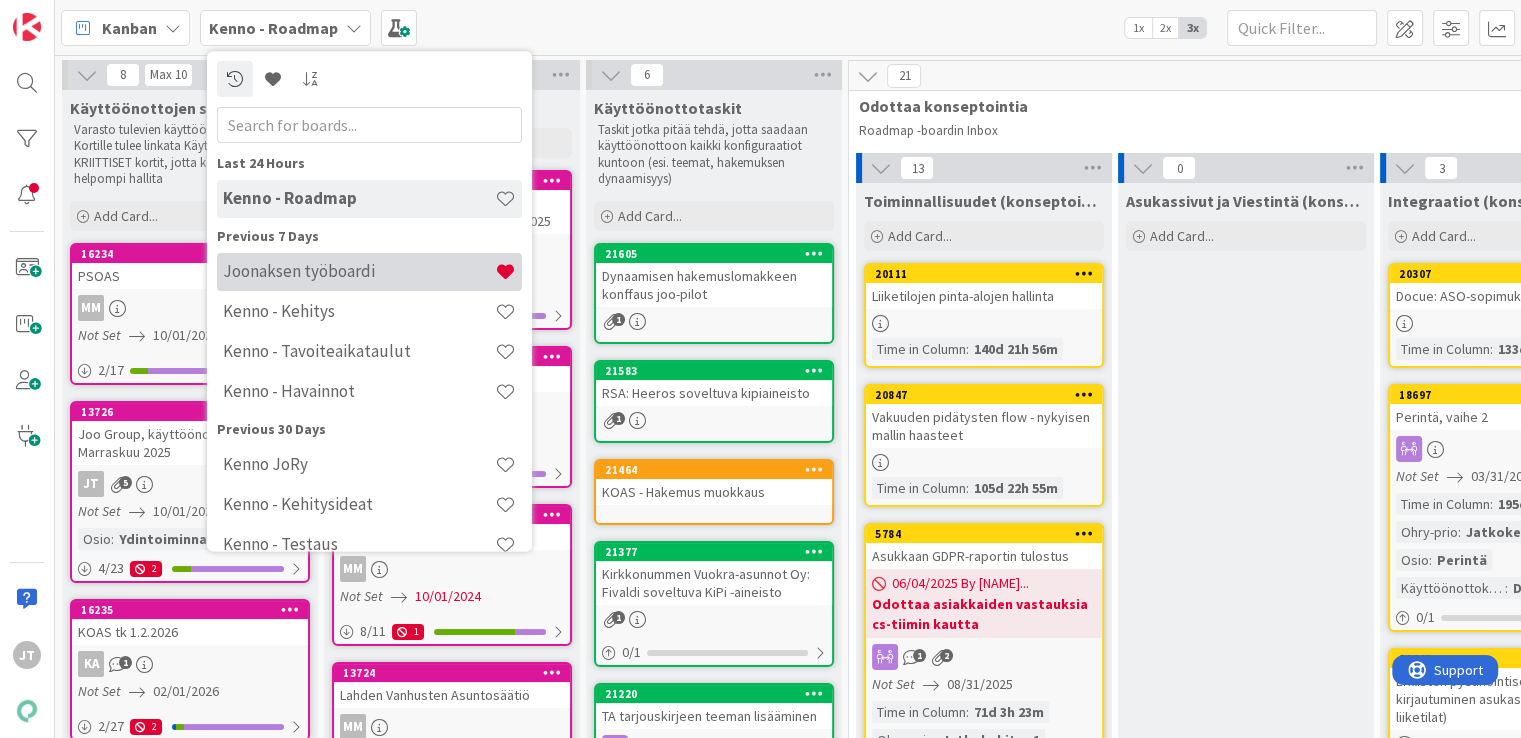 click on "Joonaksen työboardi" at bounding box center (359, 272) 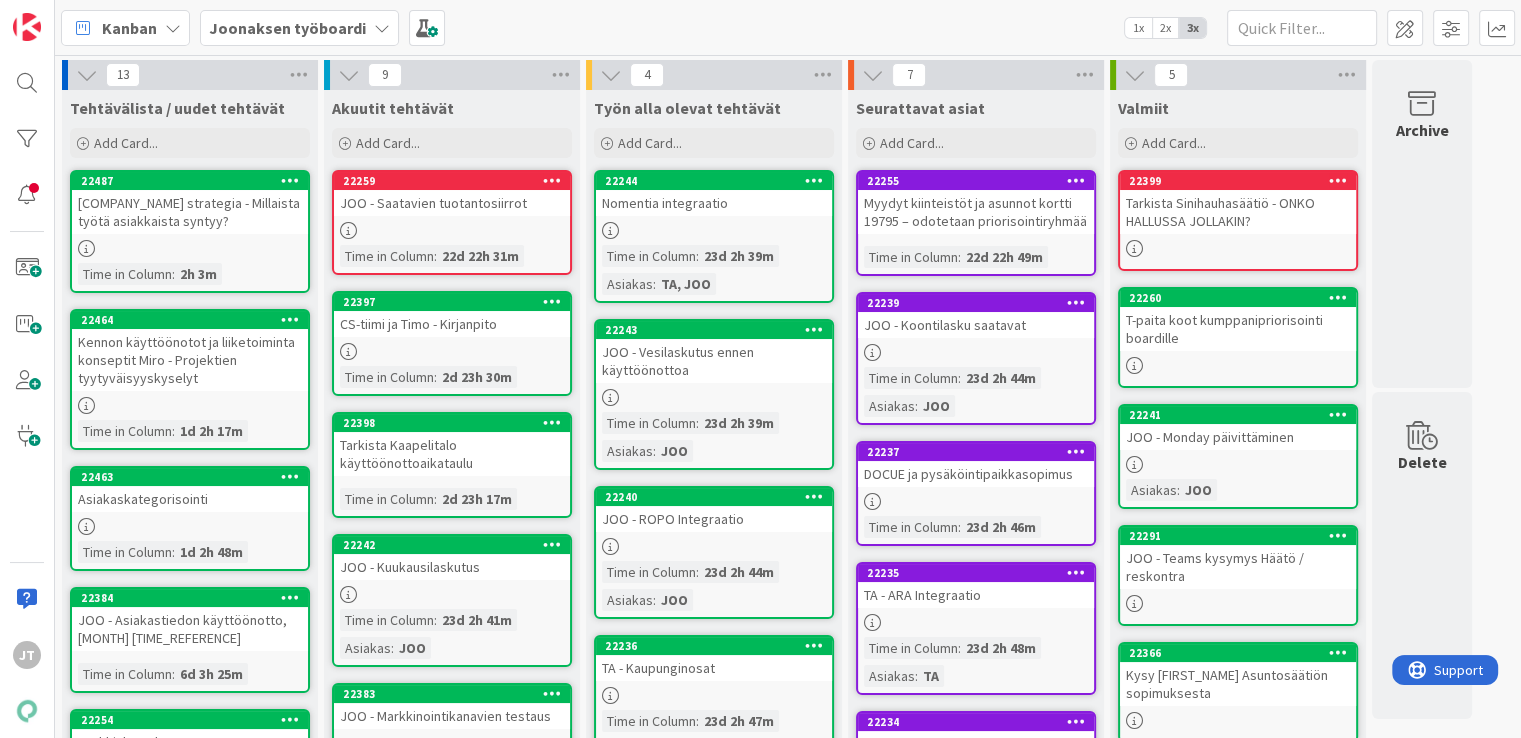 scroll, scrollTop: 0, scrollLeft: 0, axis: both 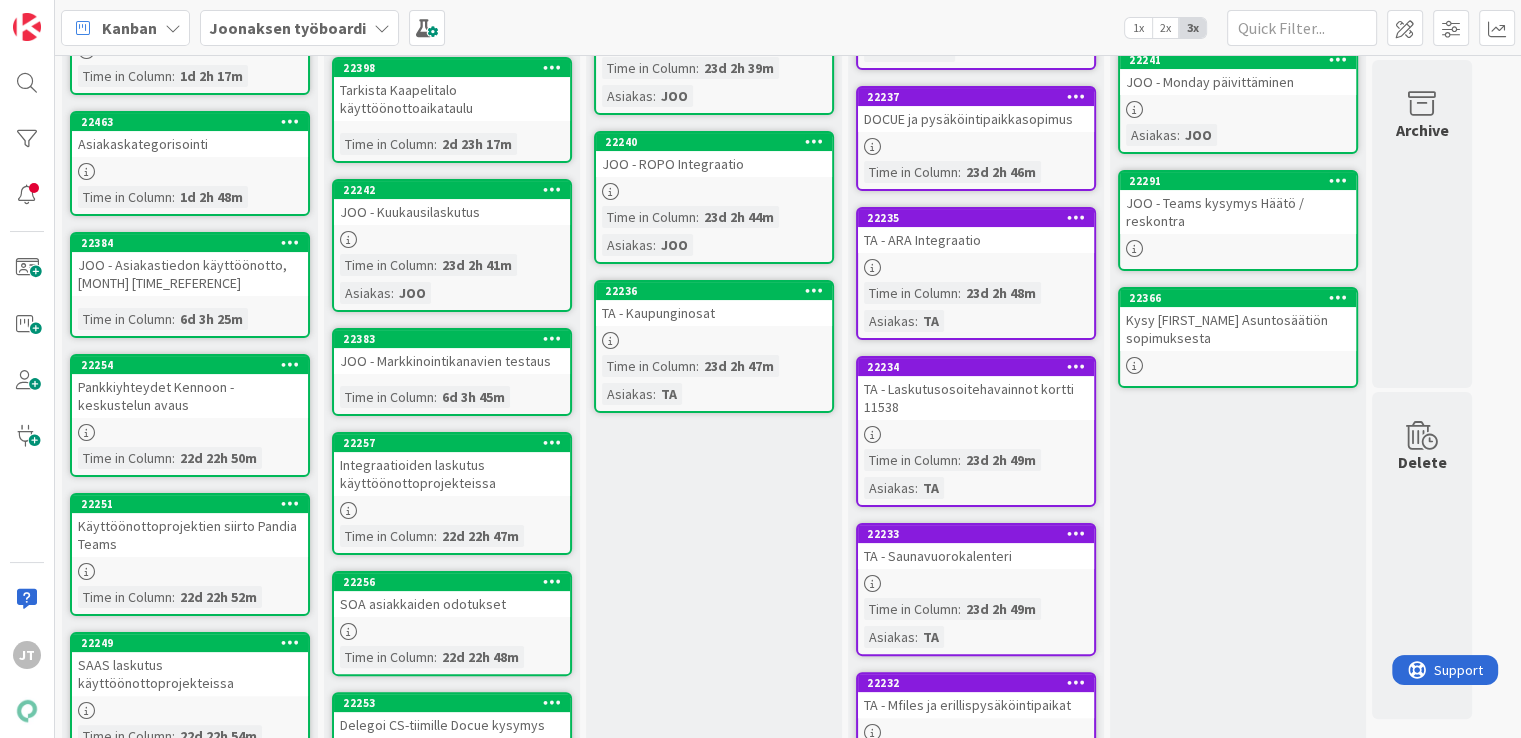 click on "Integraatioiden laskutus käyttöönottoprojekteissa" at bounding box center (452, 474) 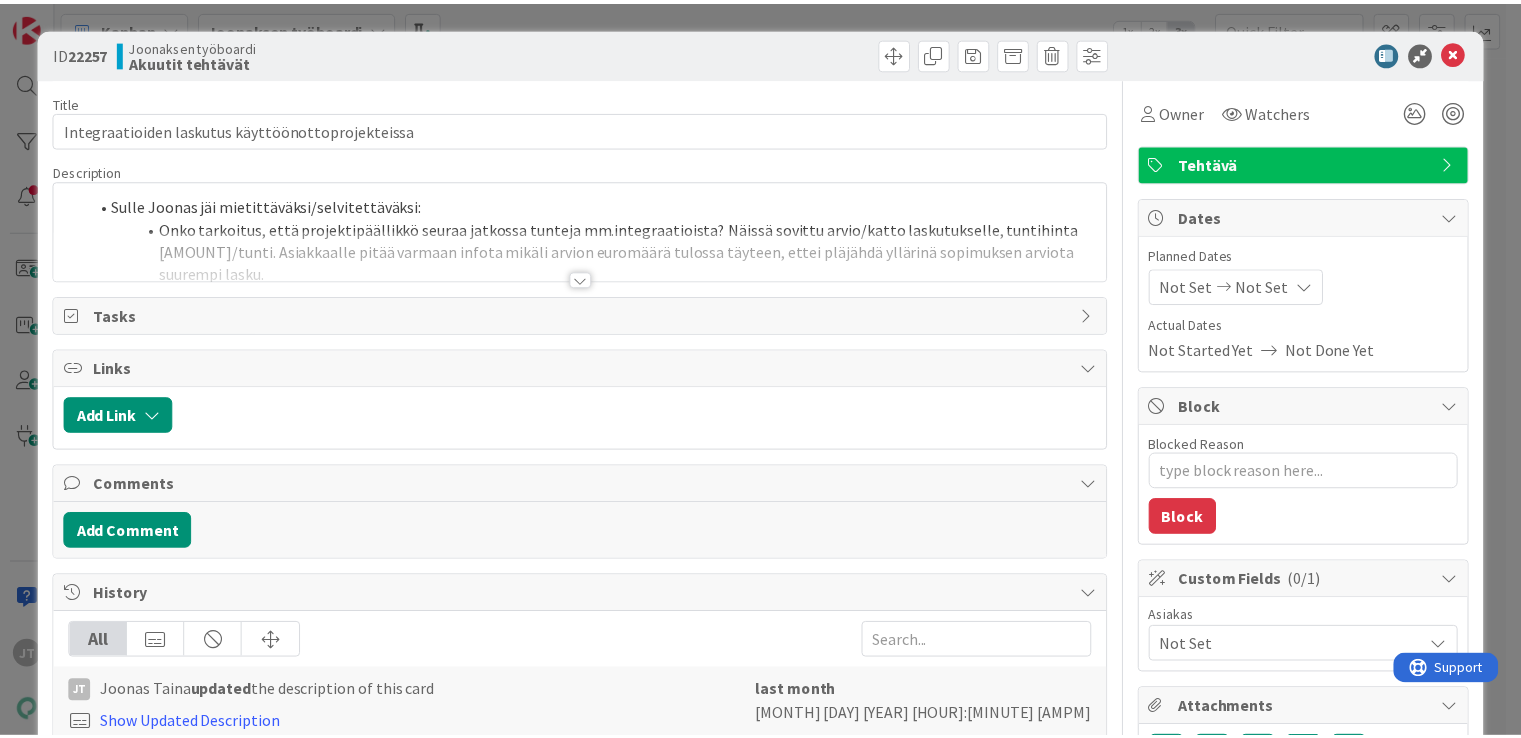 scroll, scrollTop: 0, scrollLeft: 0, axis: both 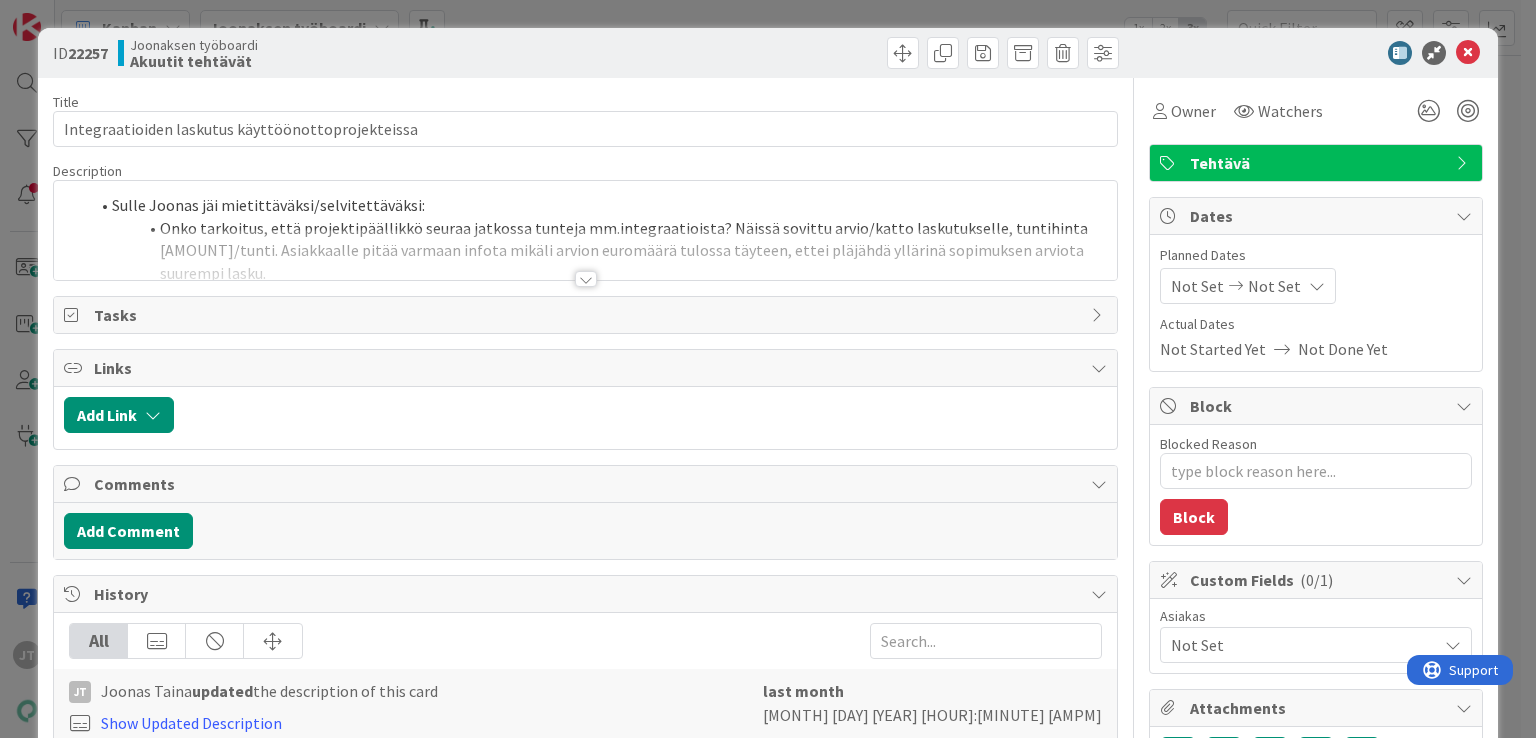 click at bounding box center (586, 279) 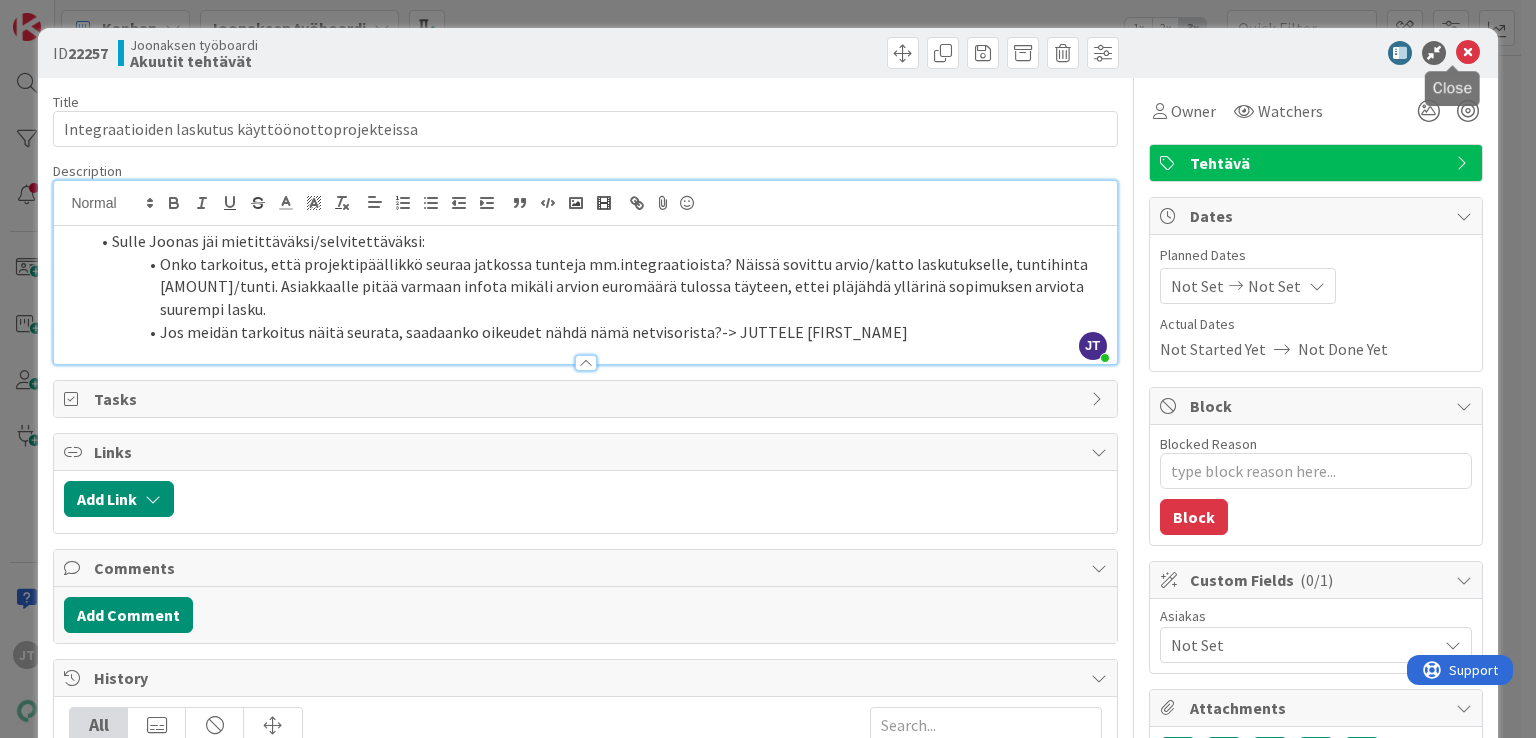 click at bounding box center (1468, 53) 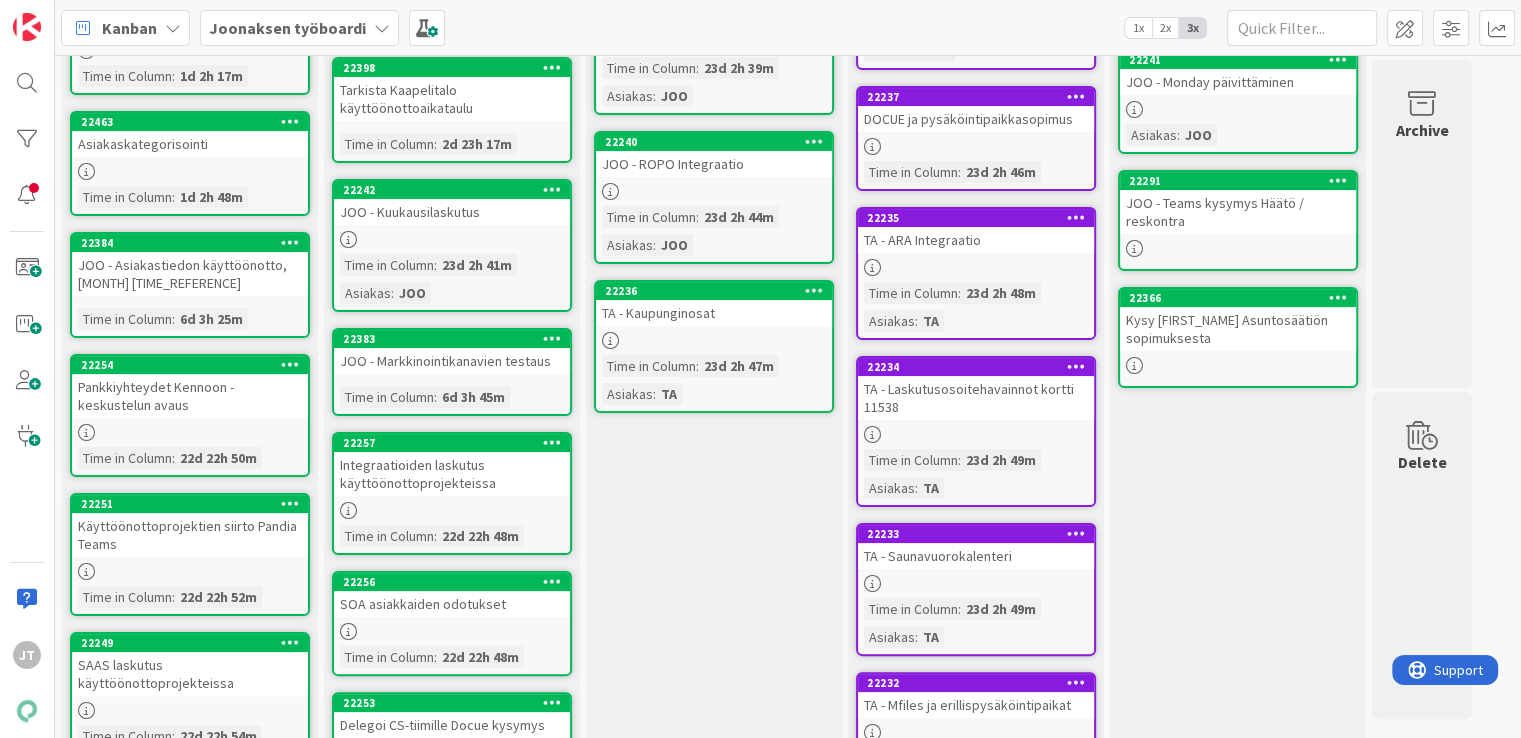 scroll, scrollTop: 0, scrollLeft: 0, axis: both 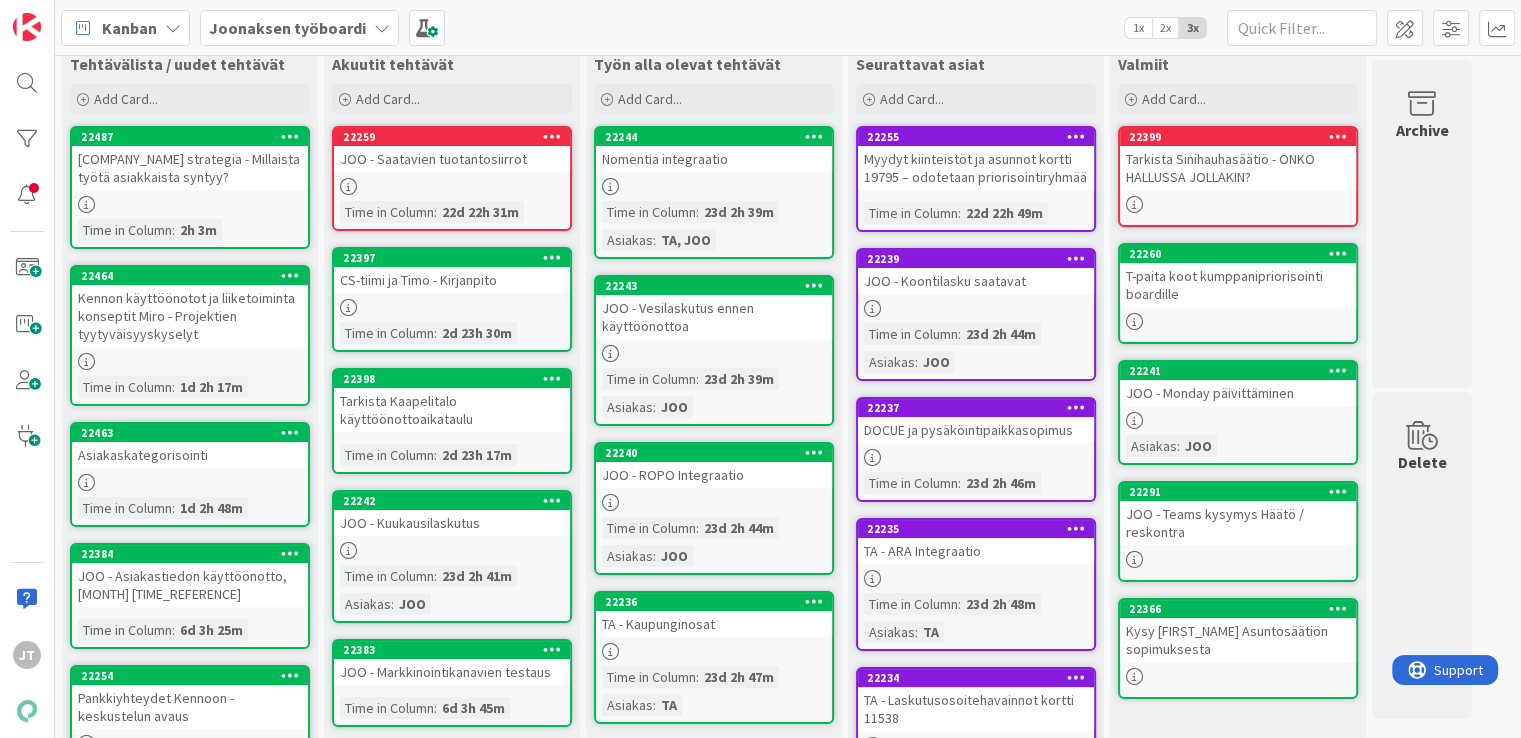 click at bounding box center (382, 28) 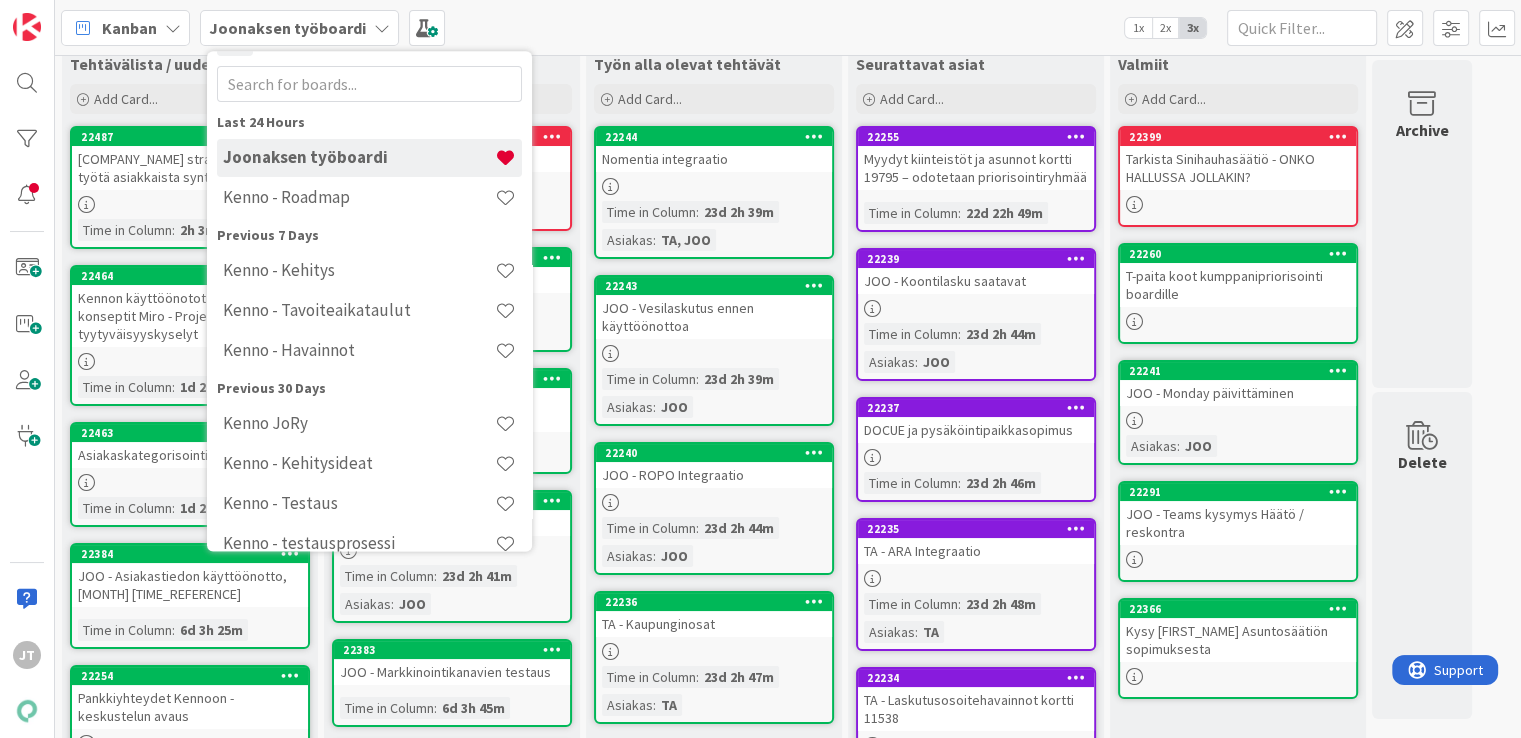scroll, scrollTop: 0, scrollLeft: 0, axis: both 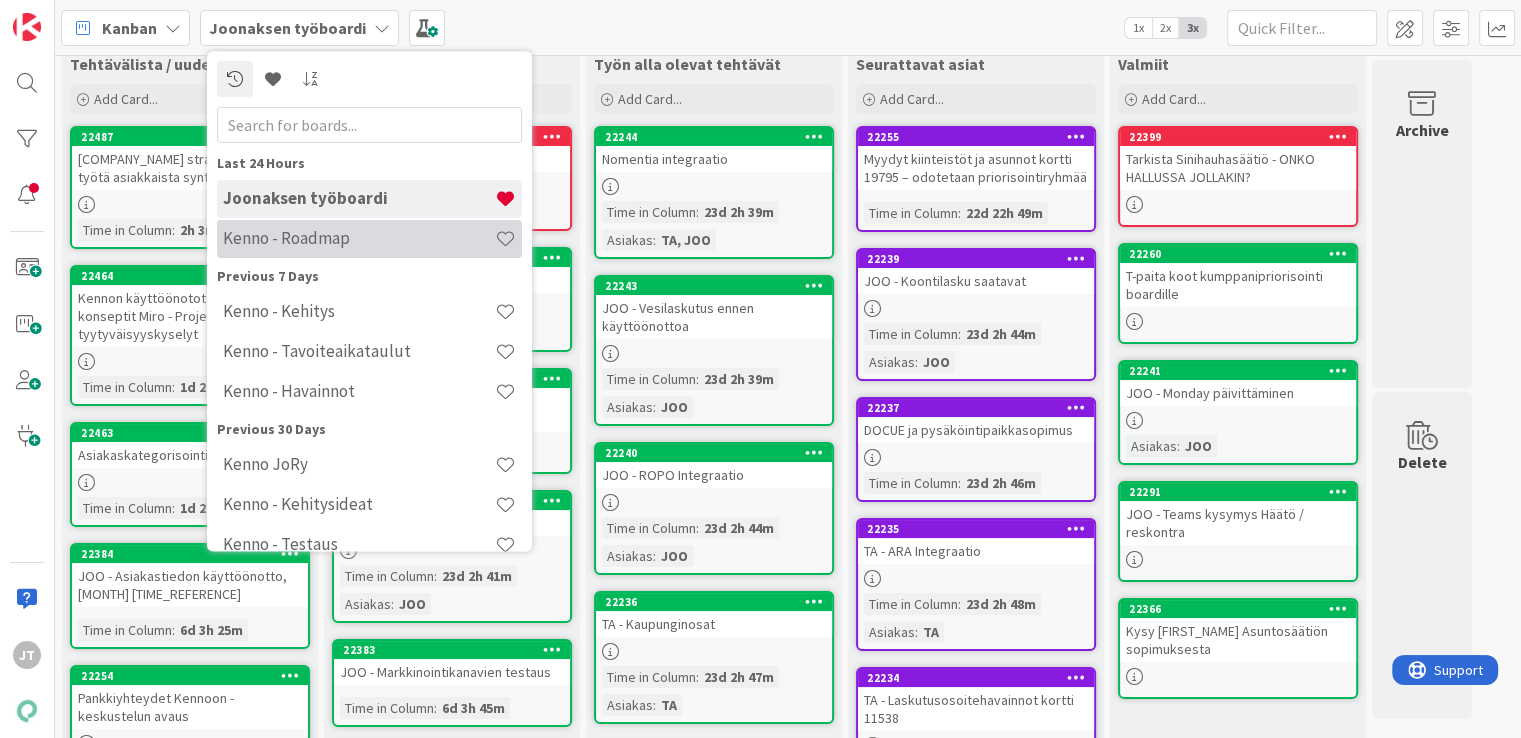 click on "Kenno - Roadmap" at bounding box center (359, 239) 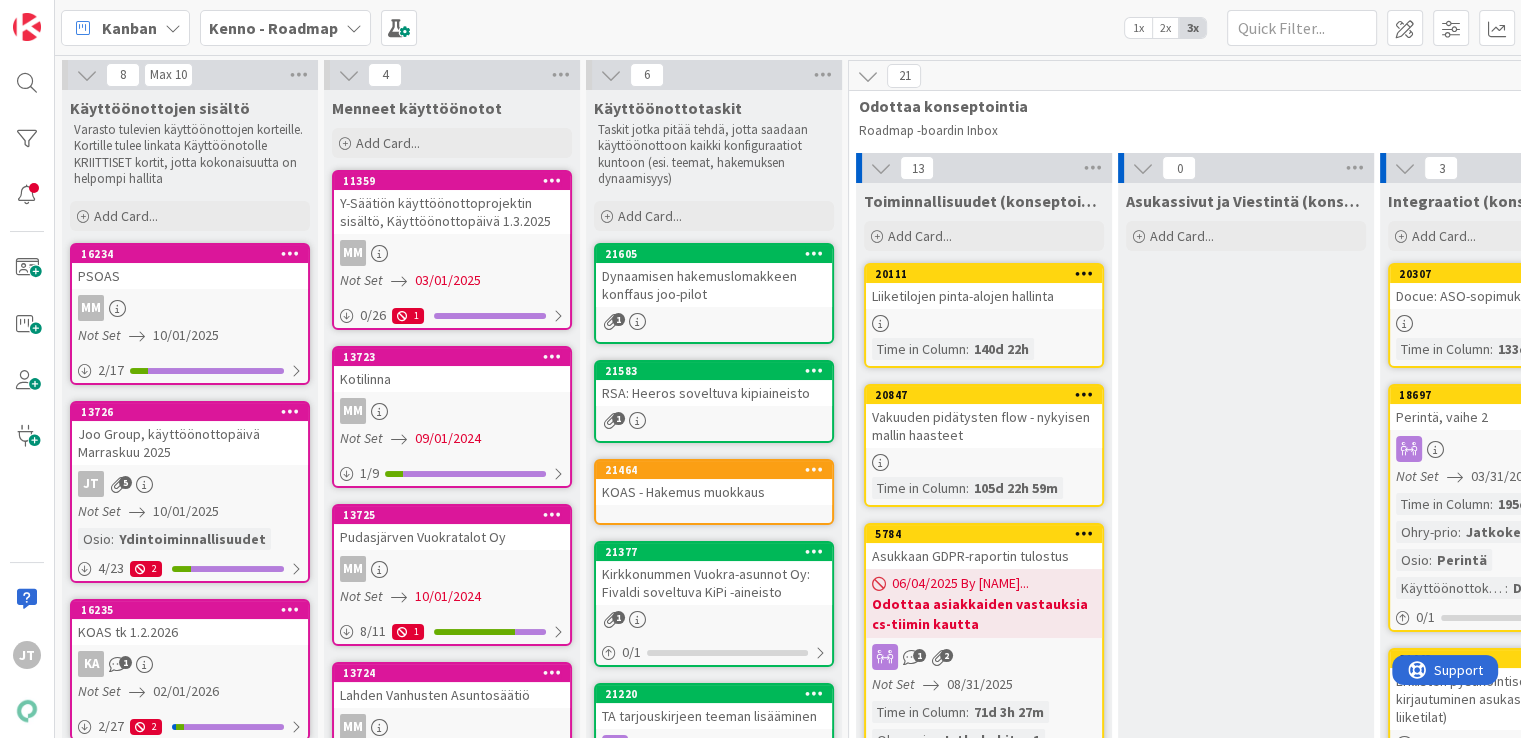 scroll, scrollTop: 0, scrollLeft: 0, axis: both 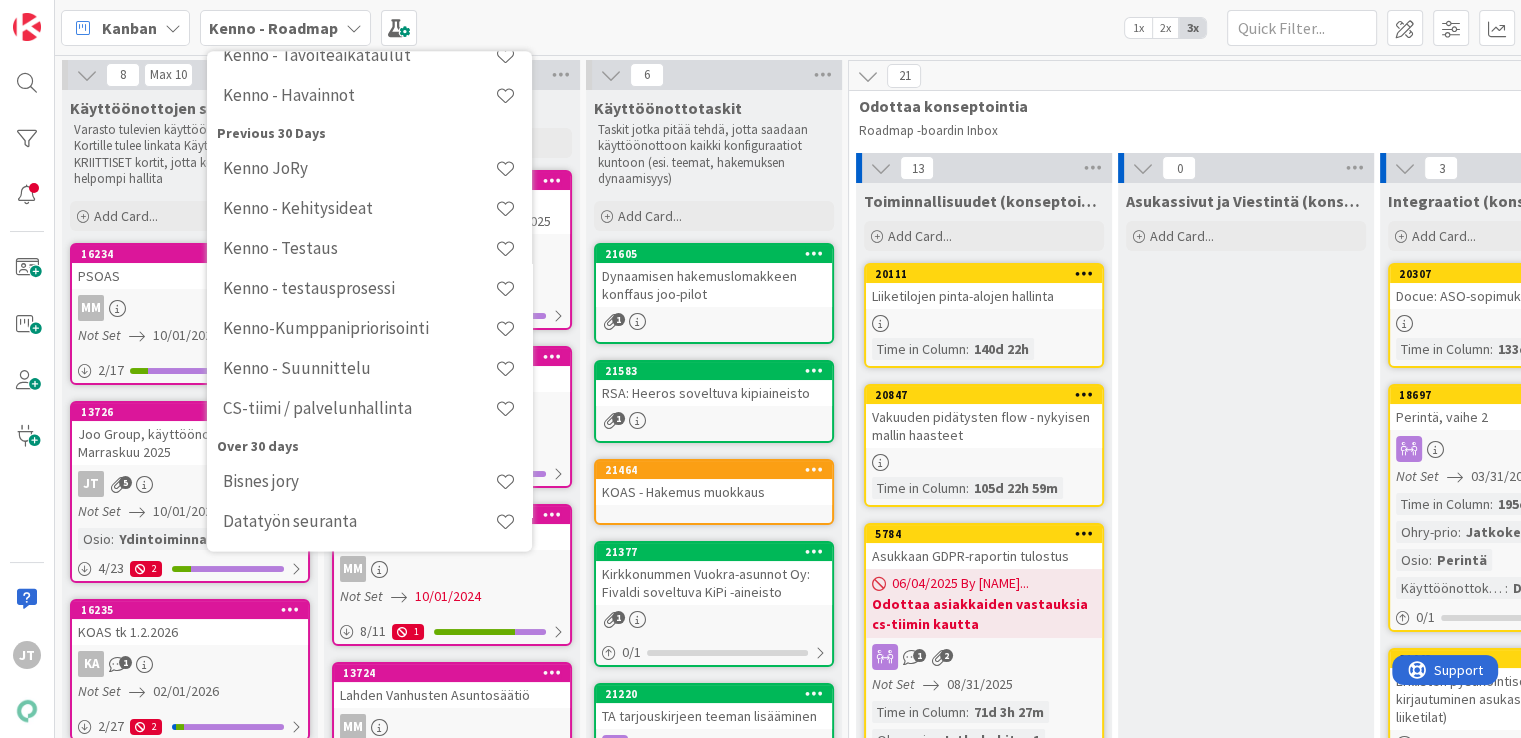 click on "Kanban My Zone Organization Select a single board Kanban List (Bulk Actions) Metrics Portfolio Forecast Select multiple boards Summary Table Calendar Learn more about Zones... Kenno - Roadmap Last 24 Hours Kenno - Roadmap Joonaksen työboardi Previous 7 Days Kenno - Kehitys Kenno - Tavoiteaikataulut Kenno - Havainnot Previous 30 Days Kenno JoRy Kenno - Kehitysideat Kenno - Testaus Kenno - testausprosessi Kenno-Kumppanipriorisointi Kenno - Suunnittelu CS-tiimi / palvelunhallinta Over 30 days Bisnes jory Datatyön seuranta Perehdytyssuunnitelma - Kenno-projari 1x 2x 3x" at bounding box center (788, 27) 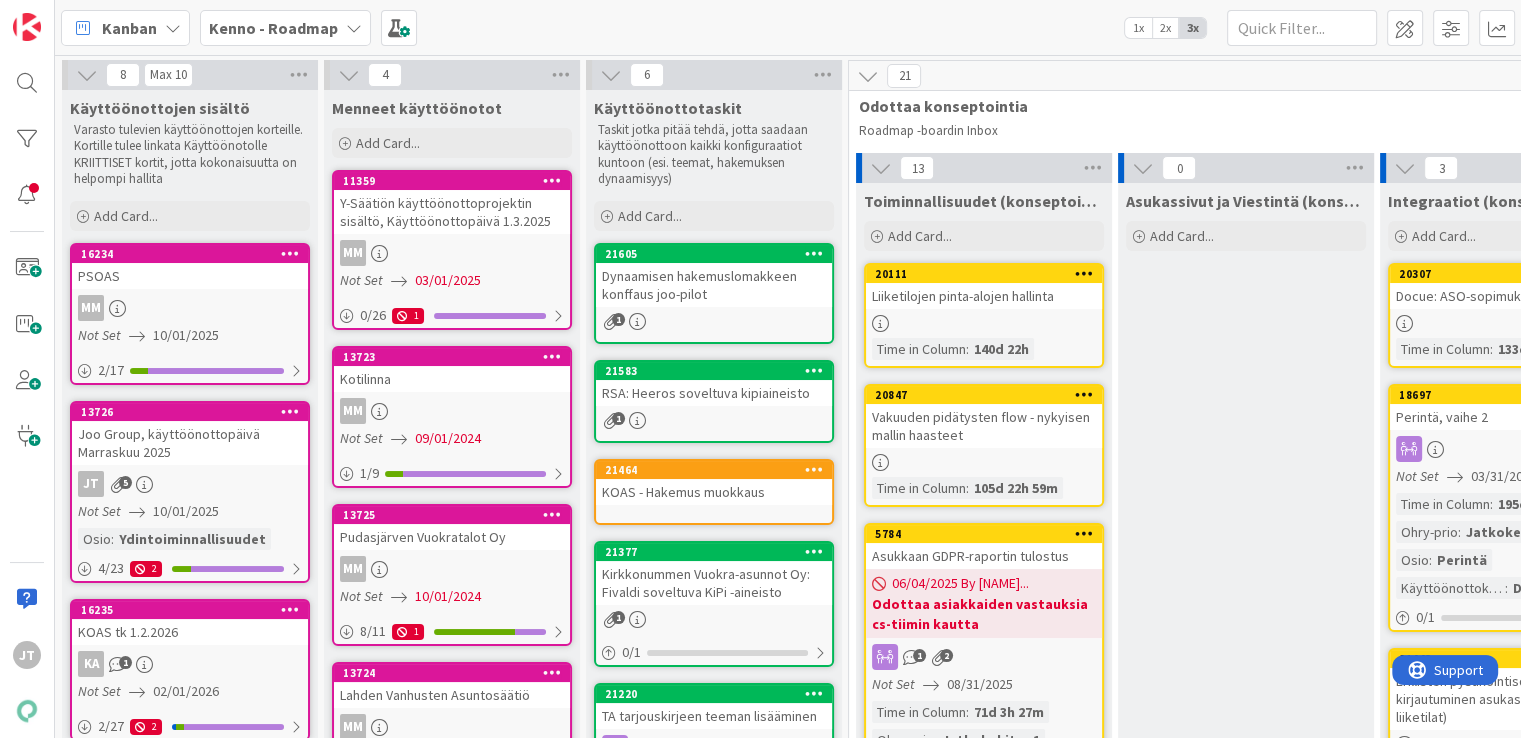 click on "Joo Group, käyttöönottopäivä Marraskuu 2025" at bounding box center (190, 443) 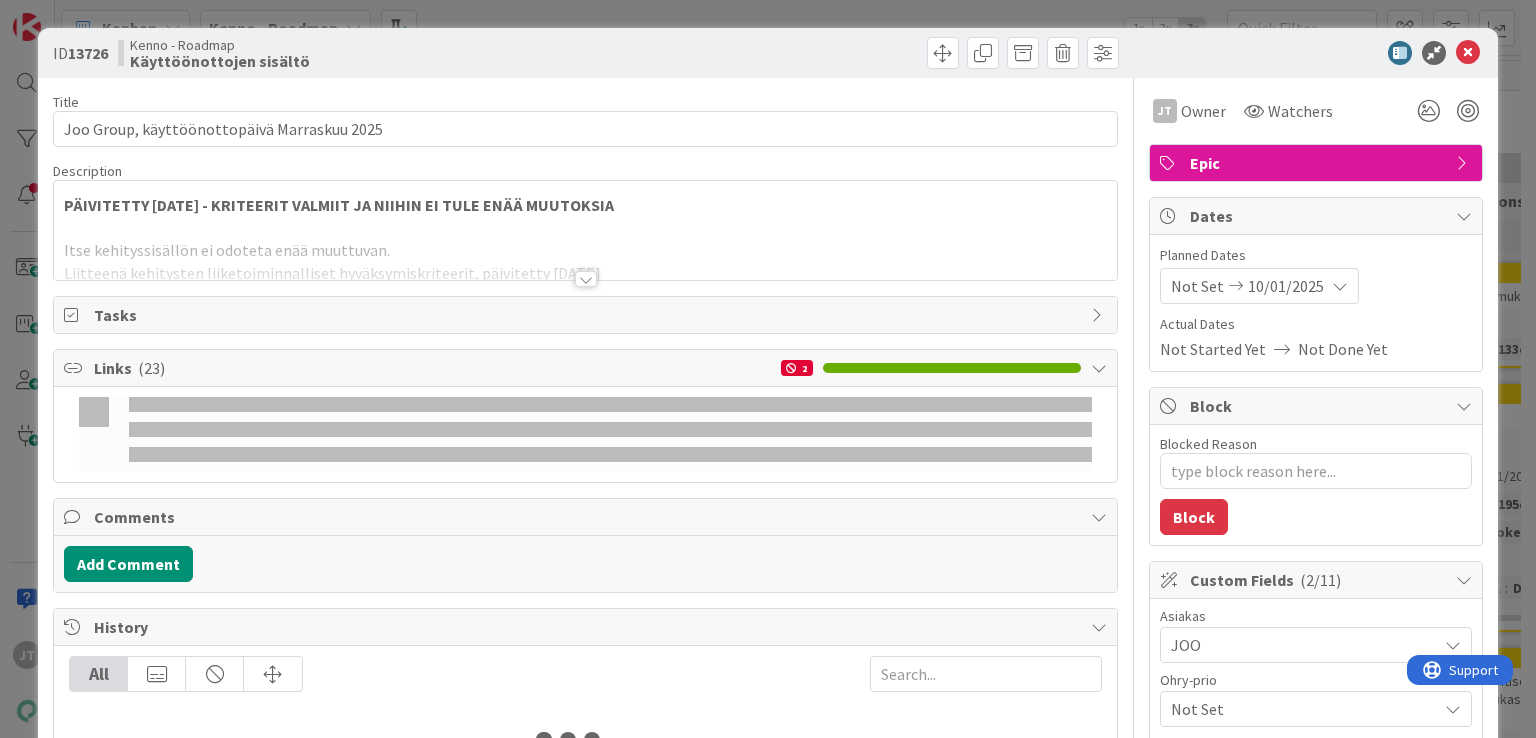scroll, scrollTop: 0, scrollLeft: 0, axis: both 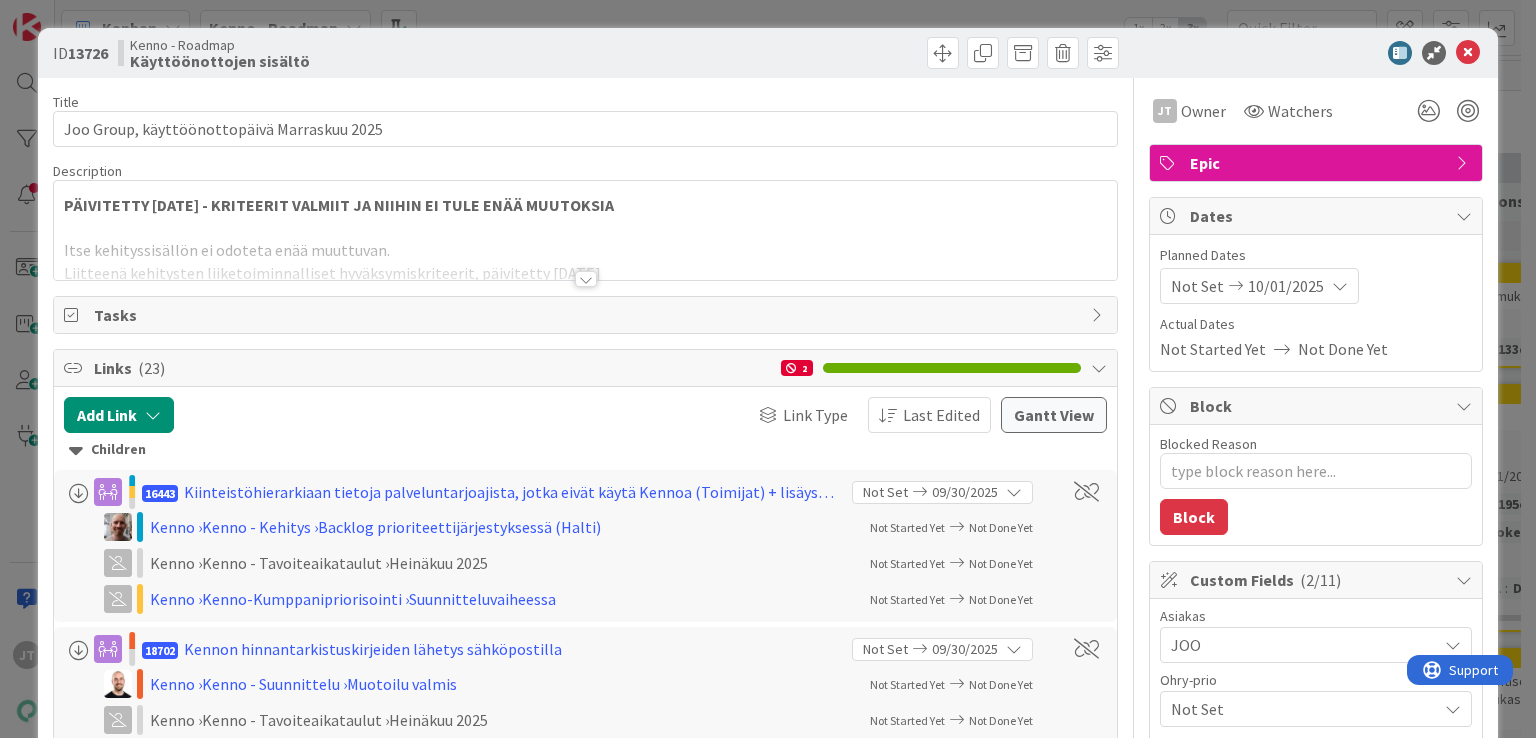 click at bounding box center (586, 279) 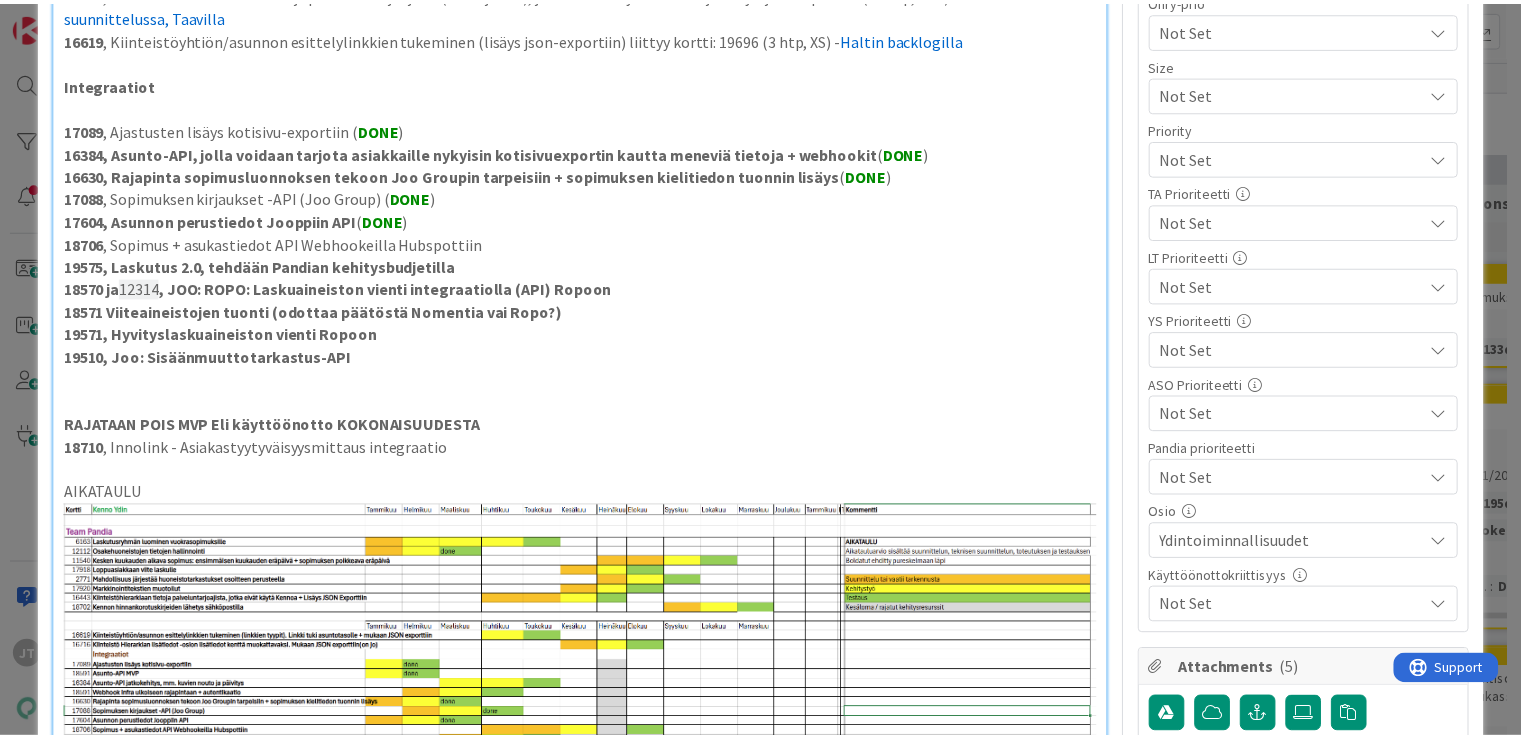 scroll, scrollTop: 0, scrollLeft: 0, axis: both 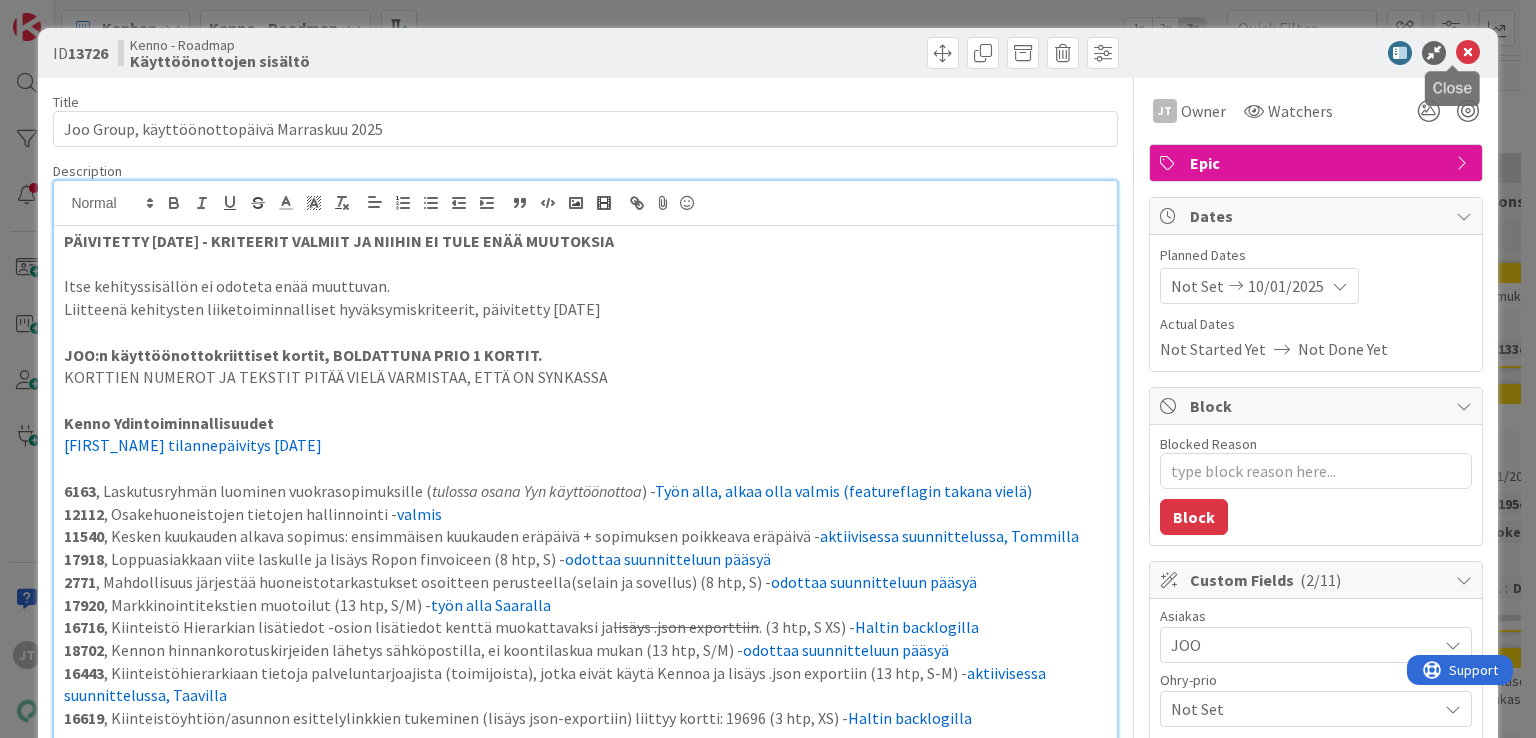 click at bounding box center [1468, 53] 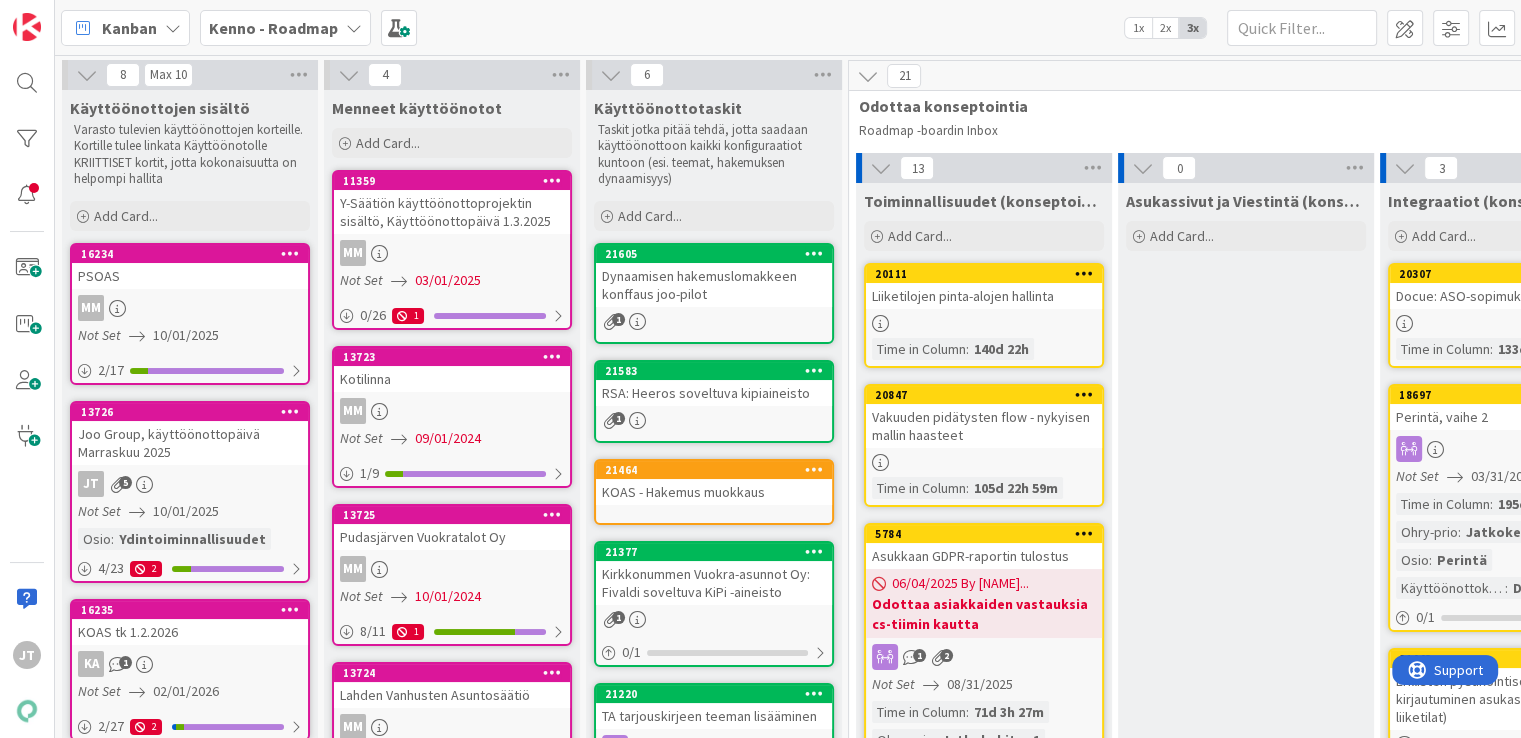 scroll, scrollTop: 0, scrollLeft: 0, axis: both 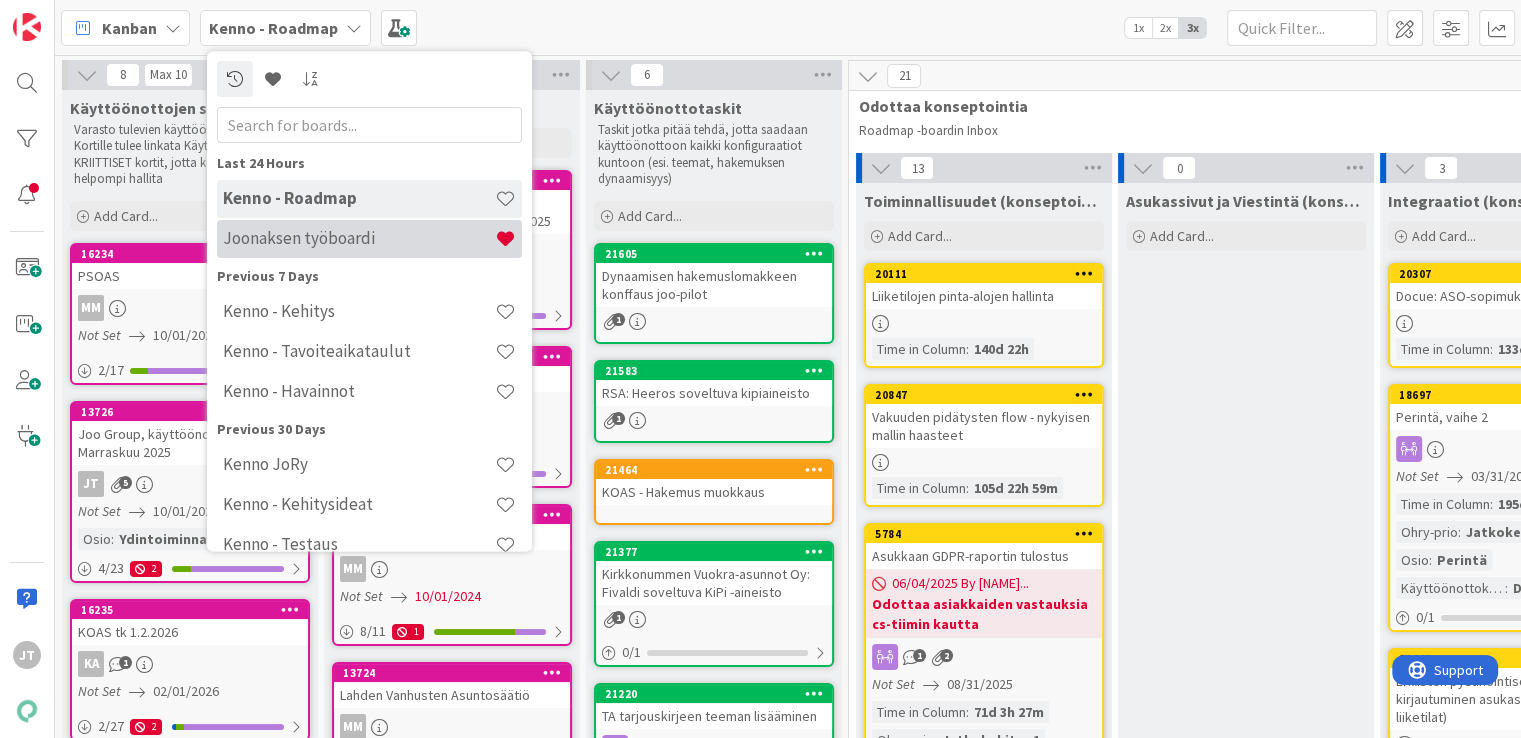 click on "Joonaksen työboardi" at bounding box center [359, 239] 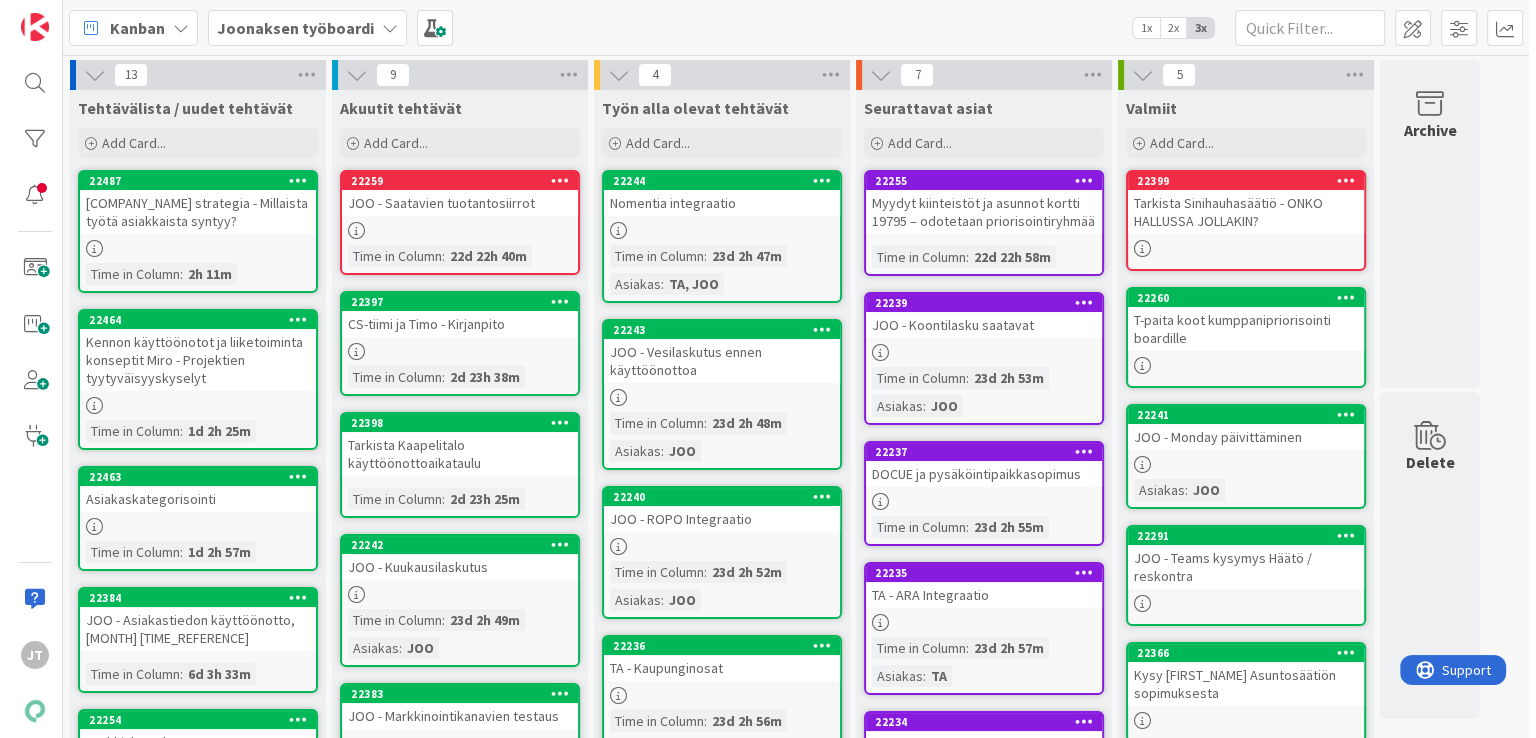 scroll, scrollTop: 0, scrollLeft: 0, axis: both 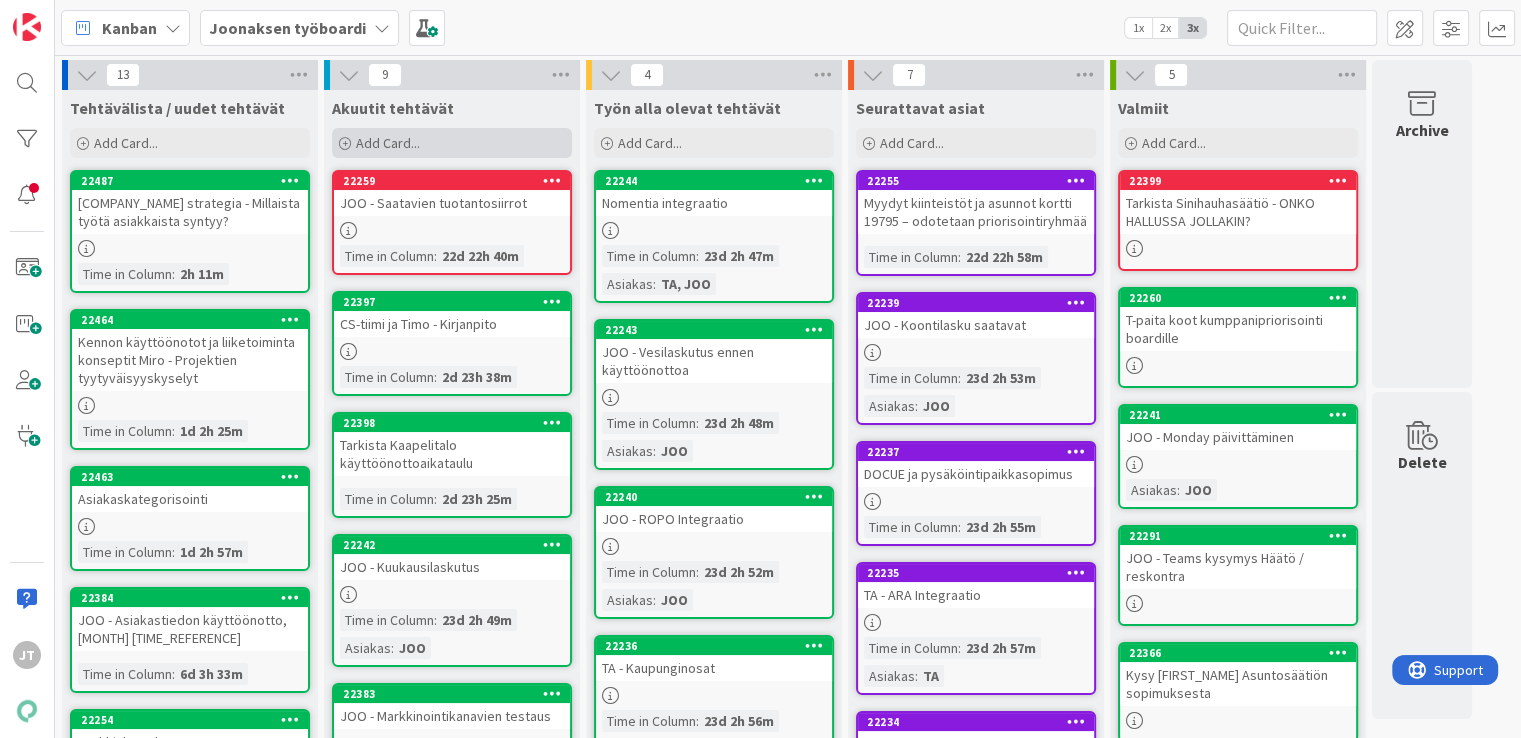 click on "Add Card..." at bounding box center (388, 143) 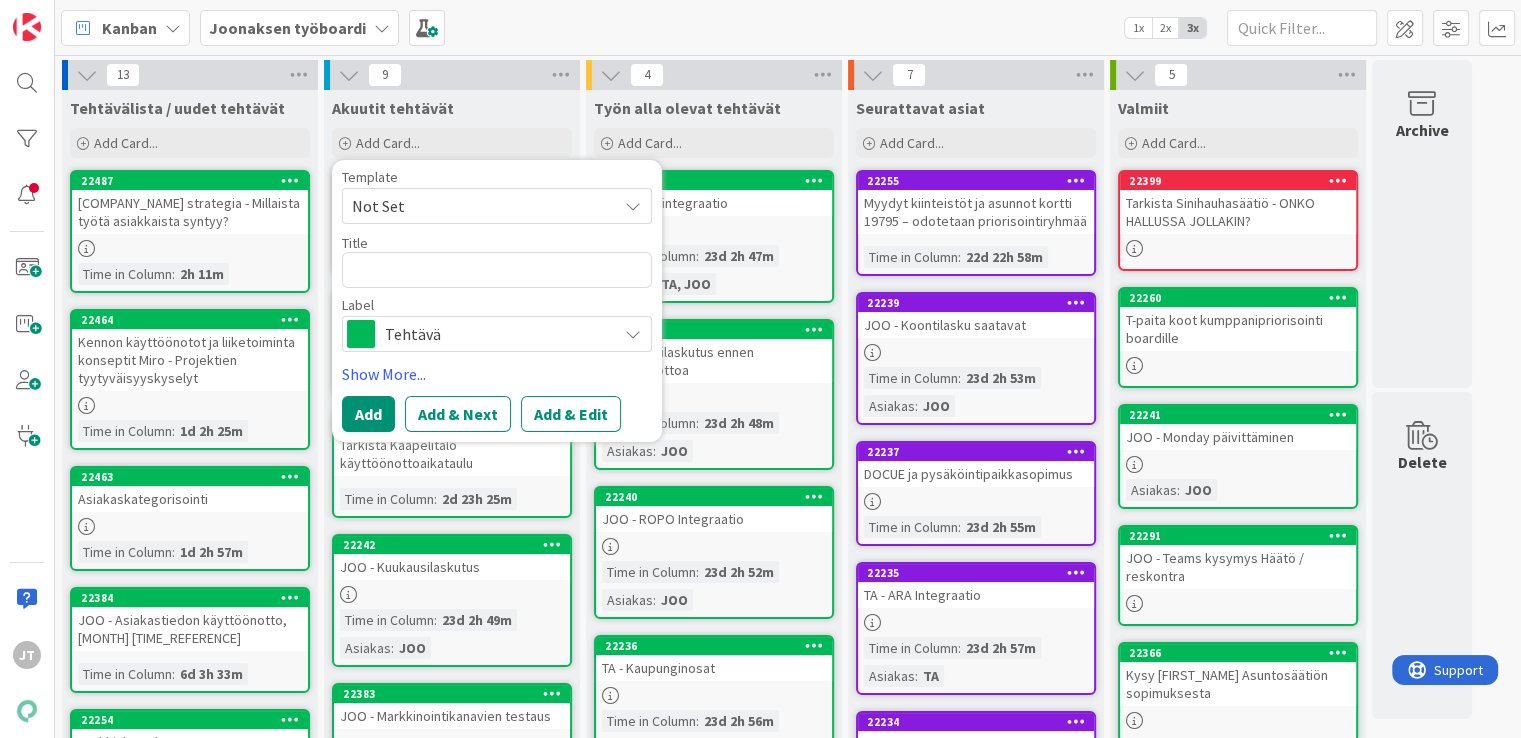 type on "x" 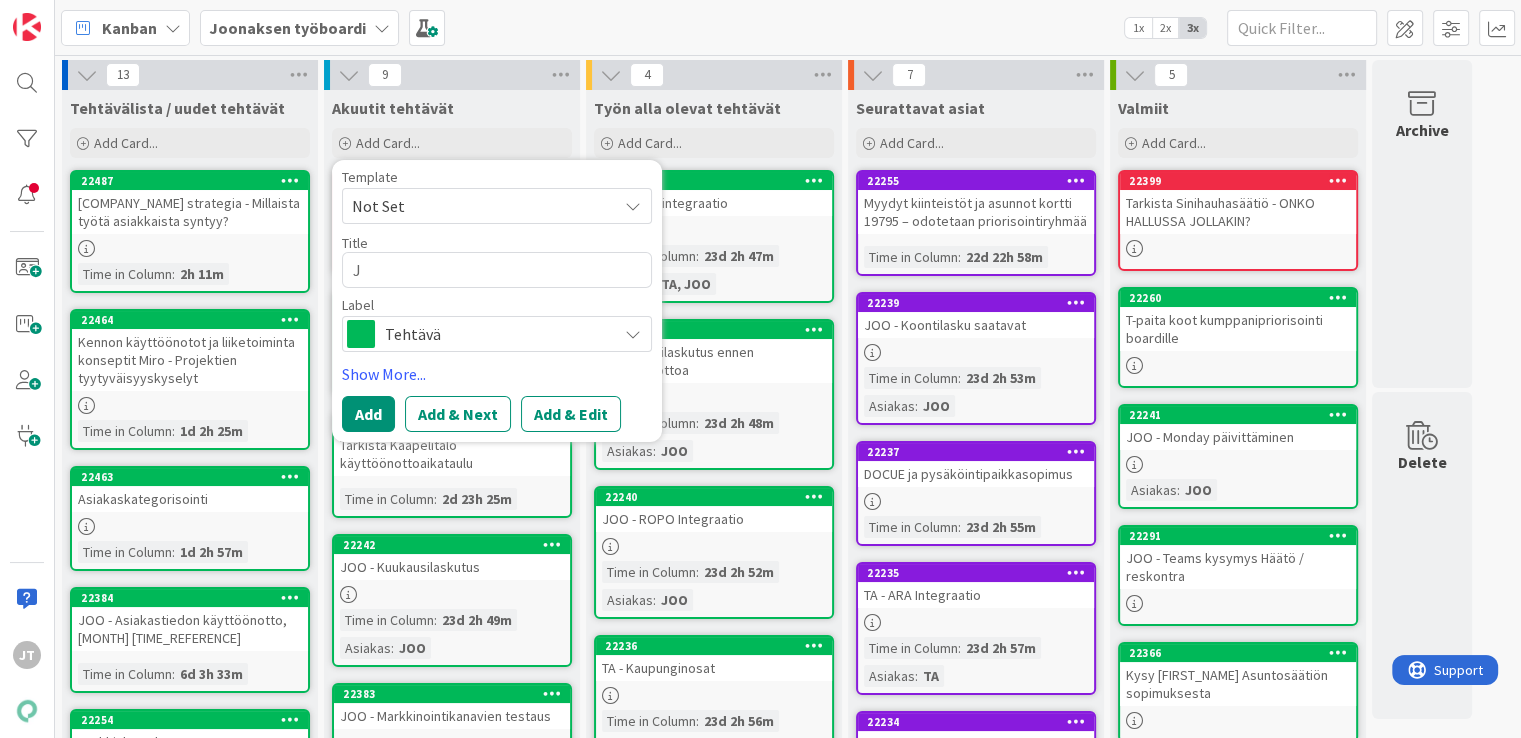 type on "x" 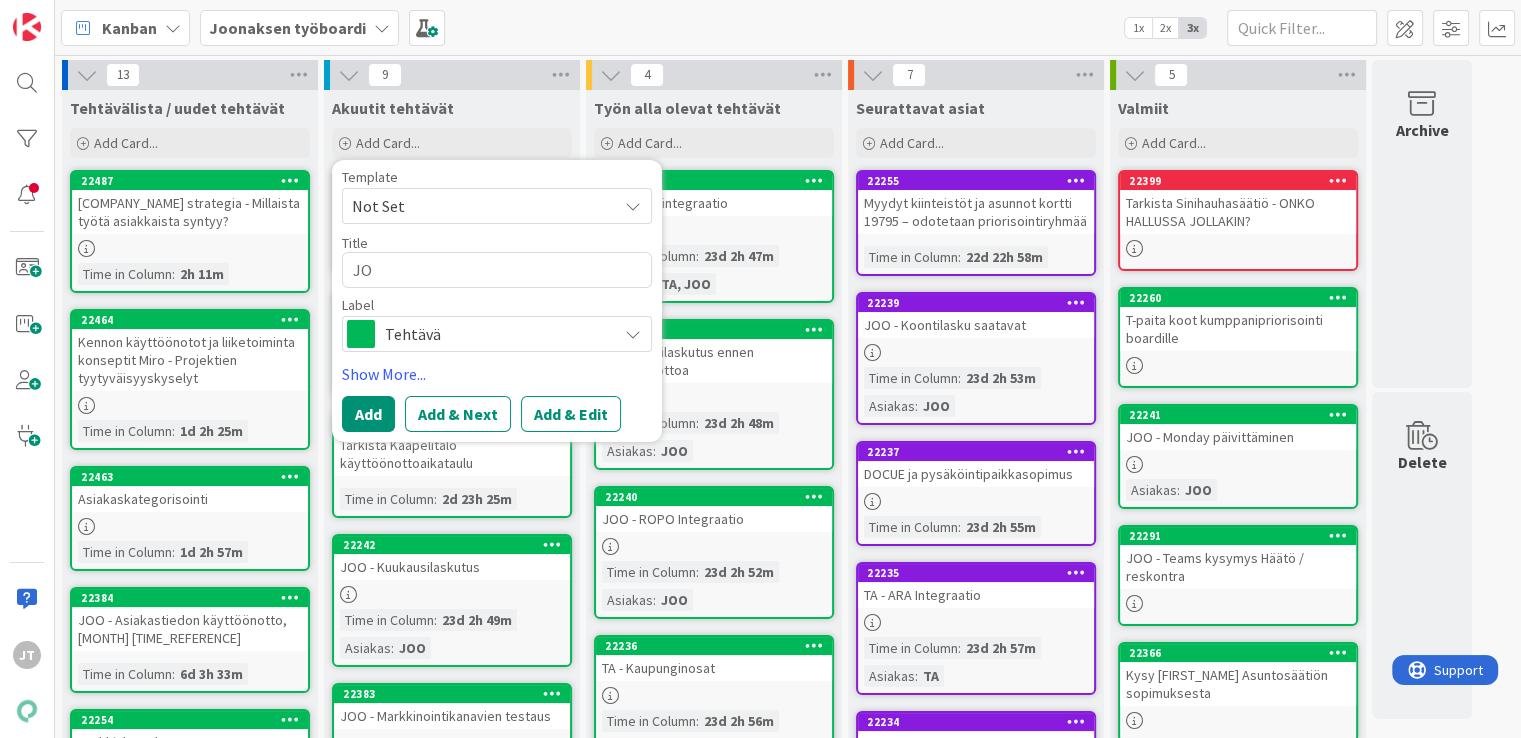 type on "x" 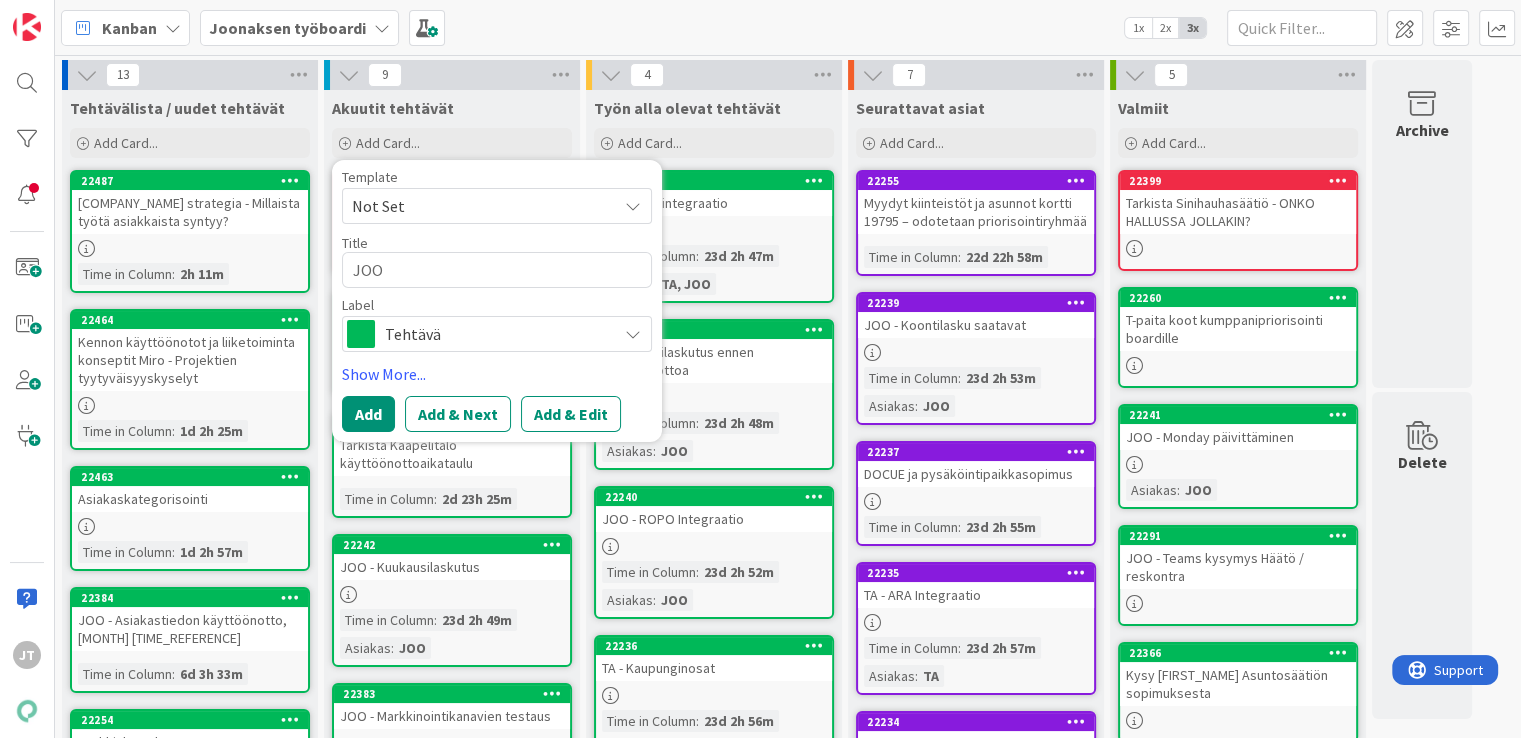 type on "x" 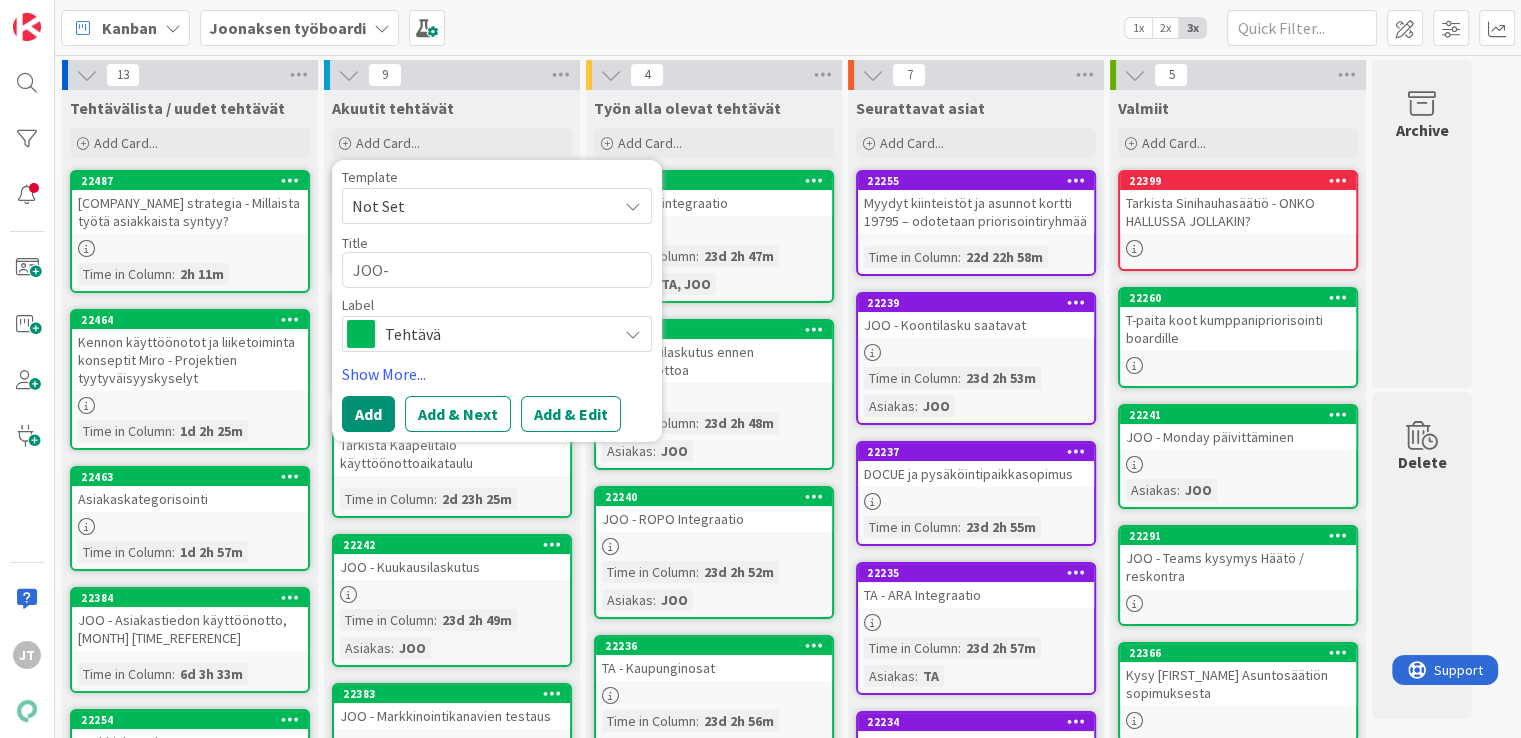 type on "x" 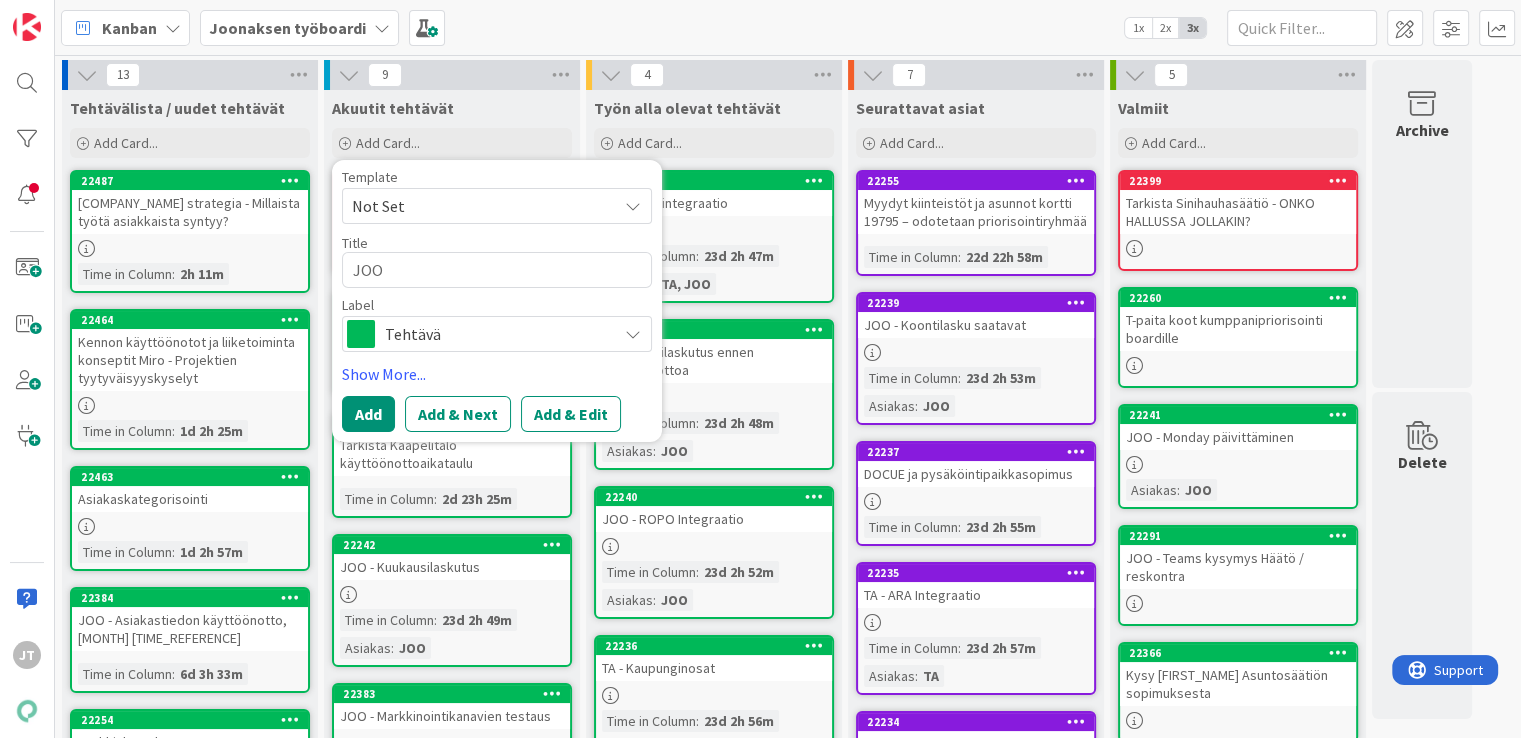 type on "x" 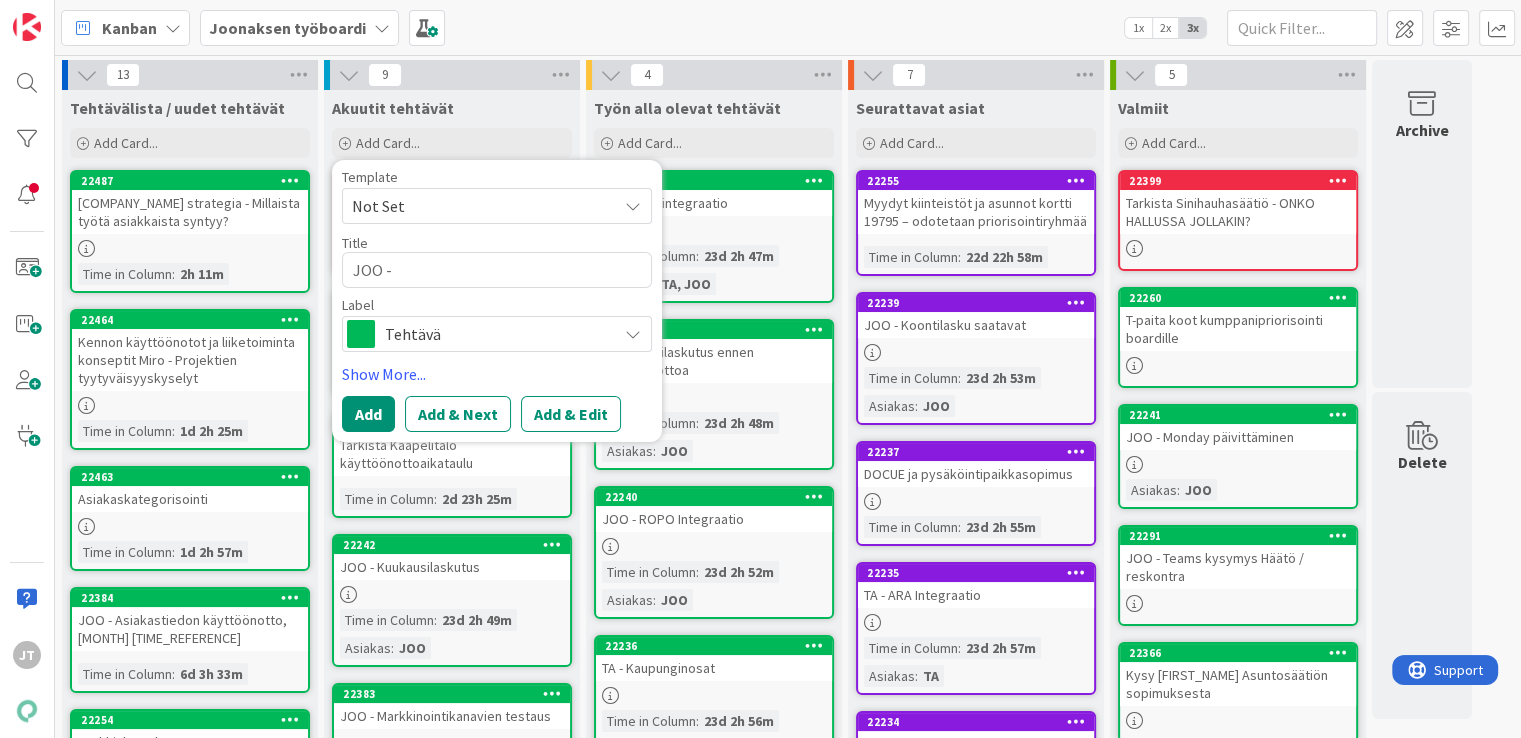type on "x" 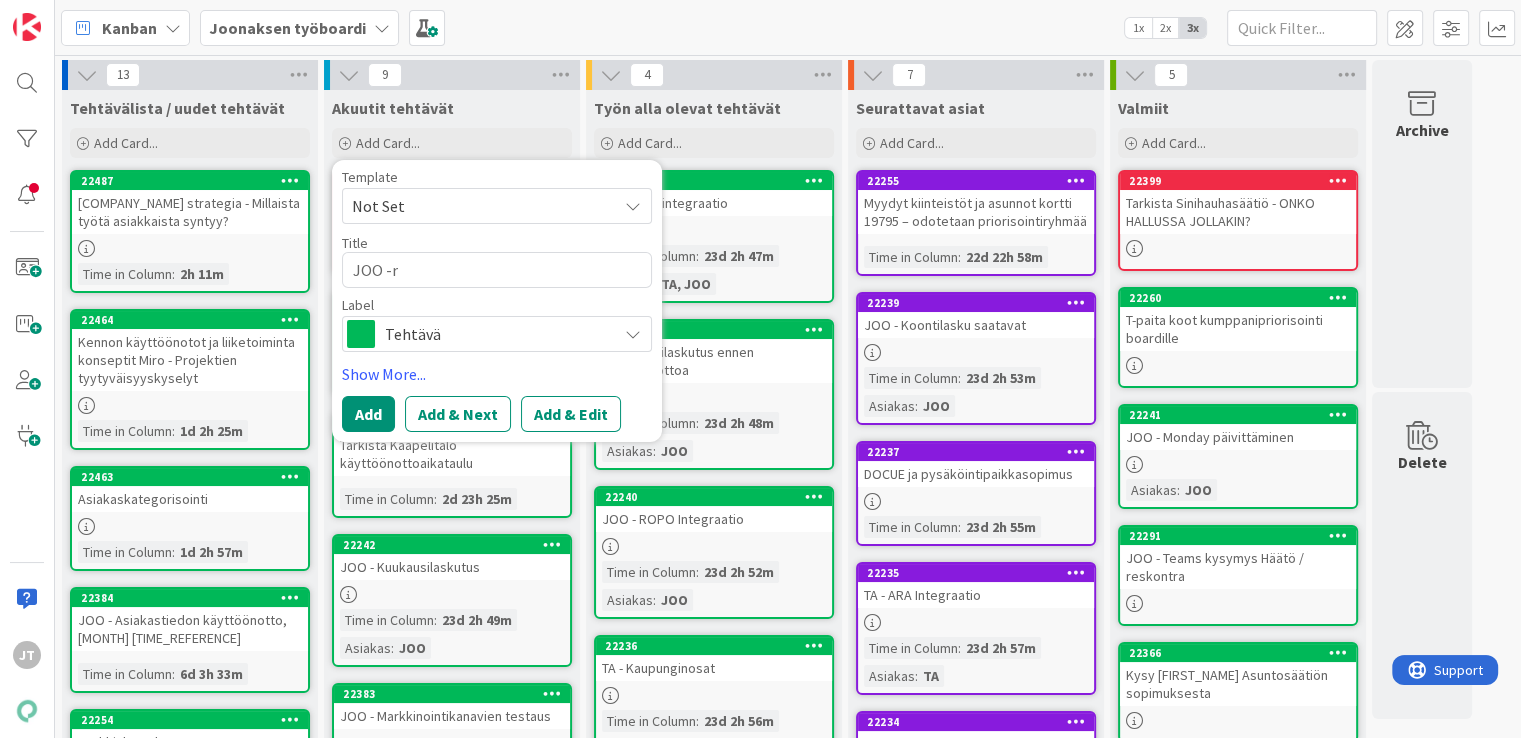 type on "x" 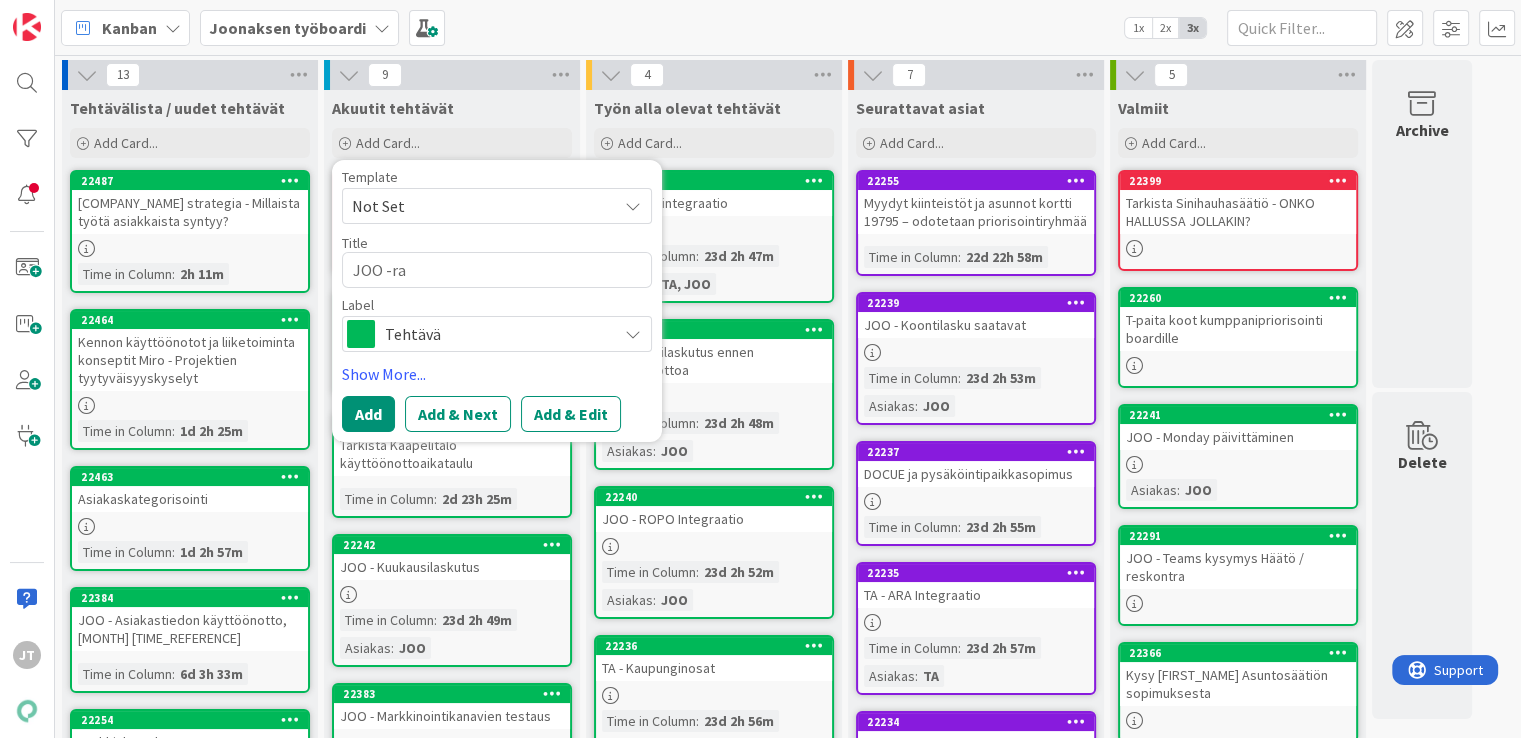 type on "x" 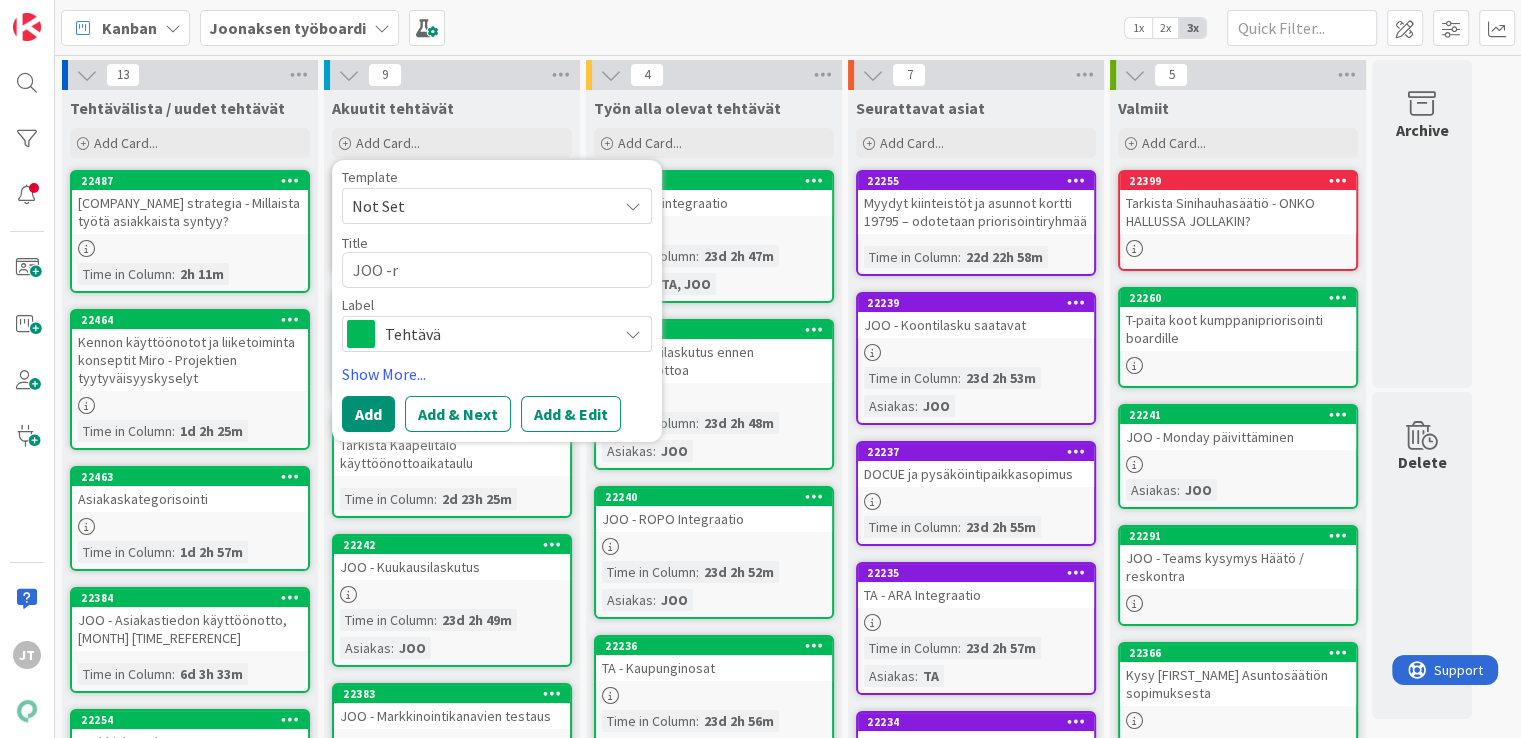 type on "x" 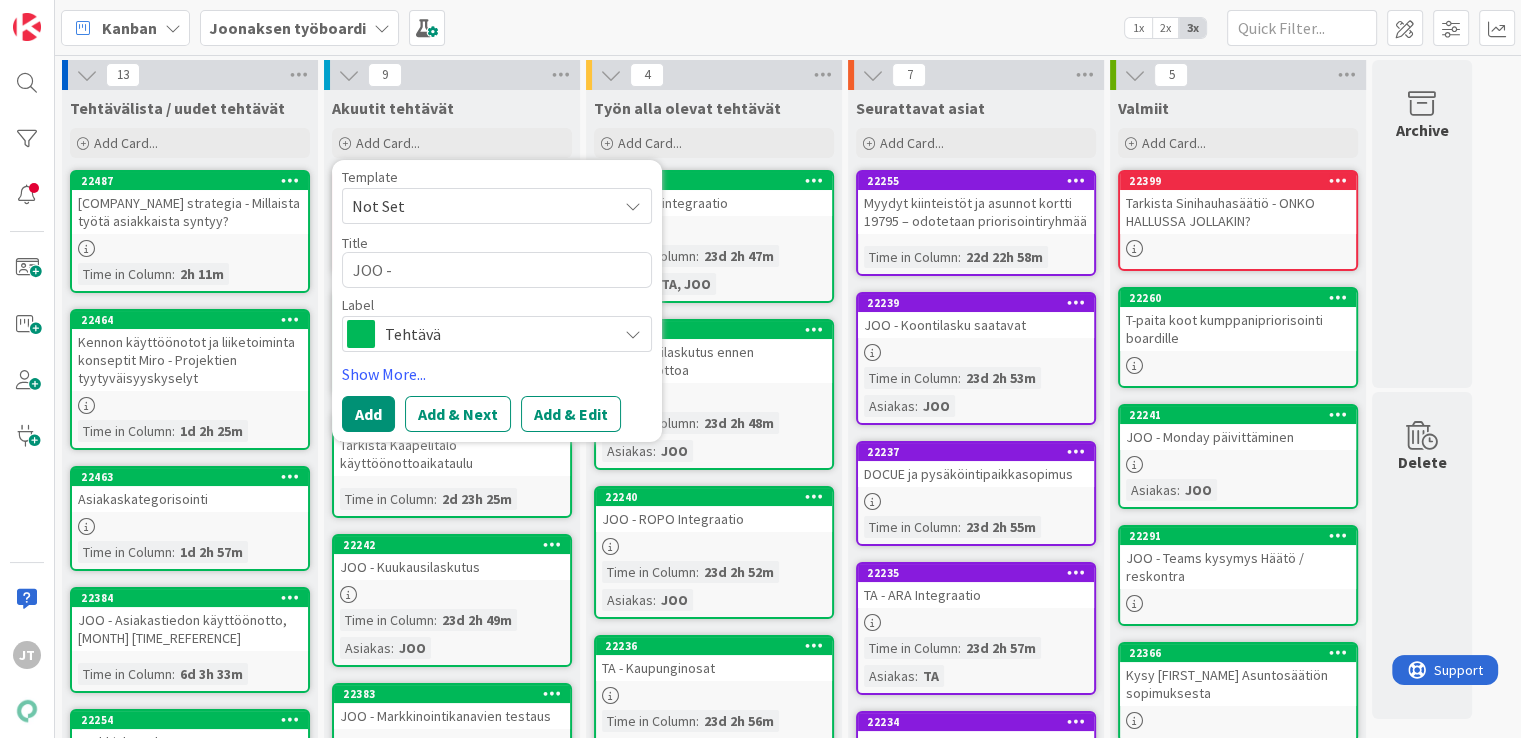 type on "x" 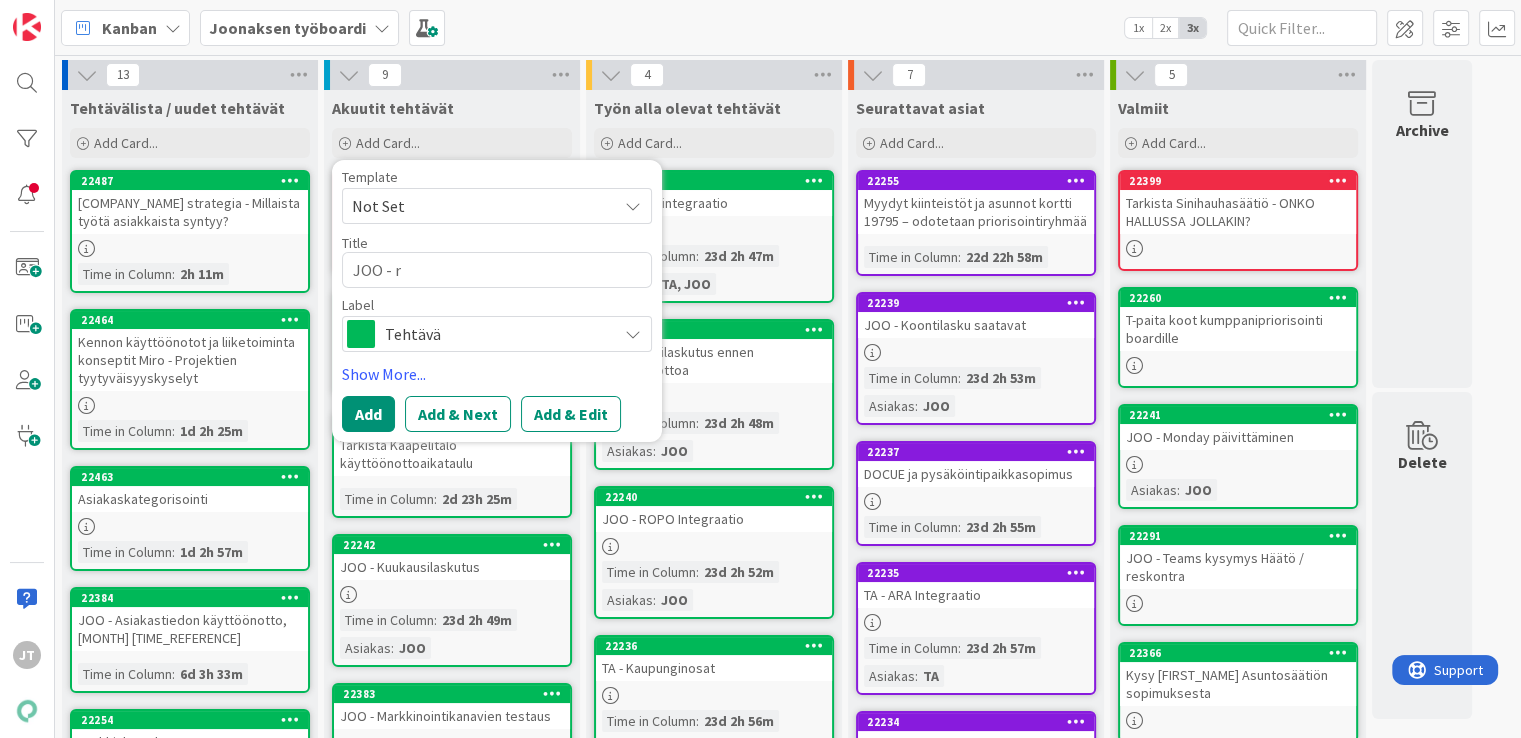 type on "x" 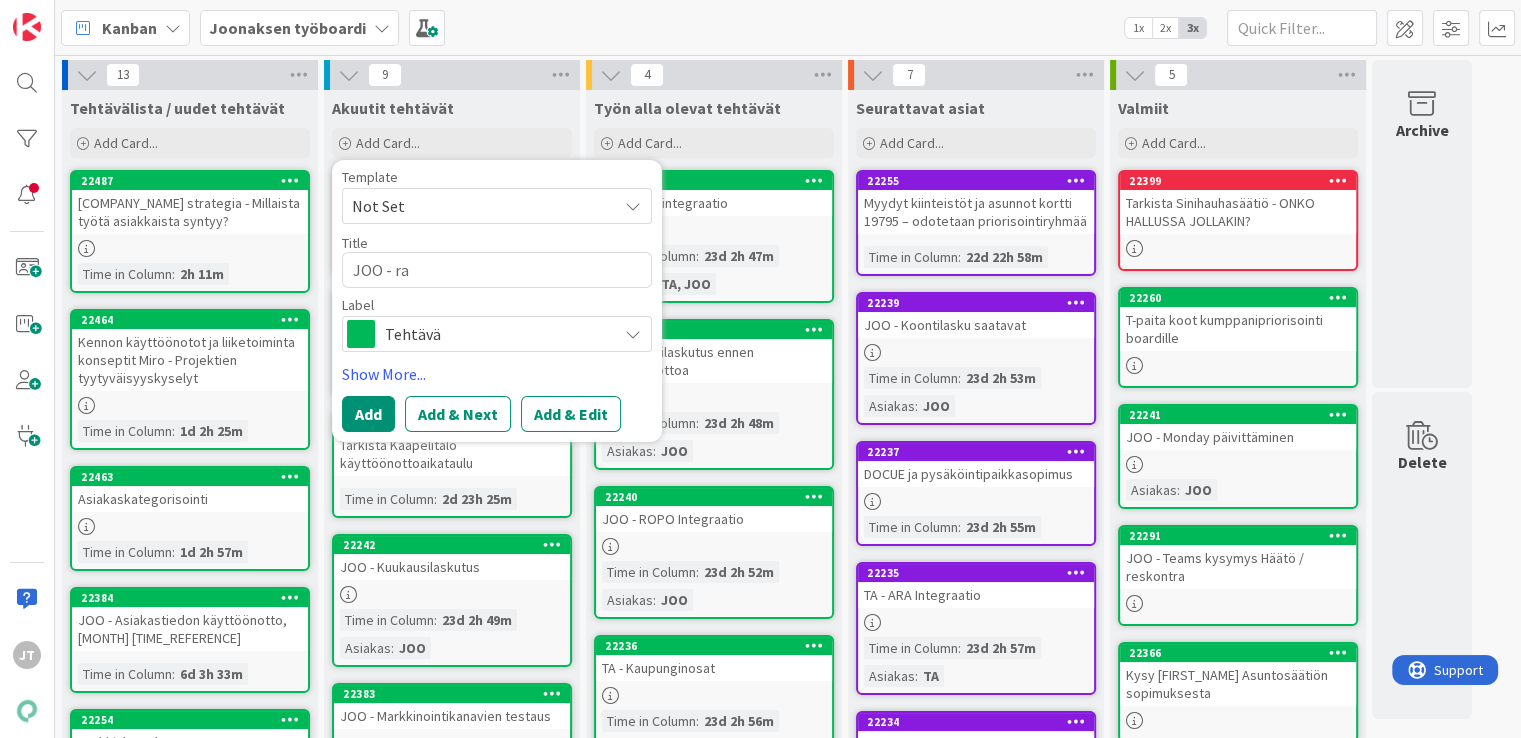 type on "x" 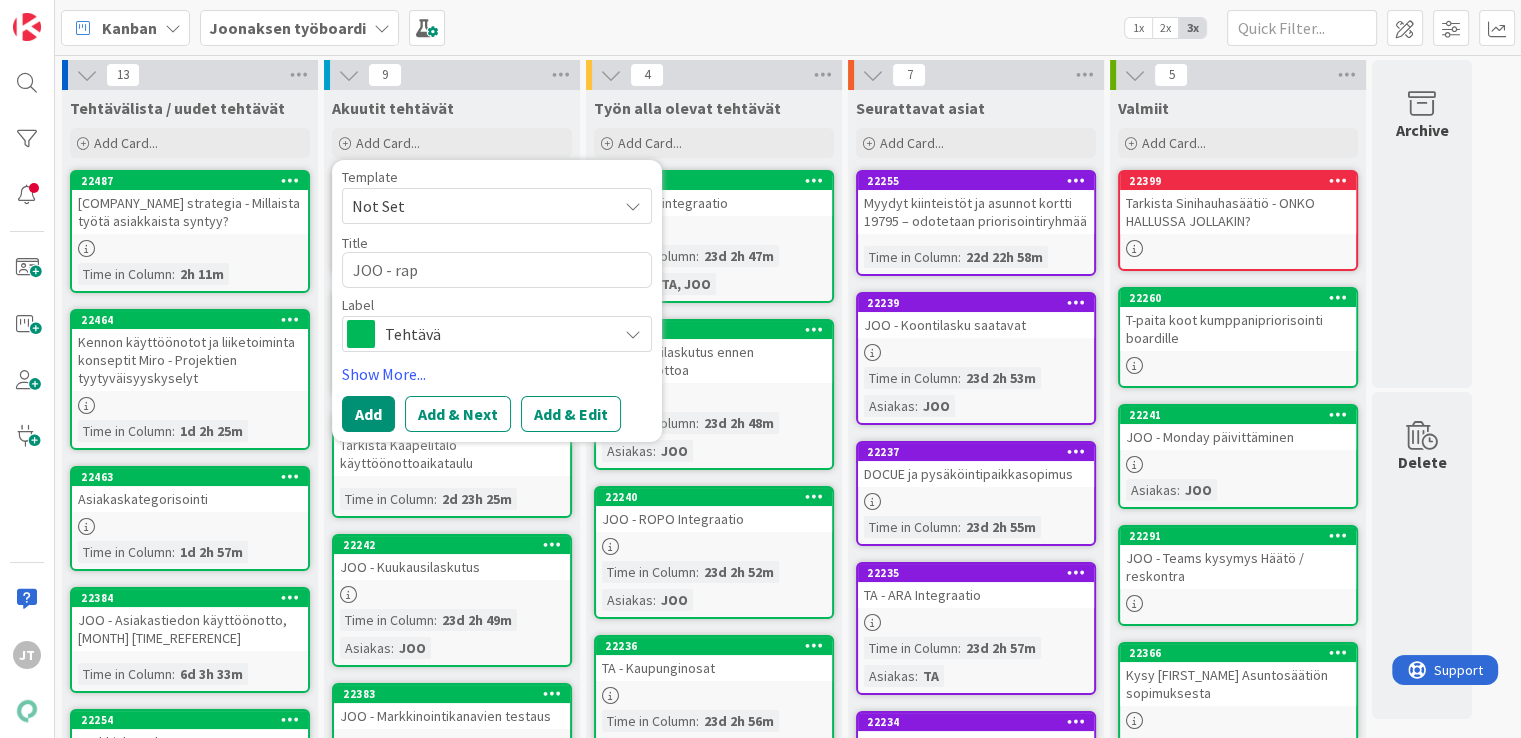 type on "x" 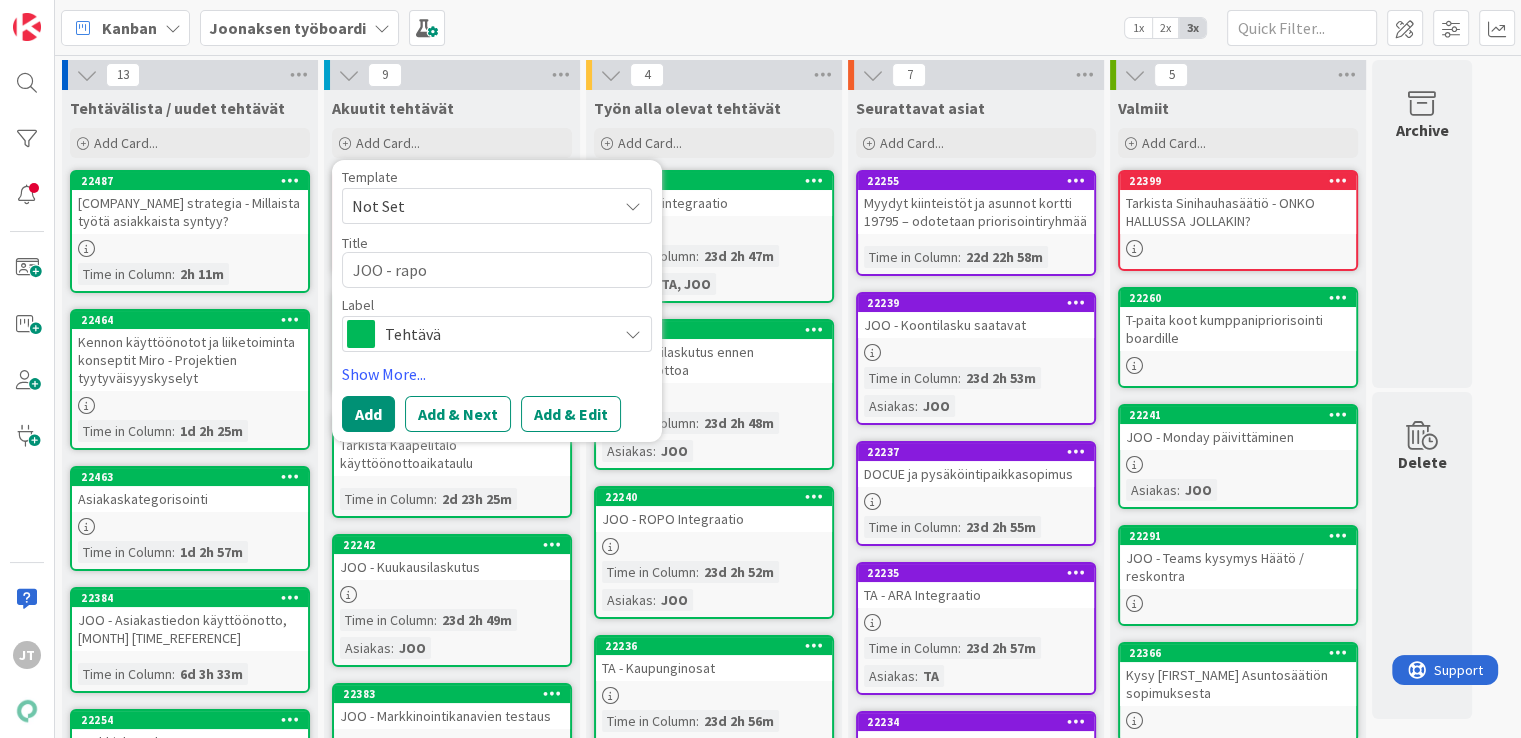 type on "x" 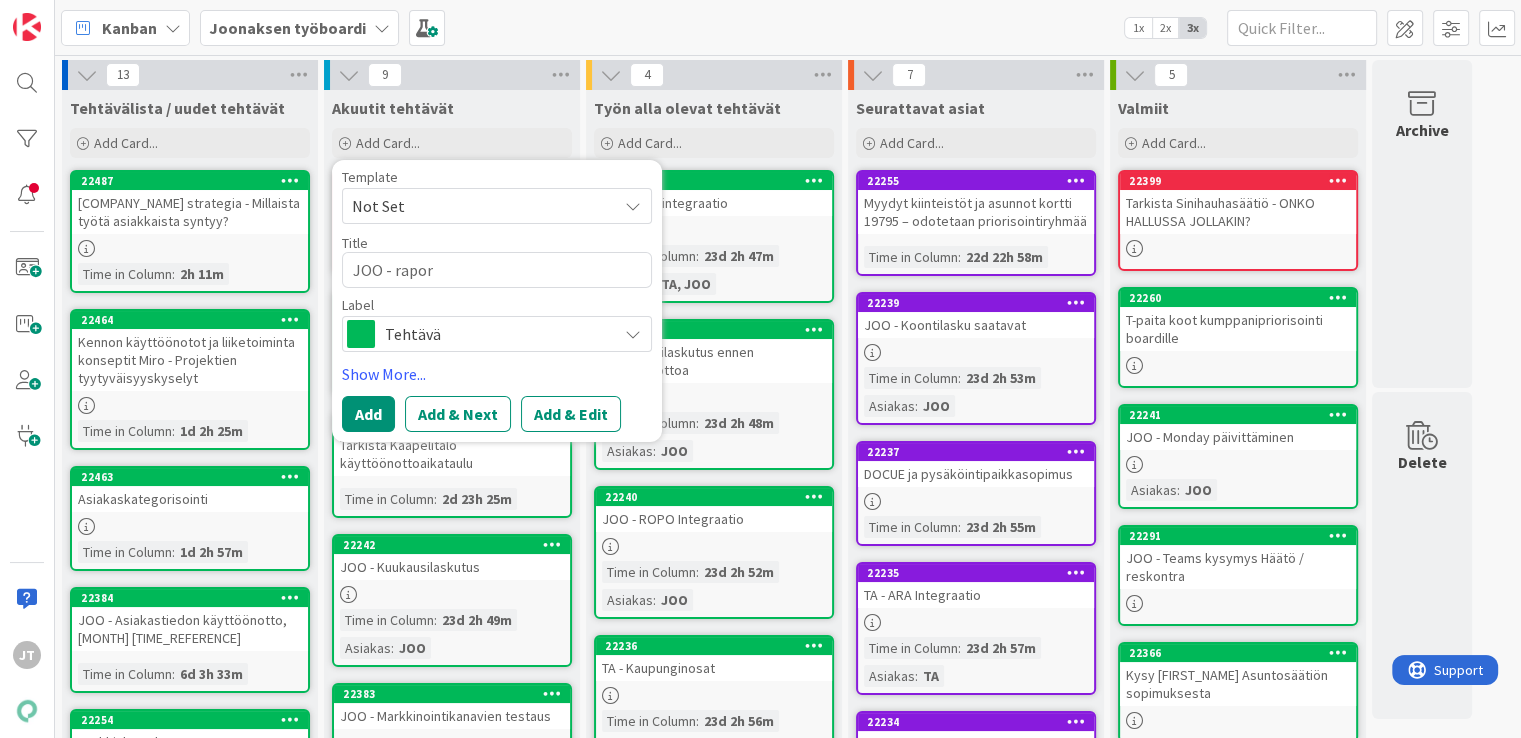 type on "x" 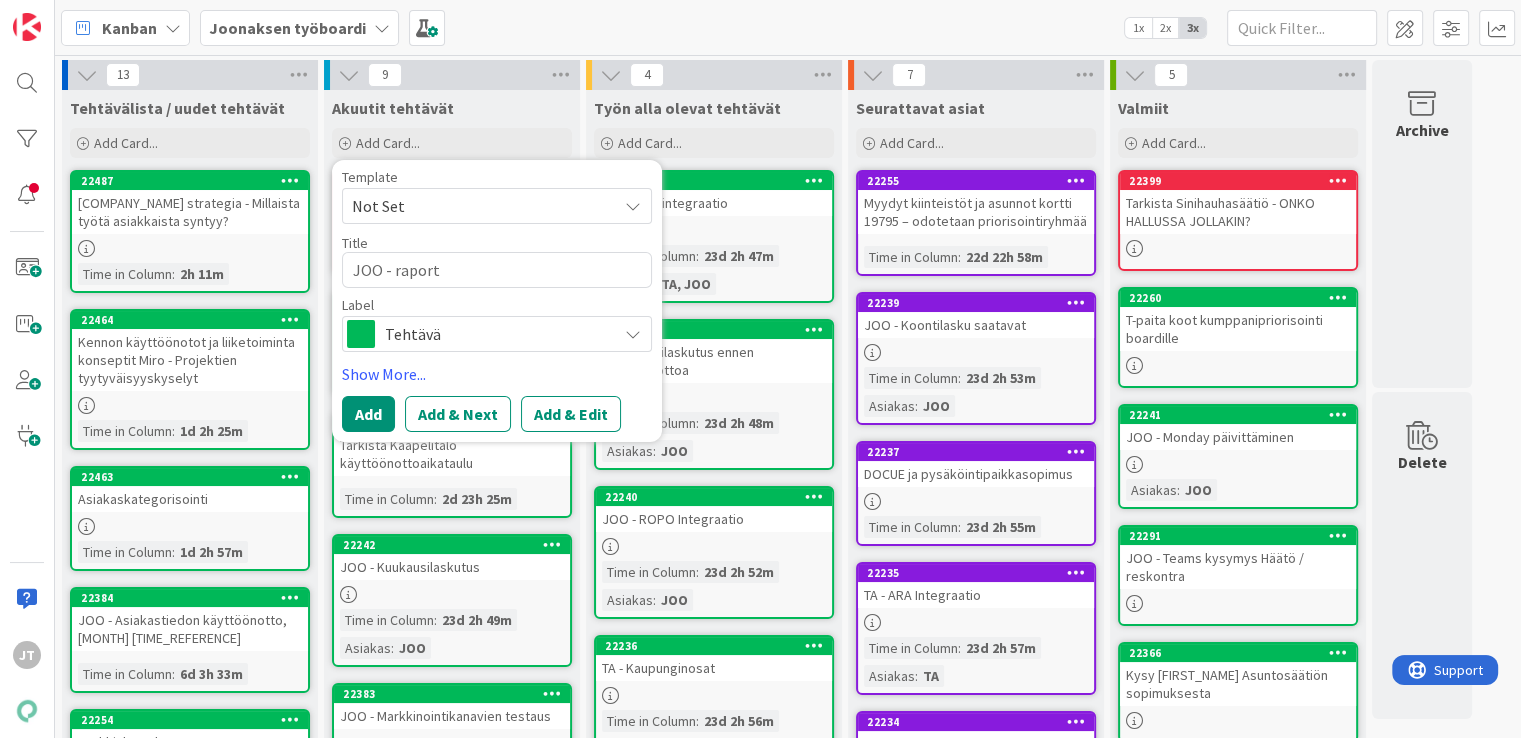 type on "x" 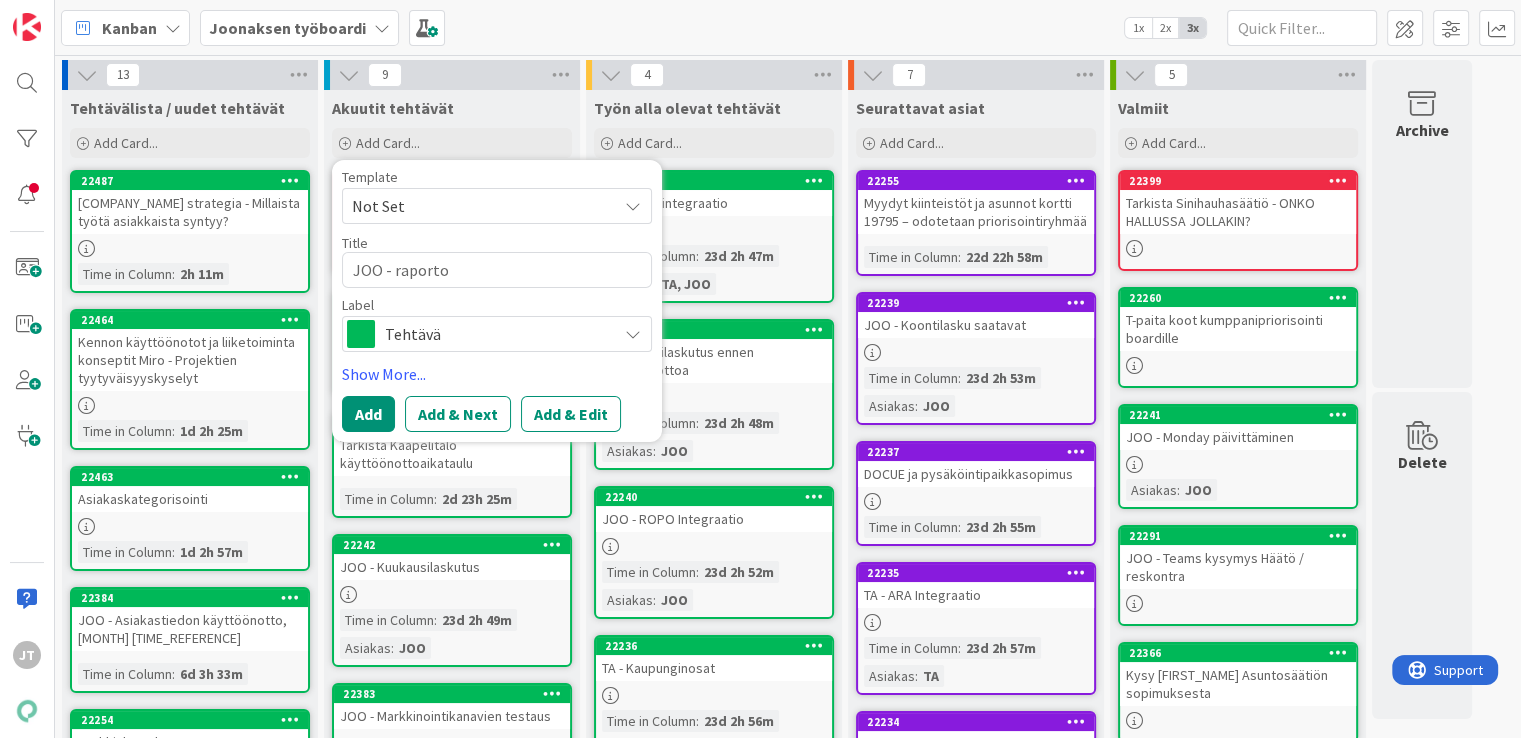 type on "x" 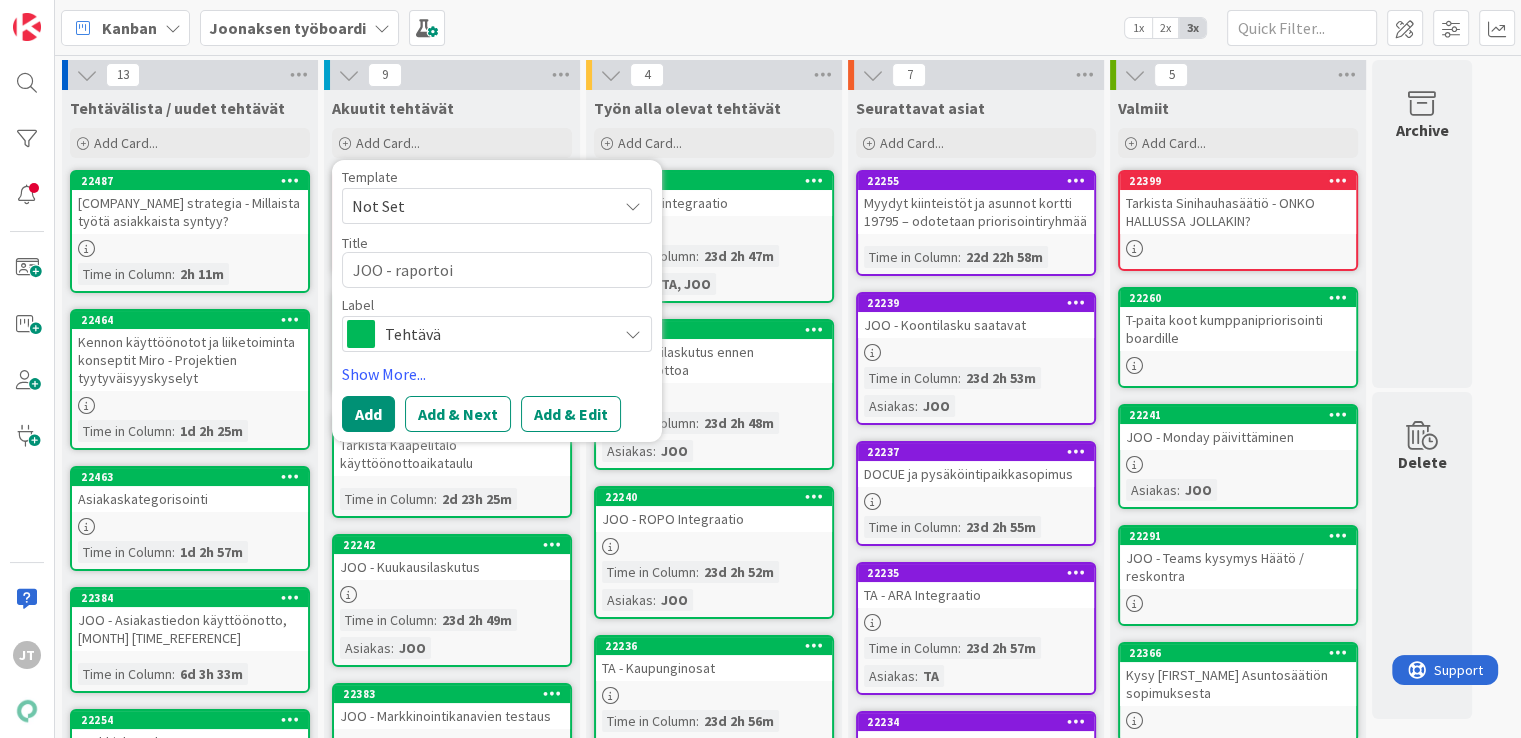 type on "x" 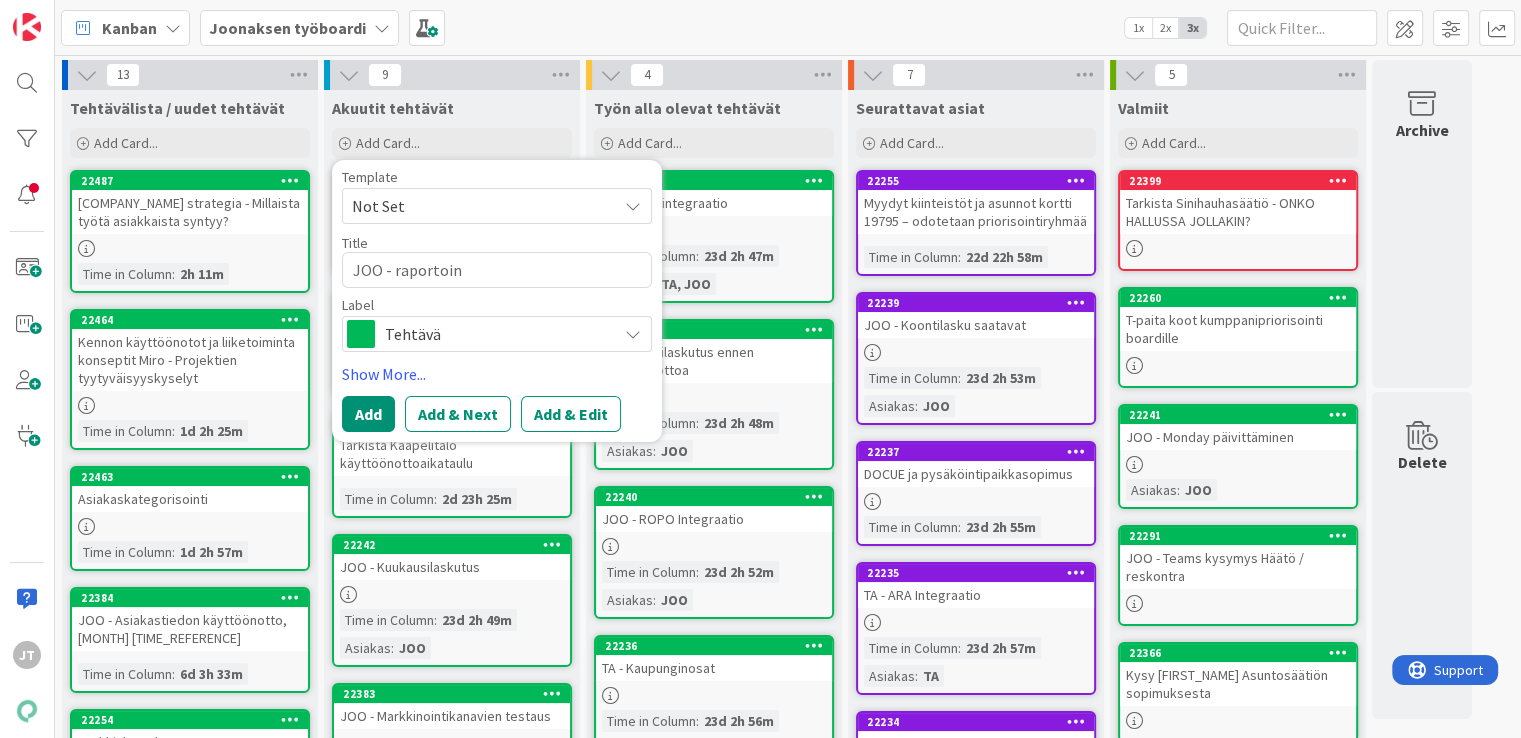 type on "x" 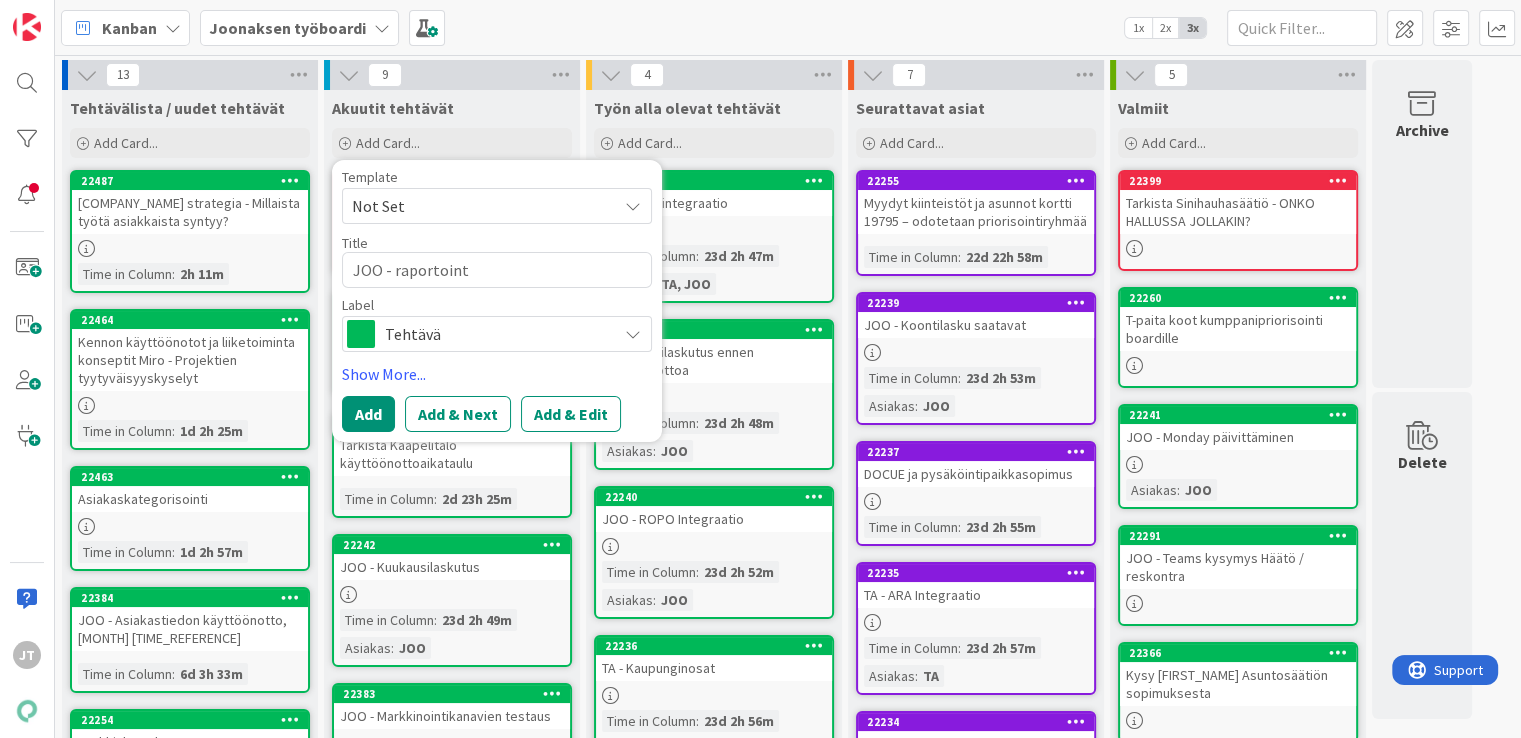 type on "x" 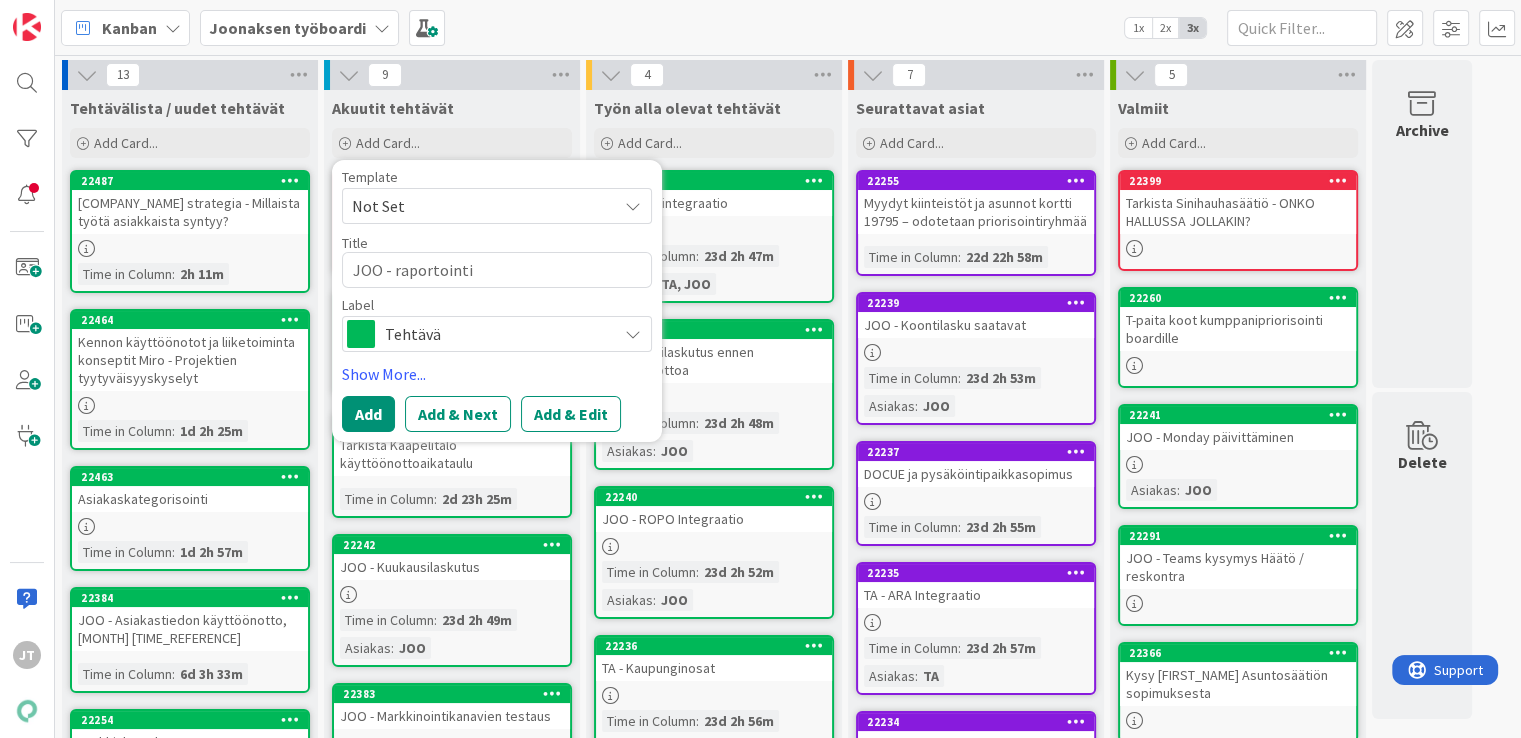 type on "x" 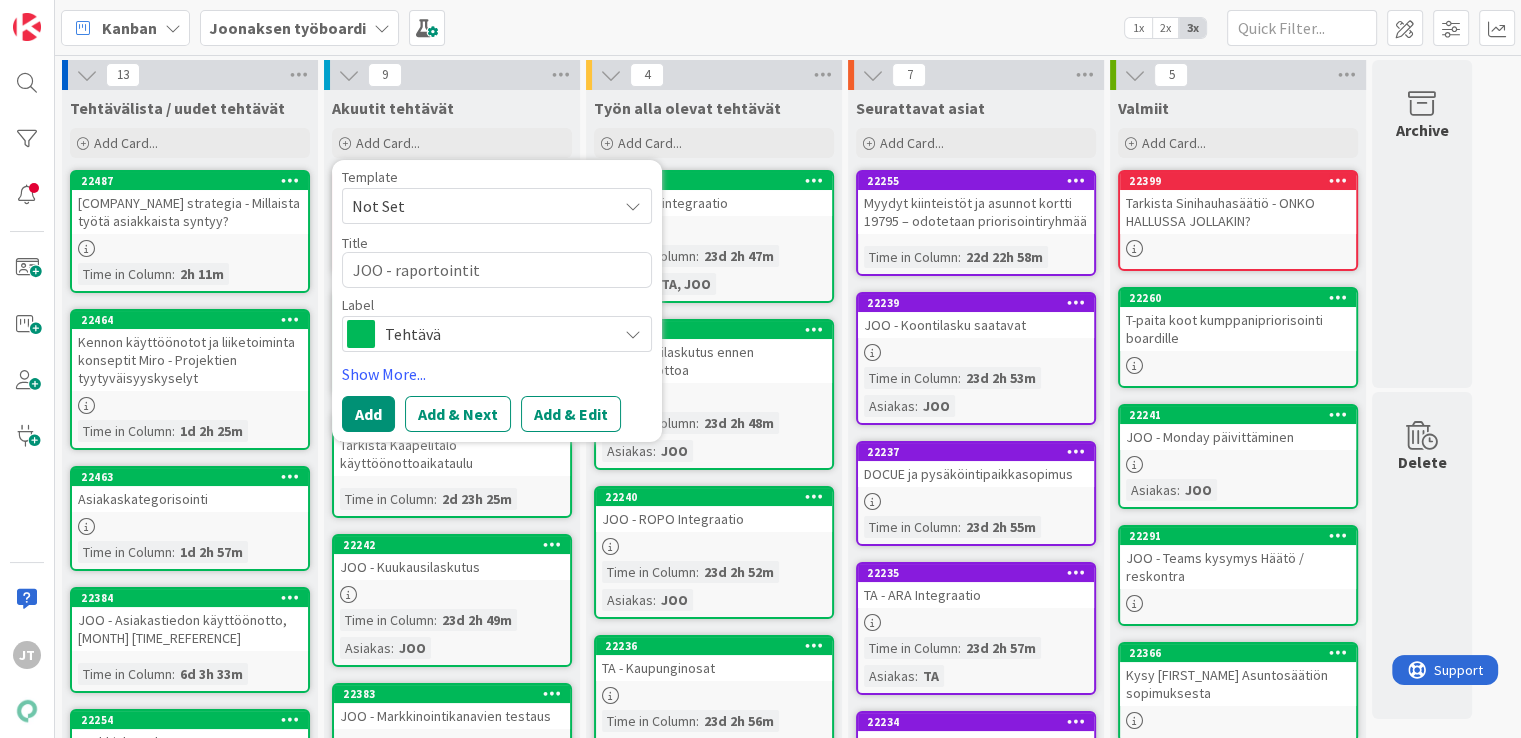 type on "x" 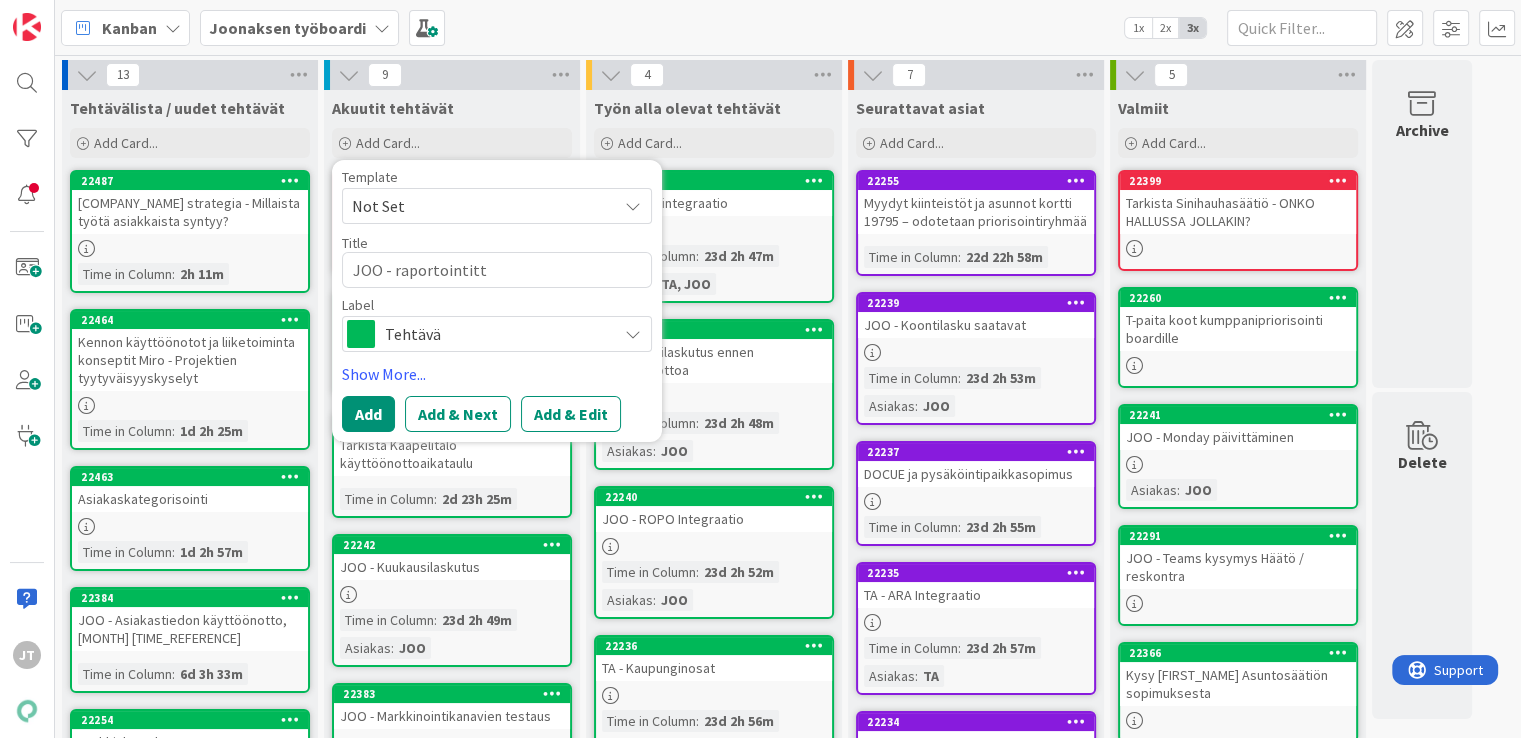 type on "x" 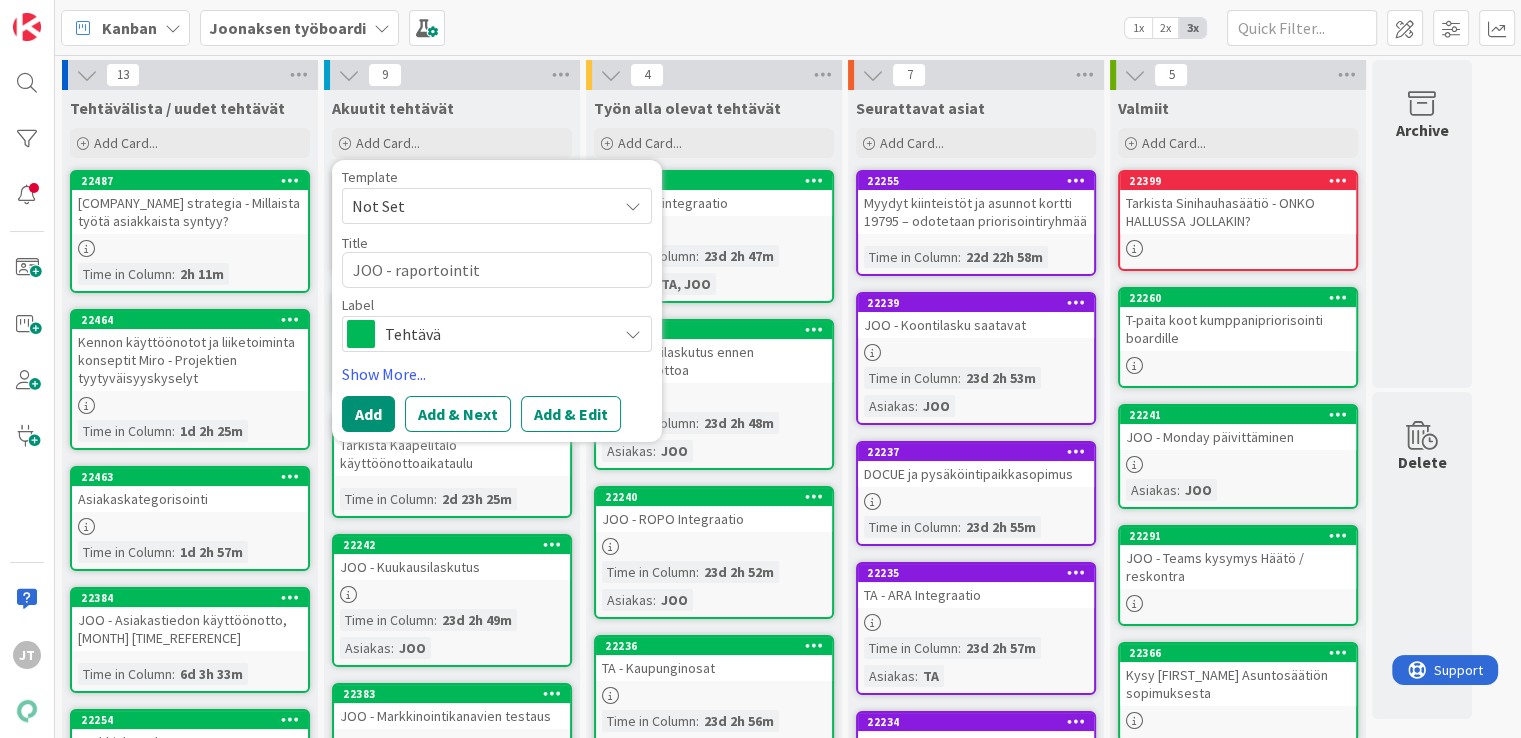 type on "x" 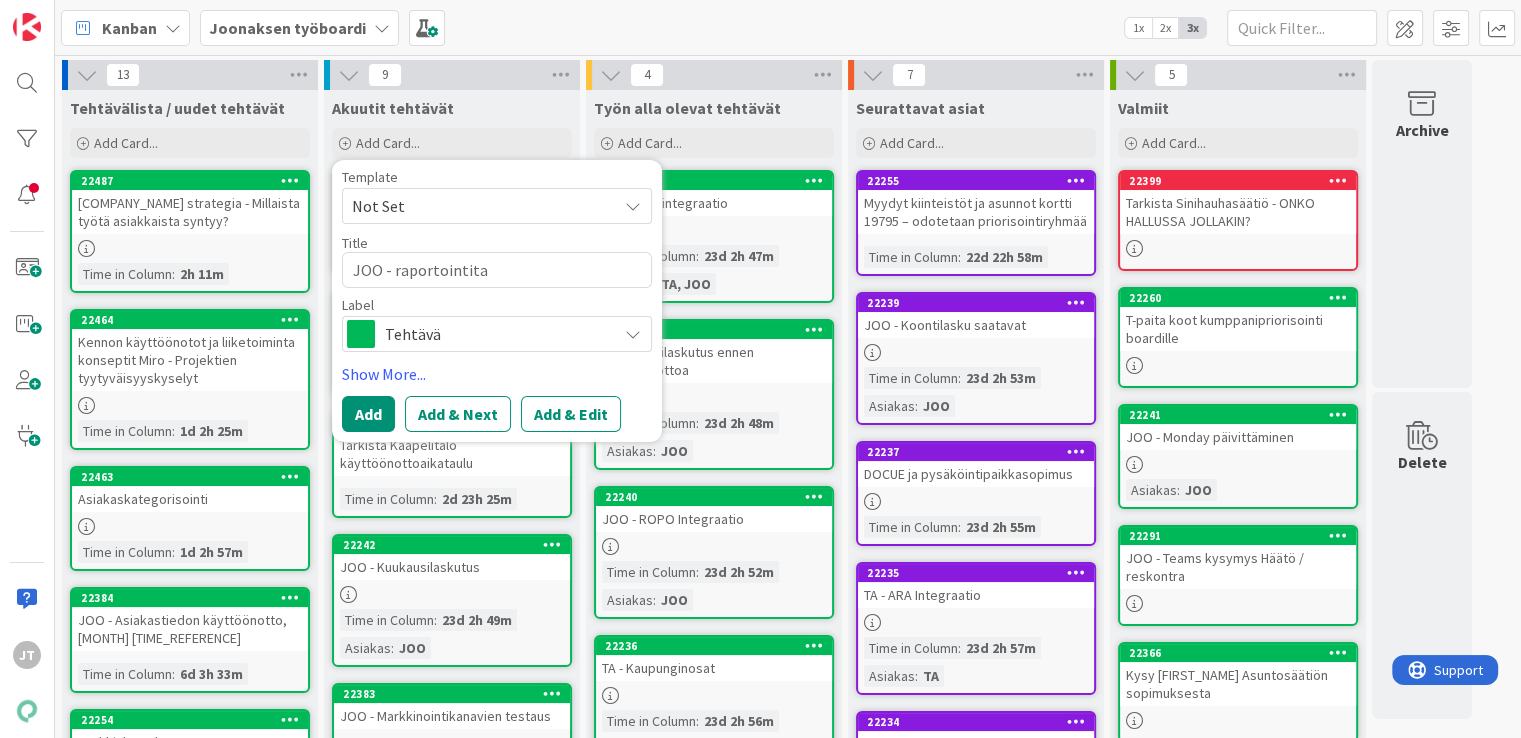 type on "x" 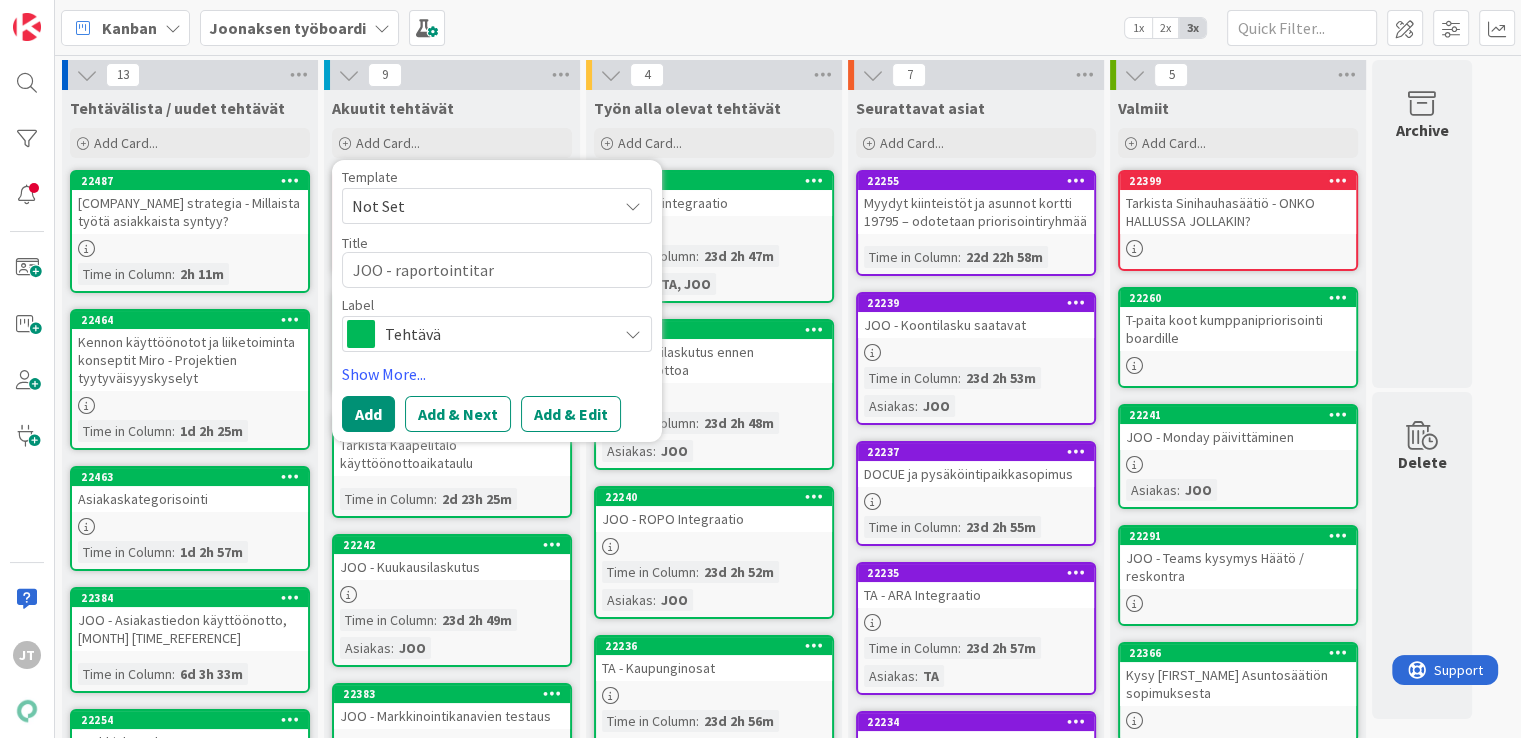 type on "x" 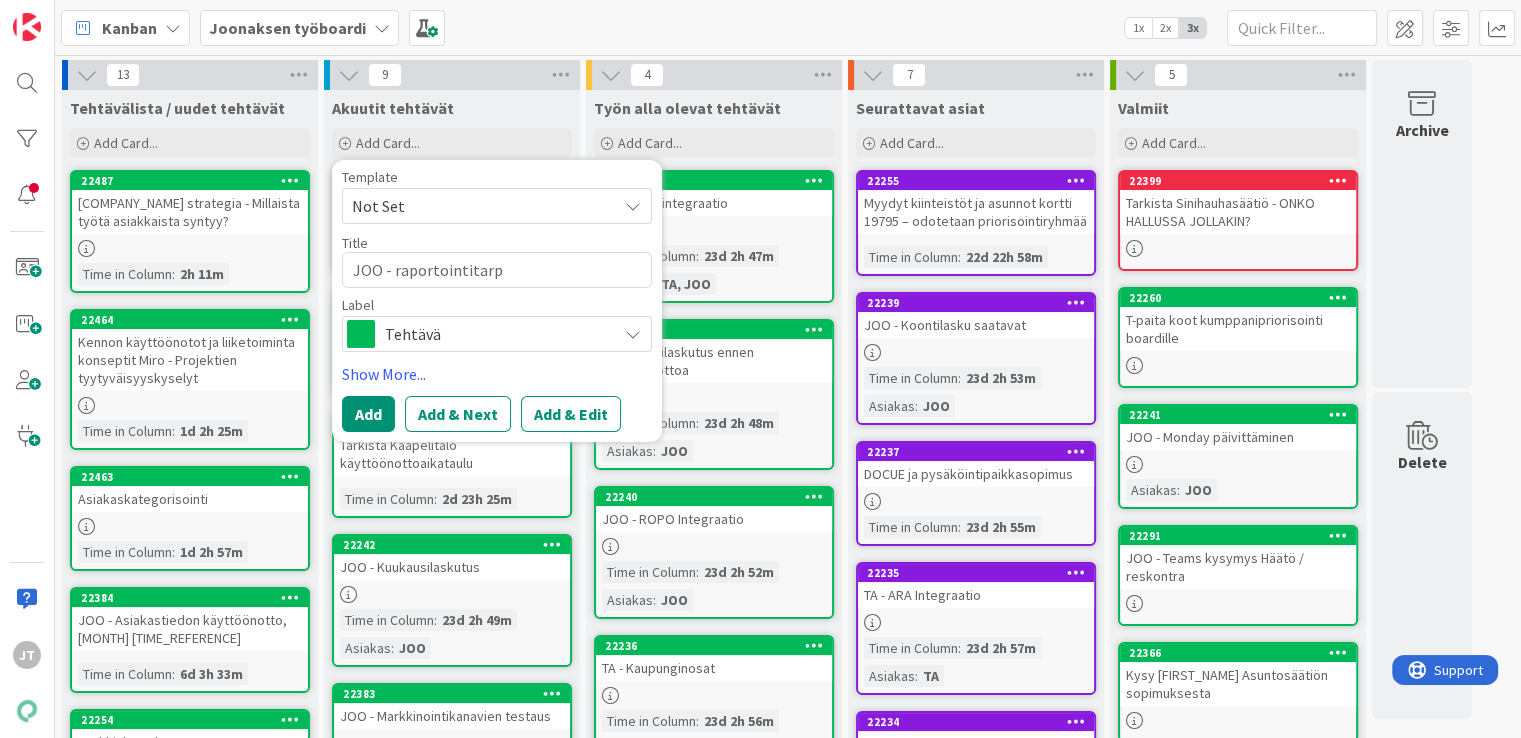 type on "x" 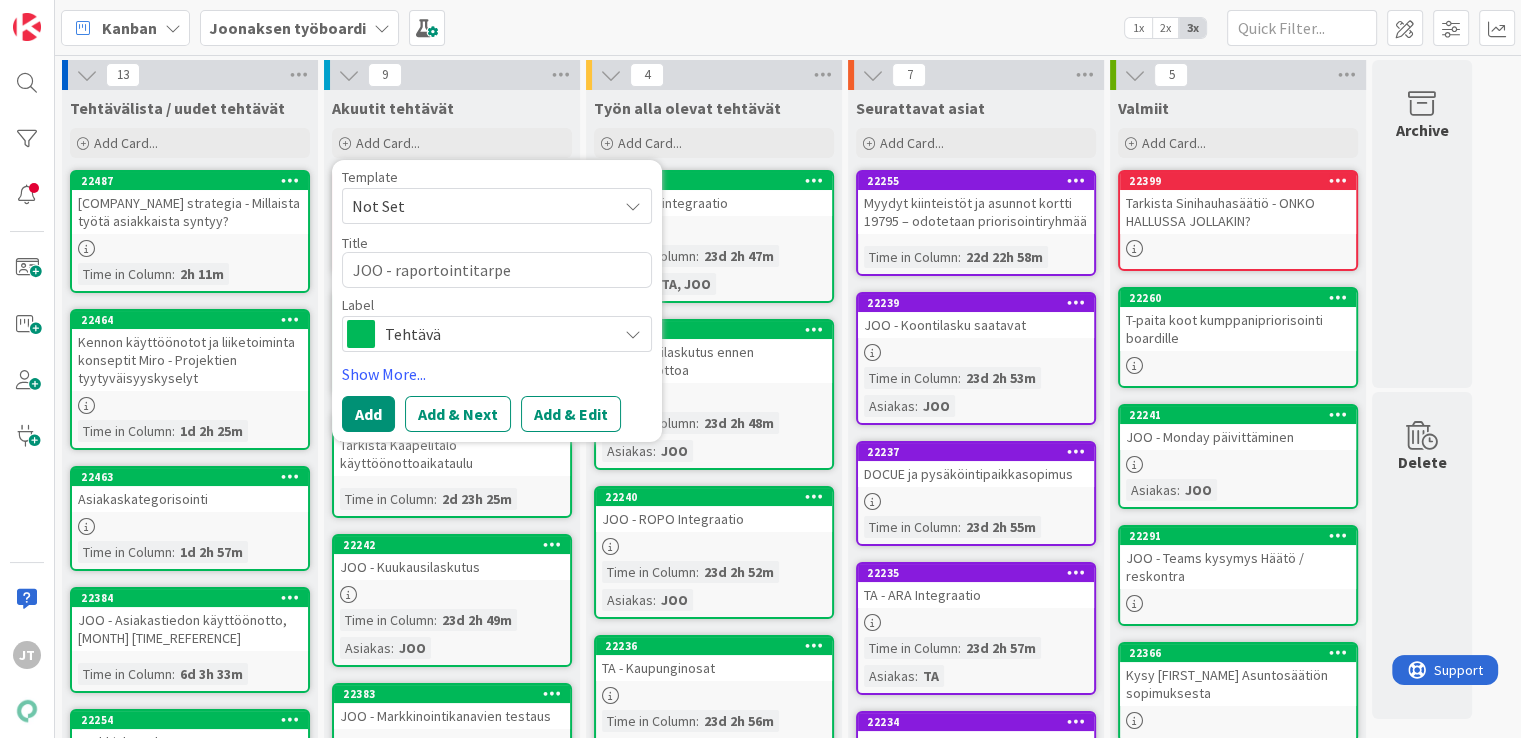 type on "x" 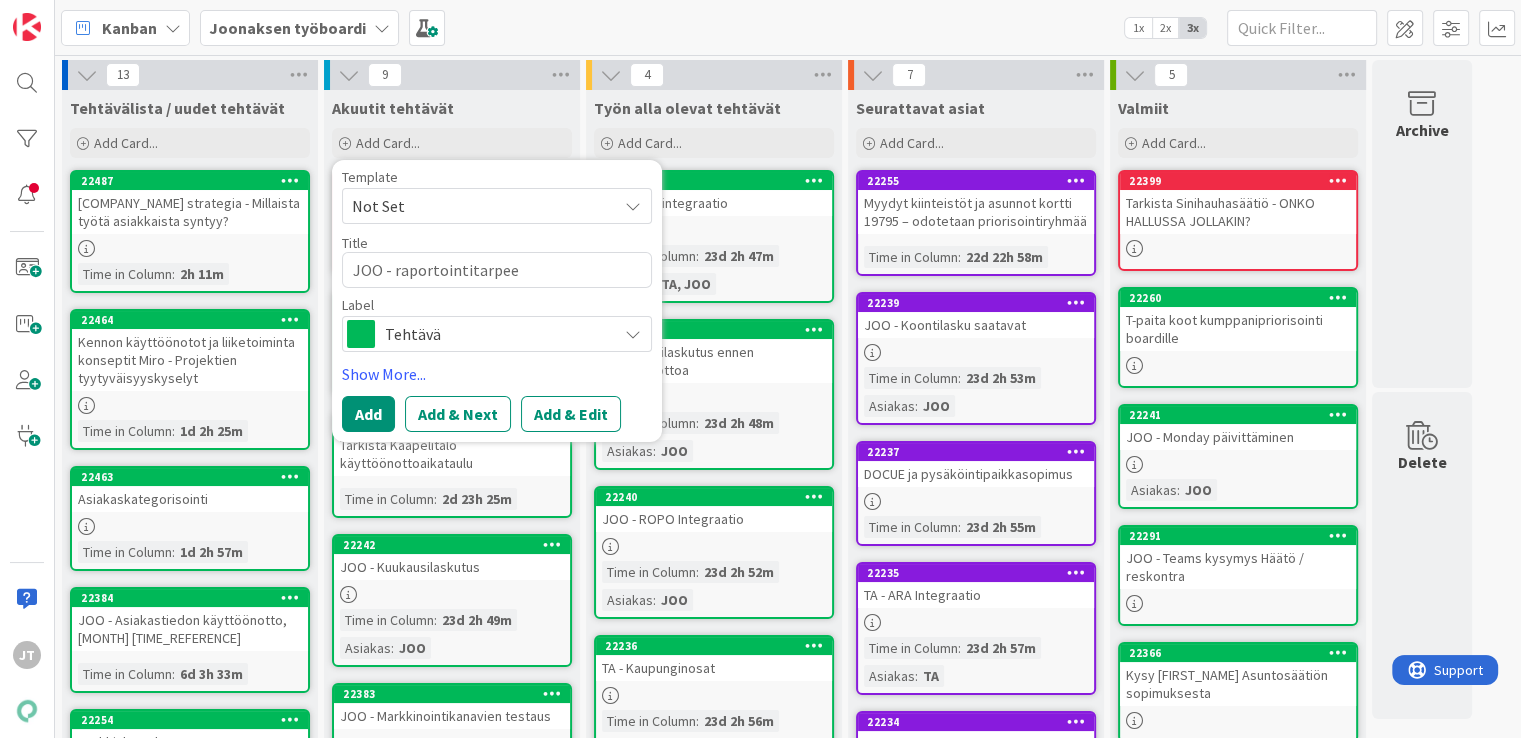 type on "x" 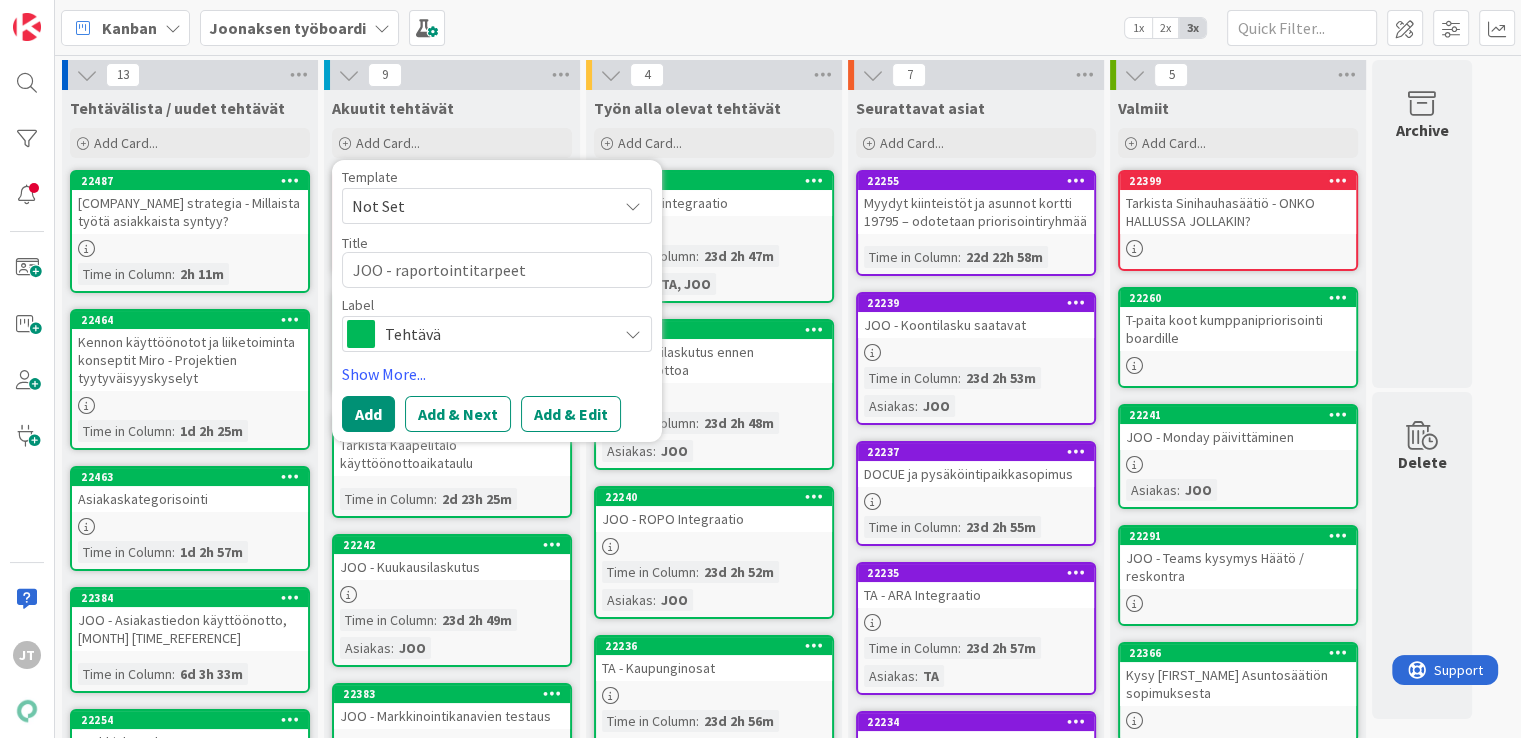 type on "x" 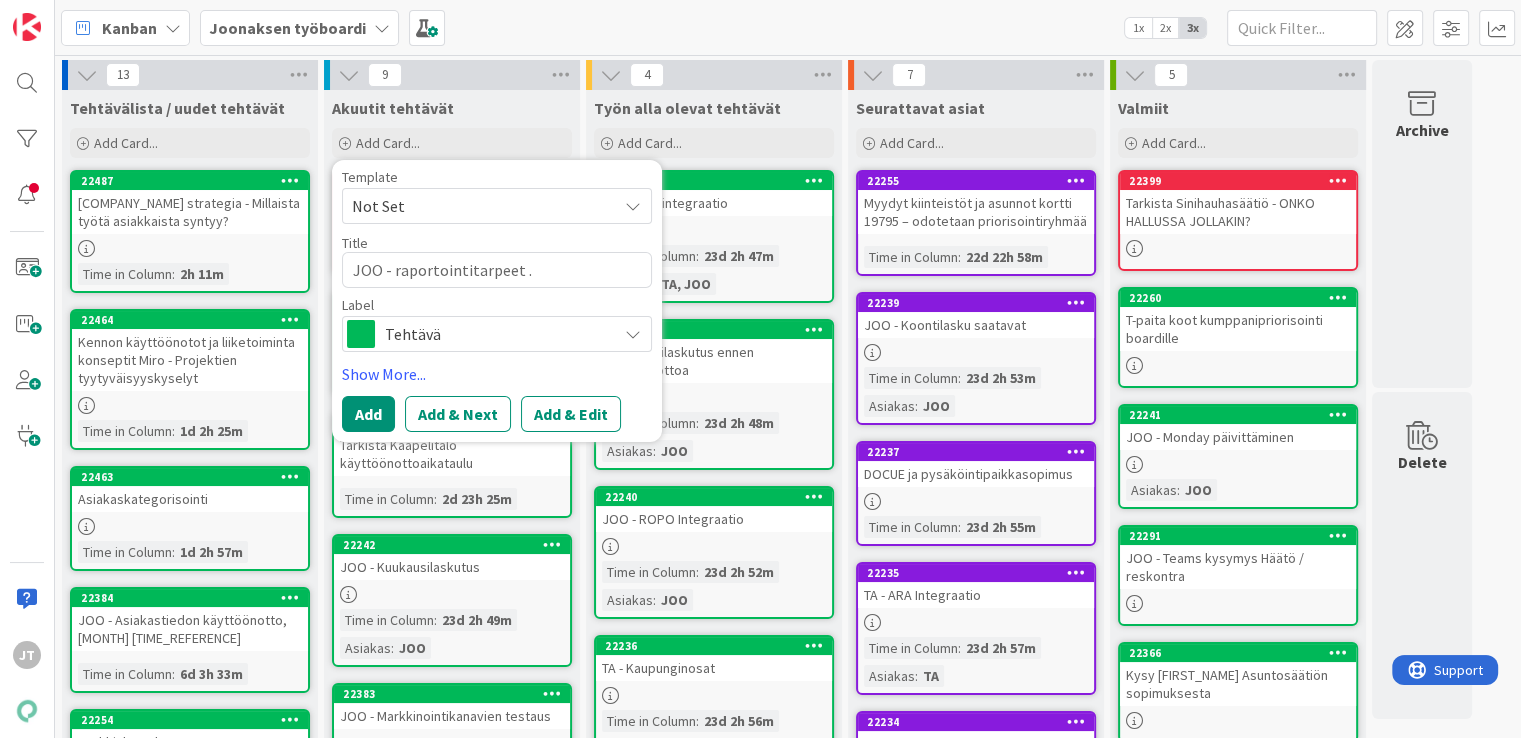 type on "x" 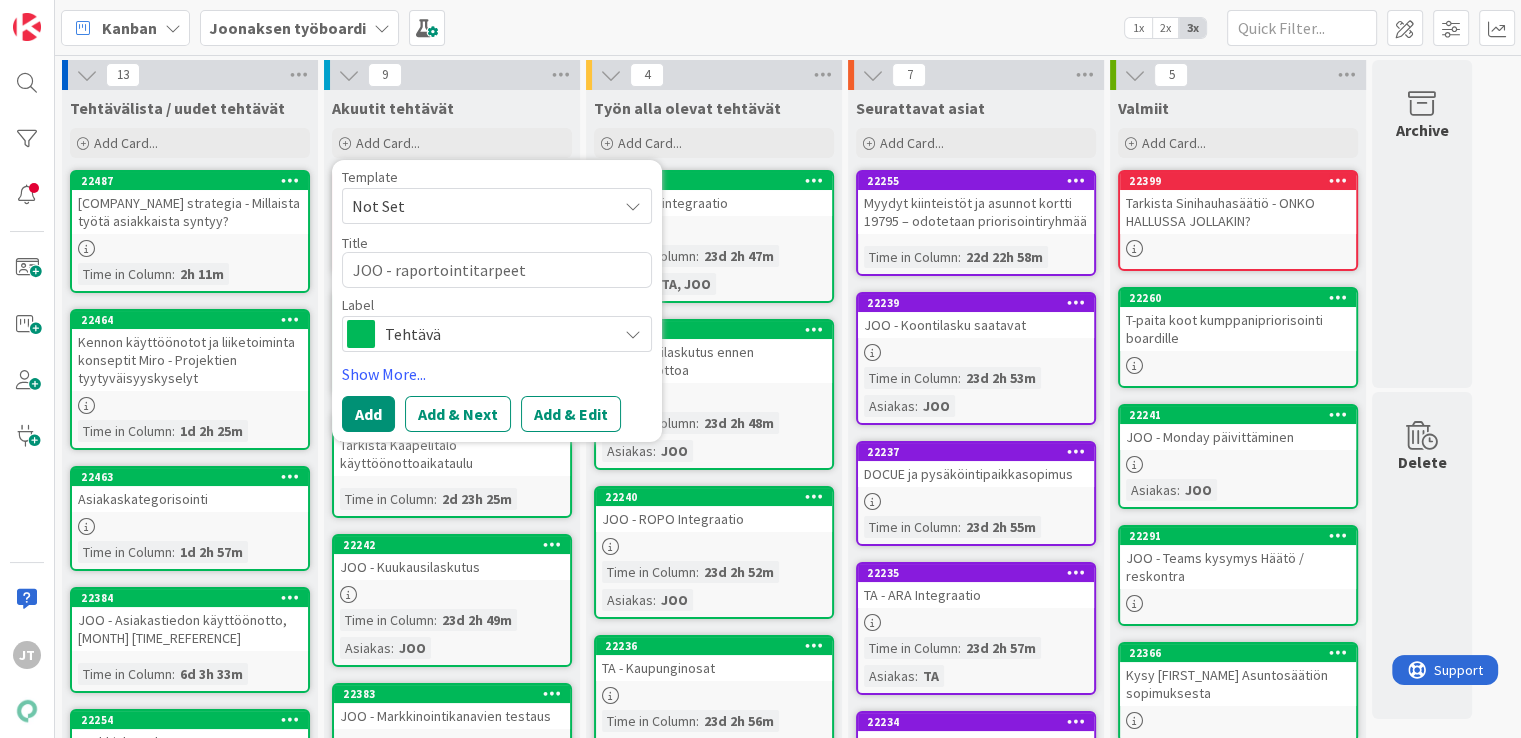 type on "x" 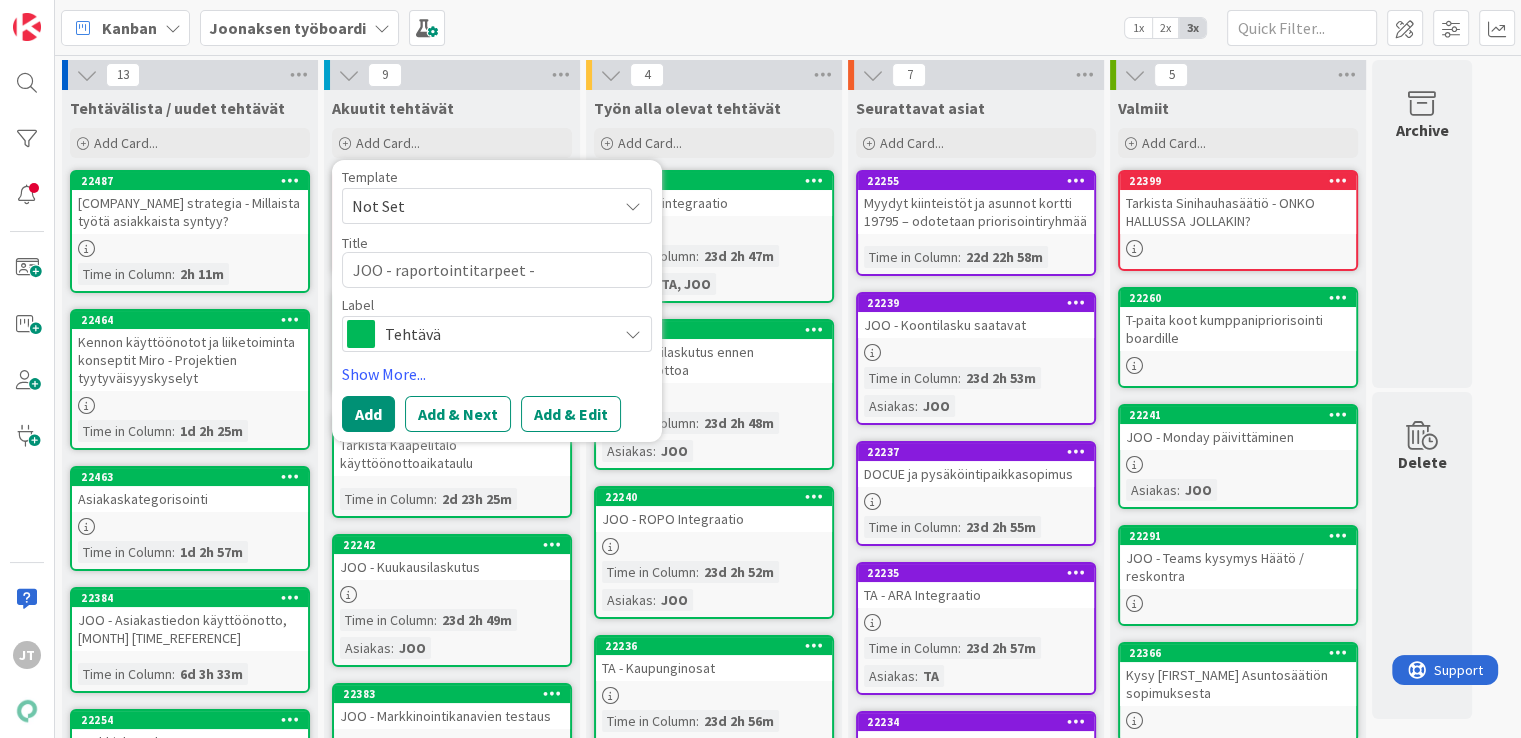 type on "x" 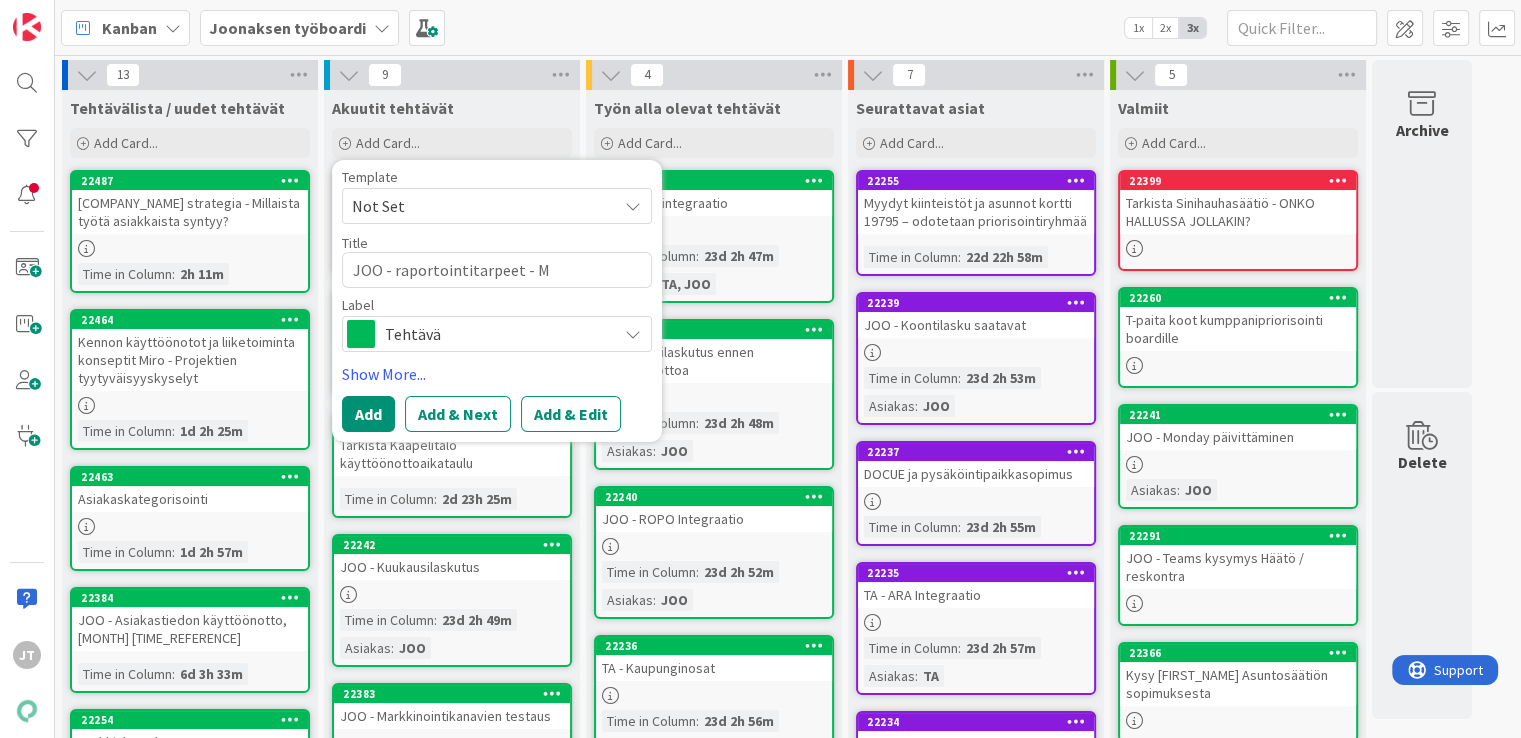 type on "x" 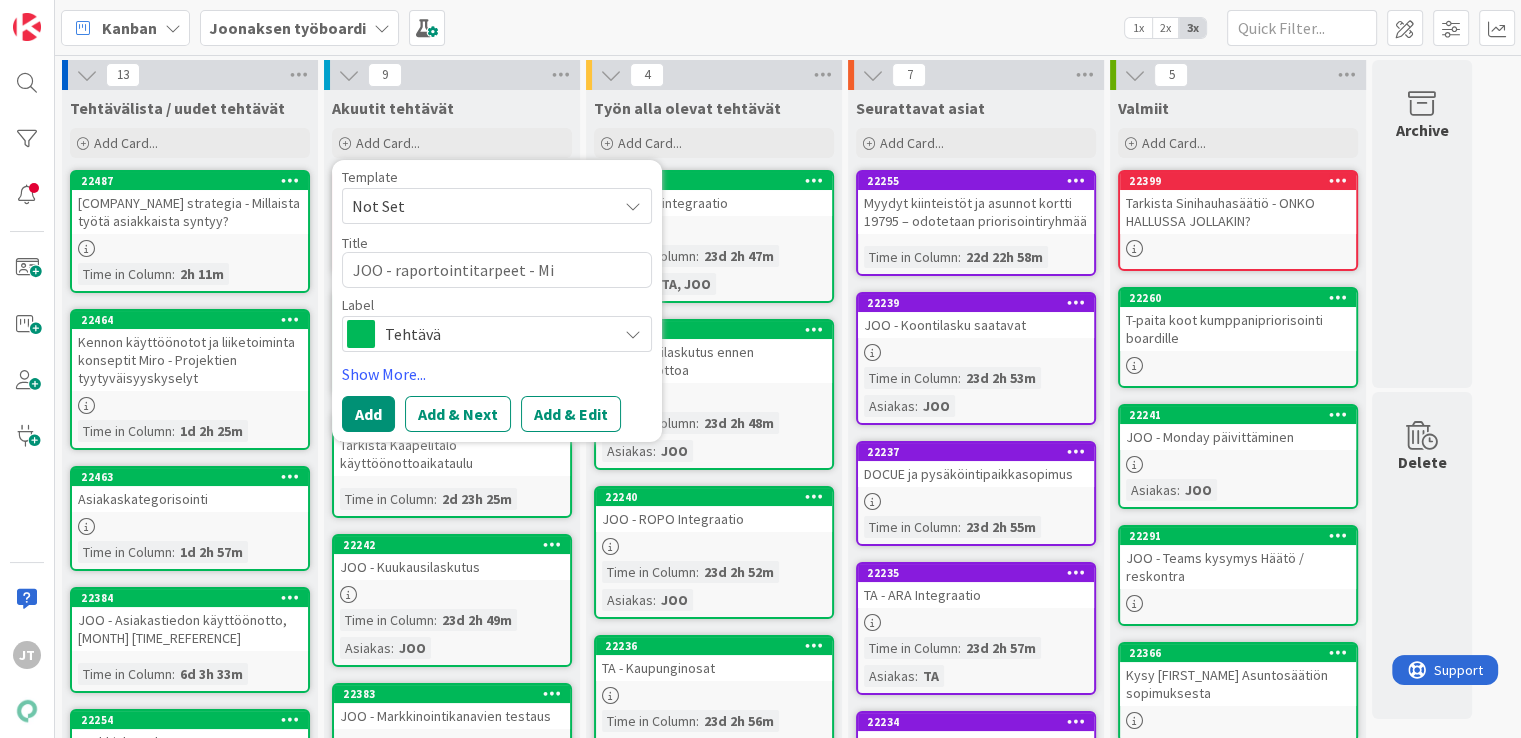 type on "x" 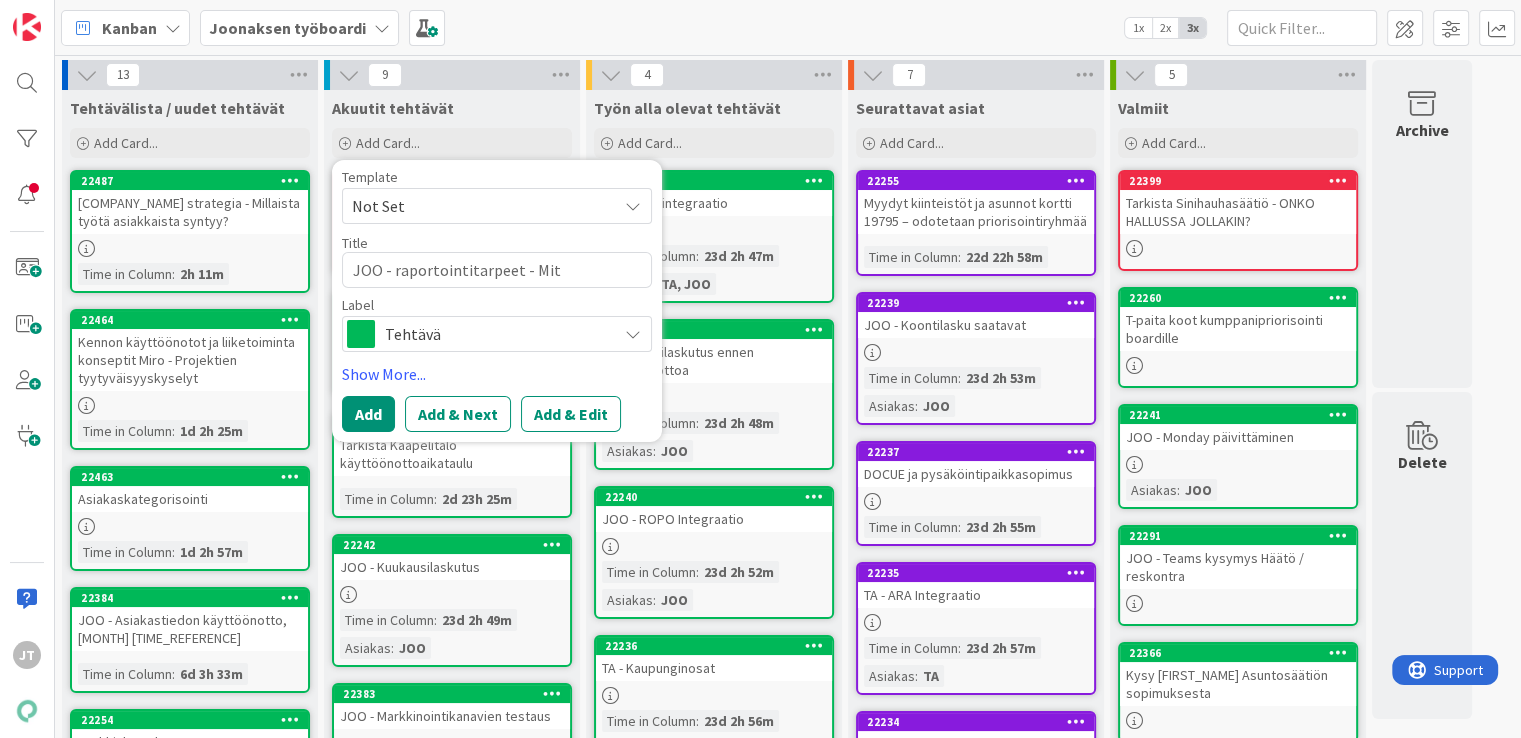 type on "x" 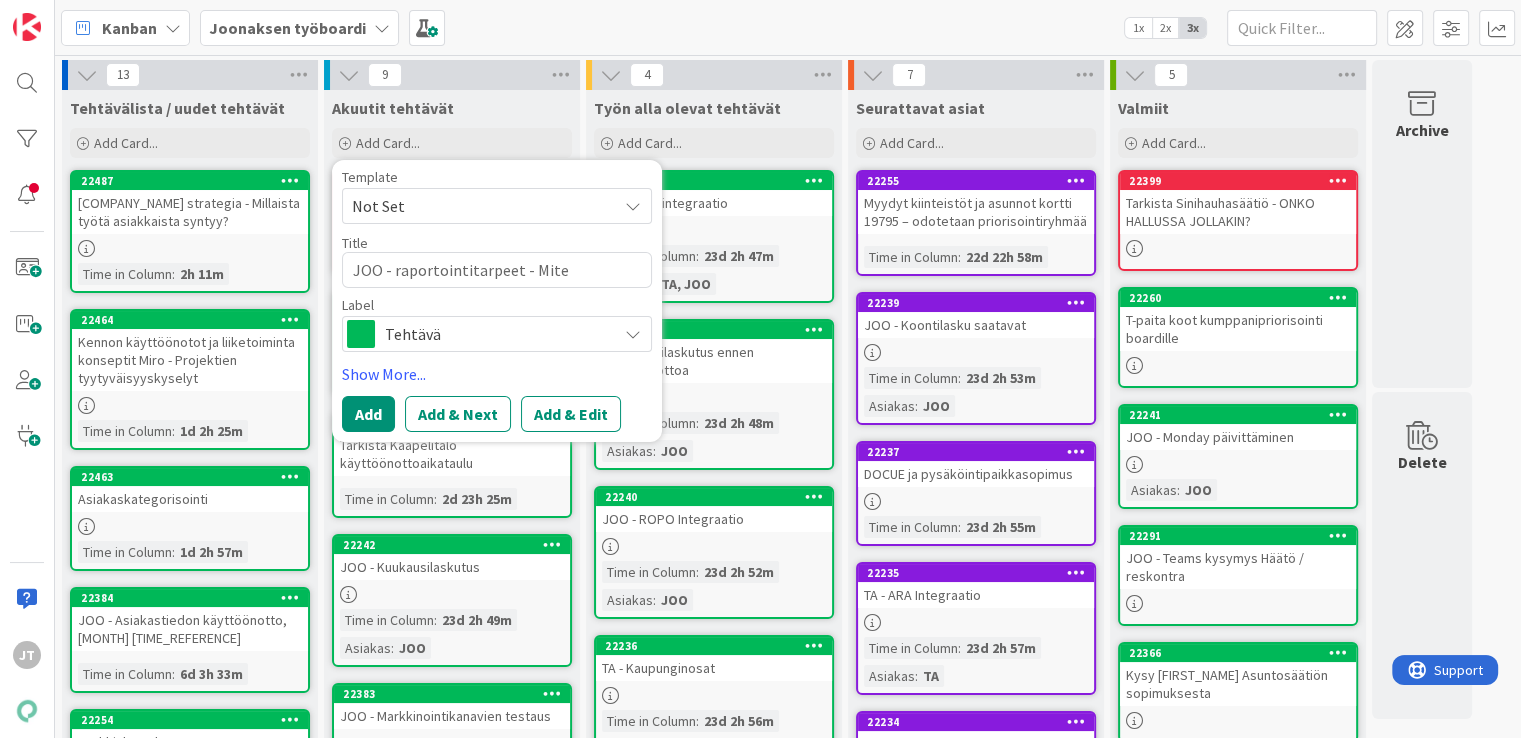 type on "x" 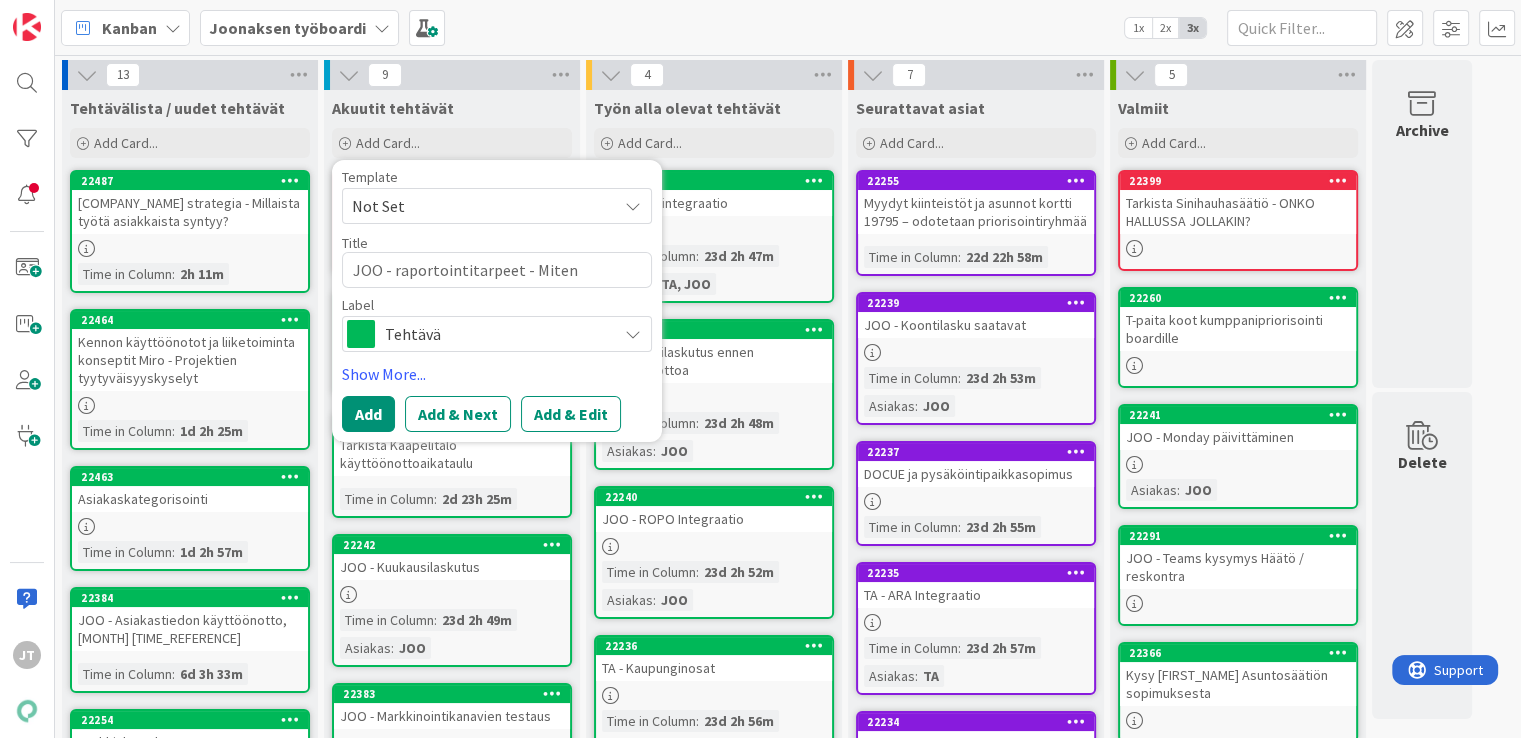 type on "x" 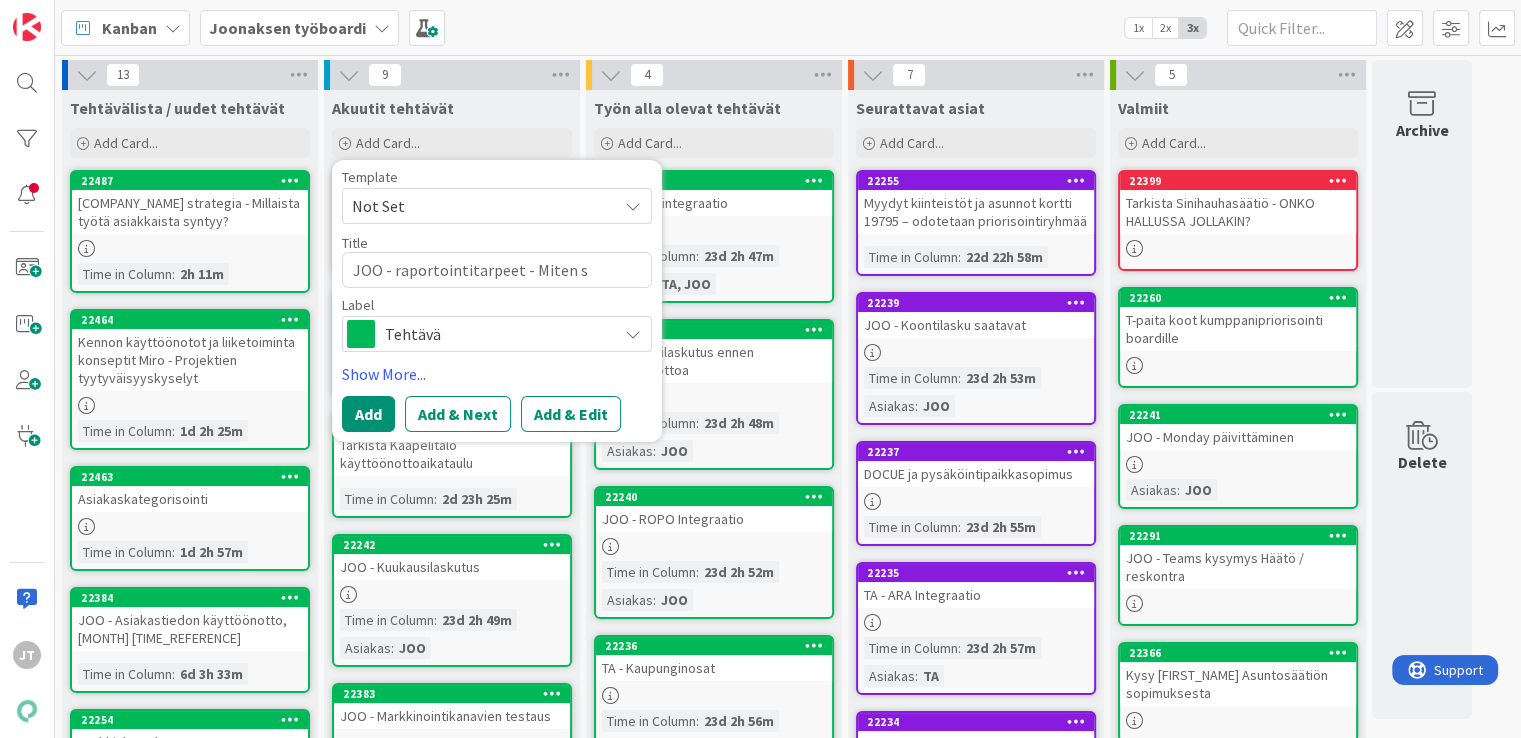type on "x" 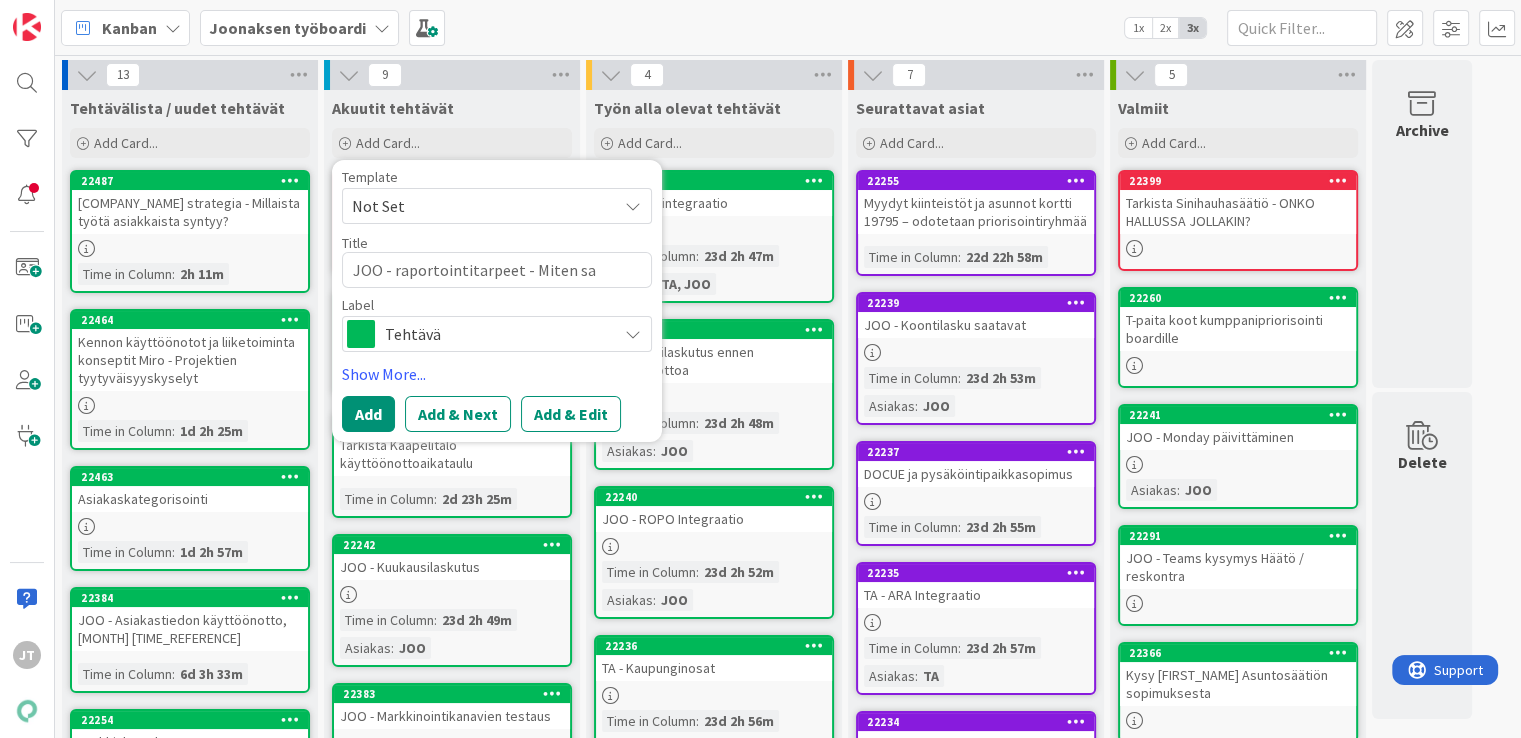 type on "x" 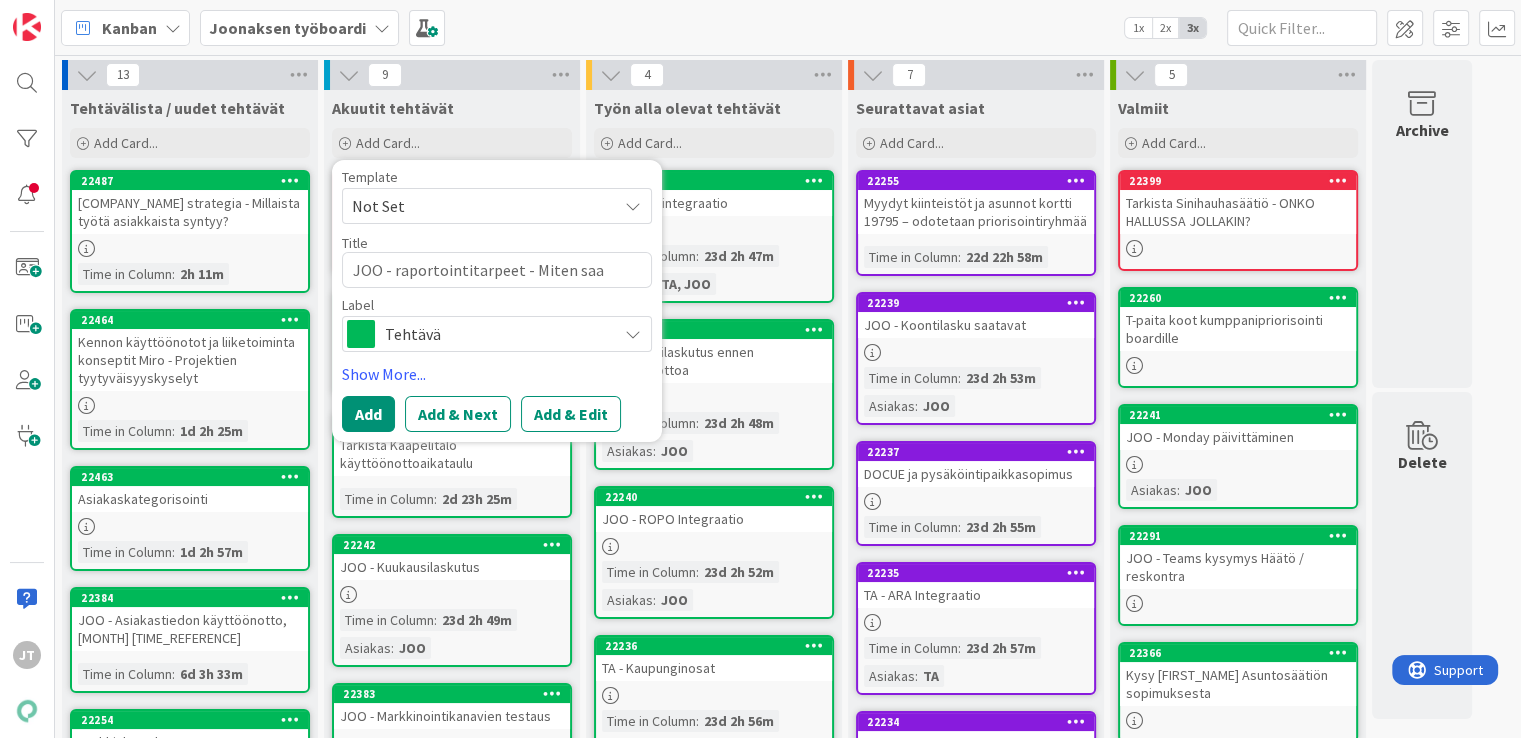 type on "x" 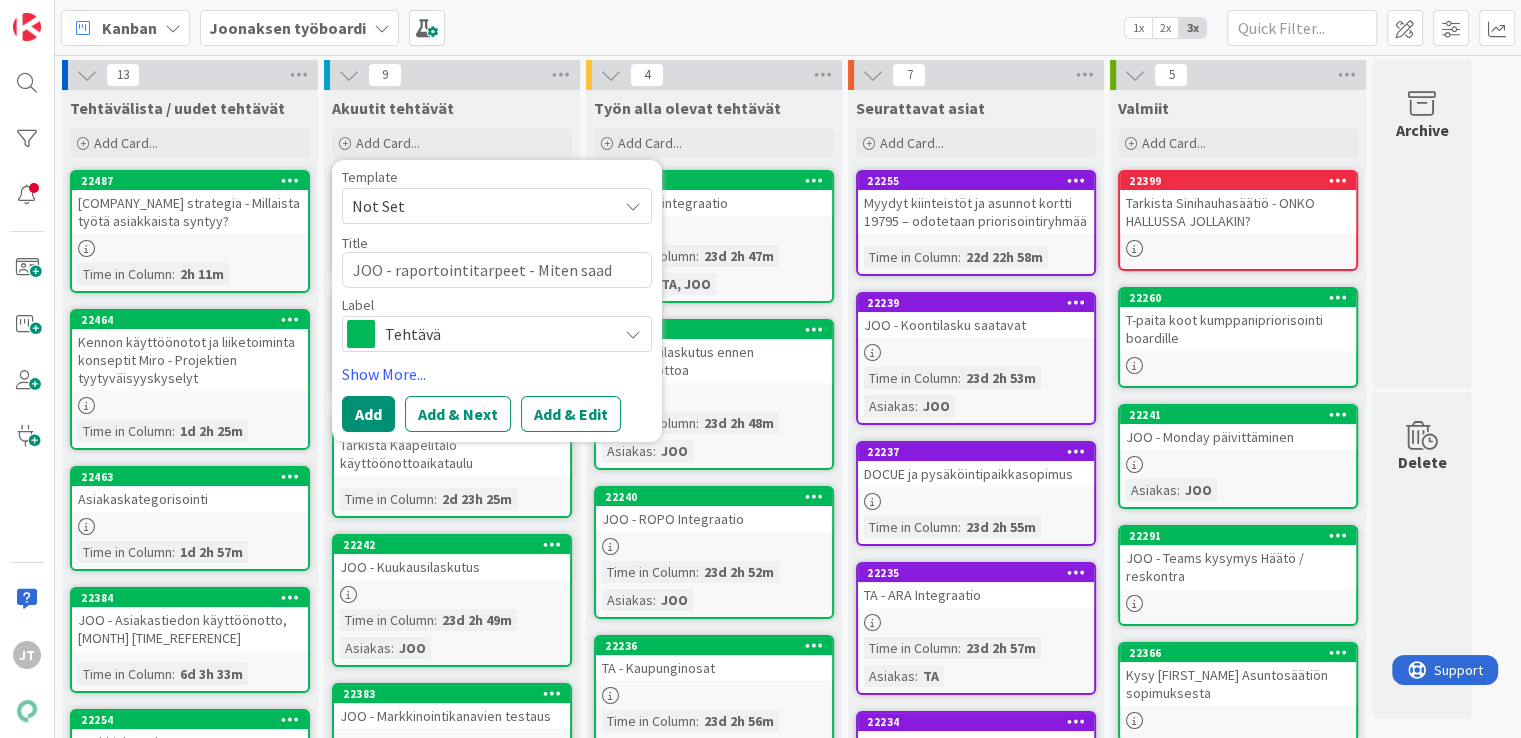 type on "x" 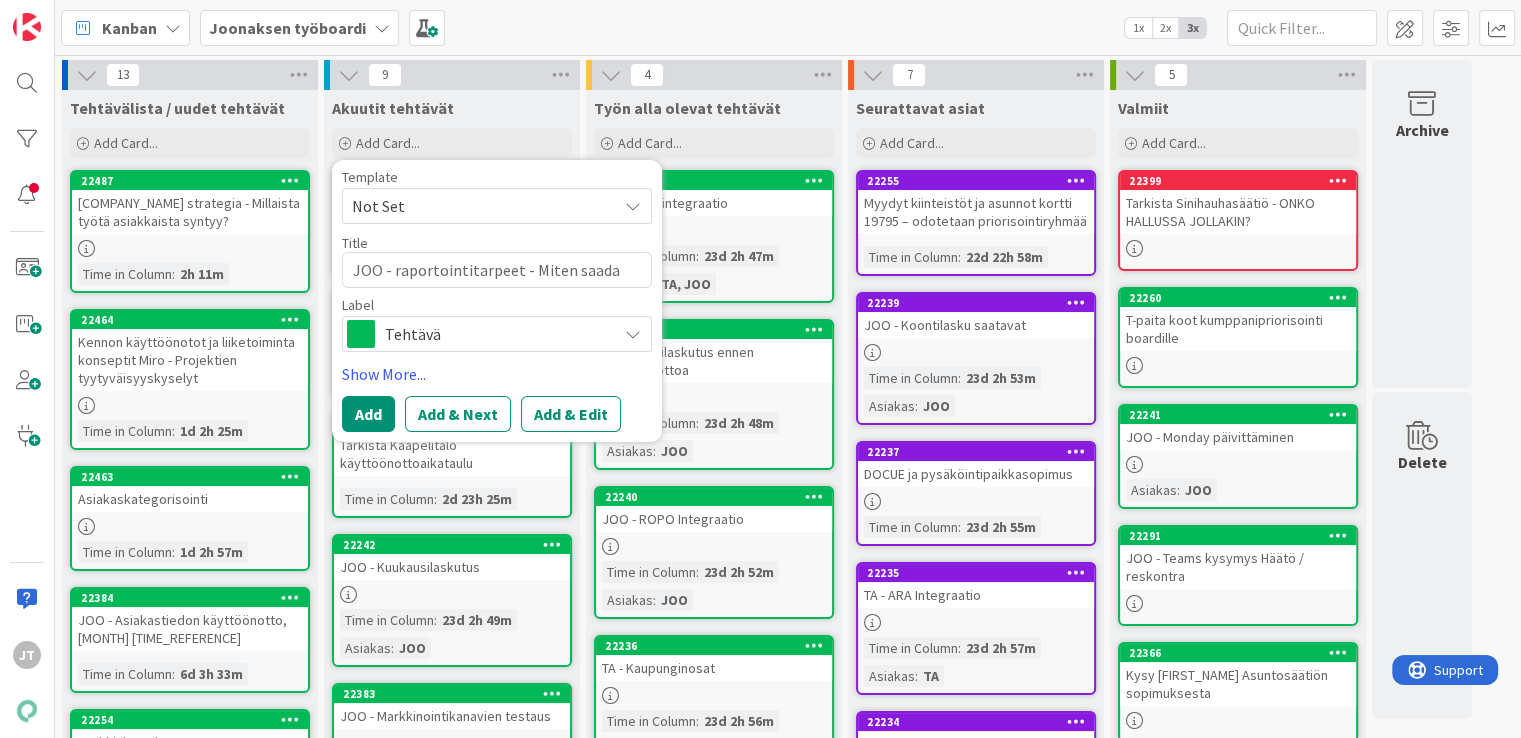 type on "x" 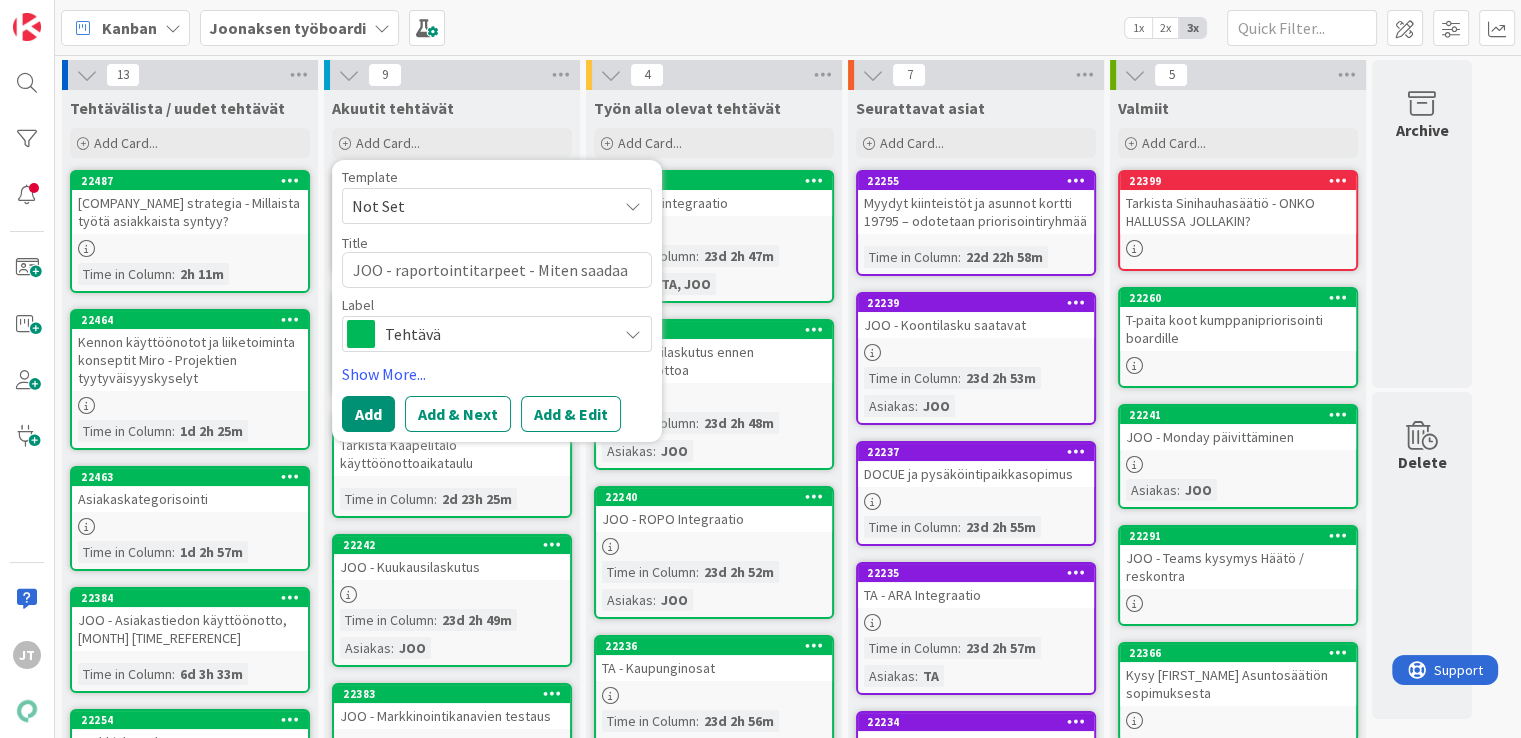 type on "x" 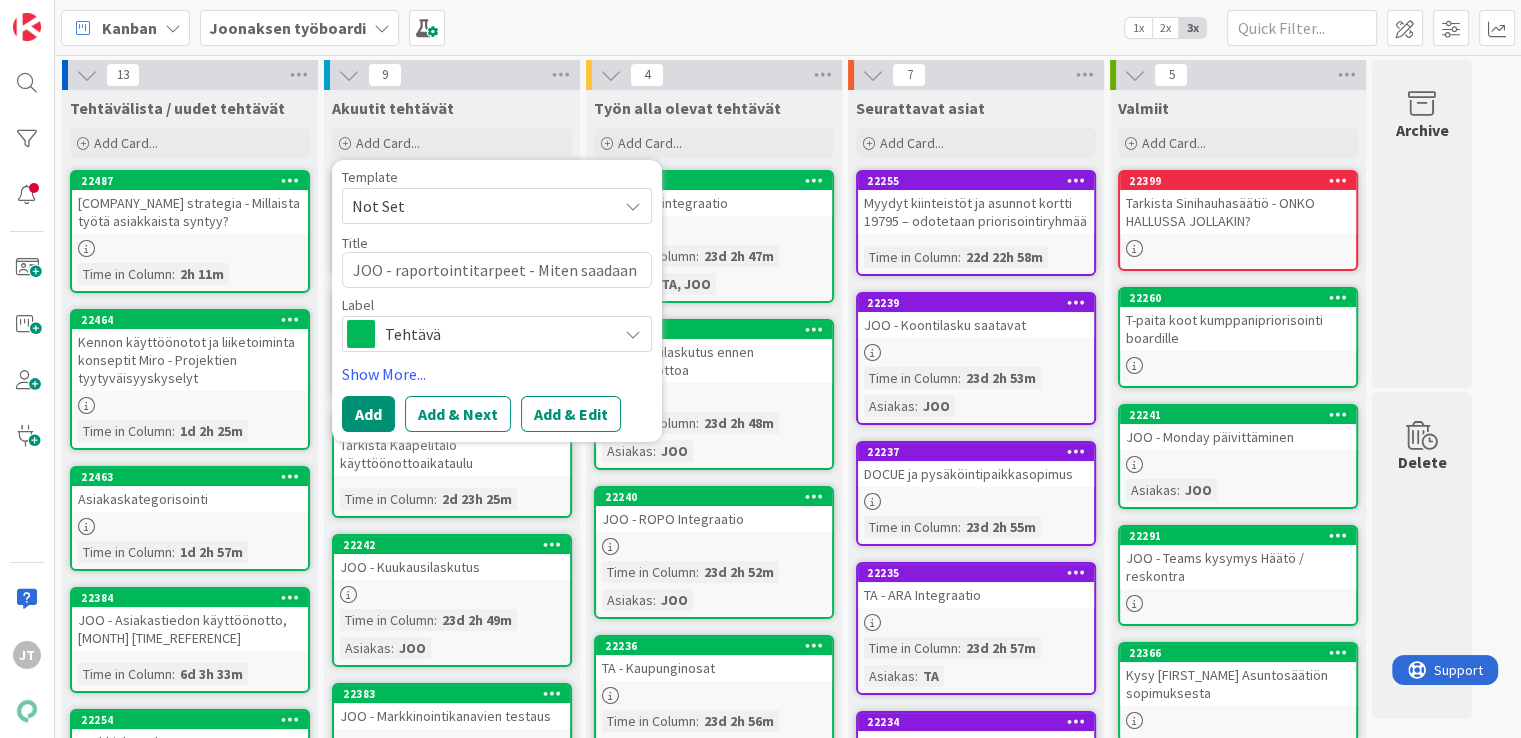type on "x" 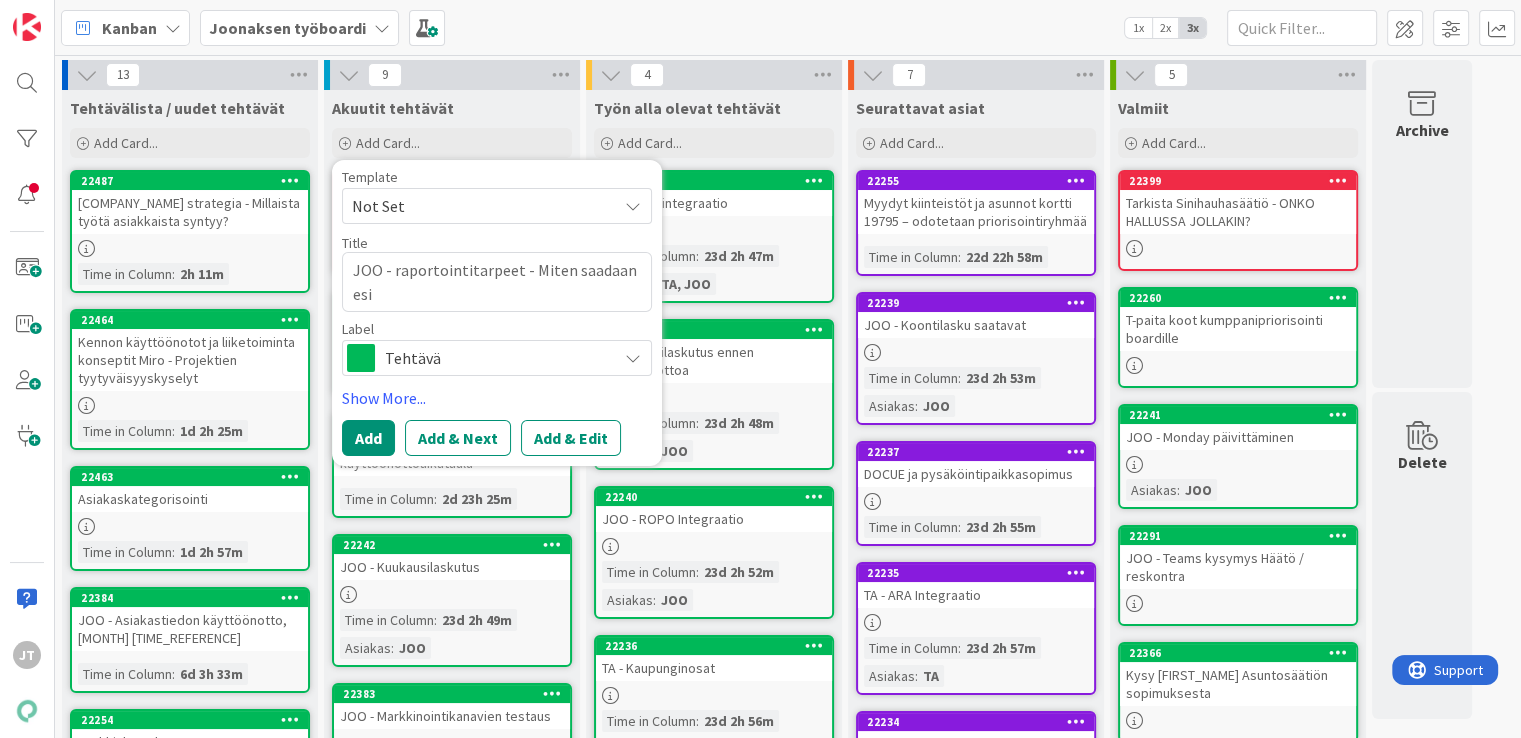 type on "x" 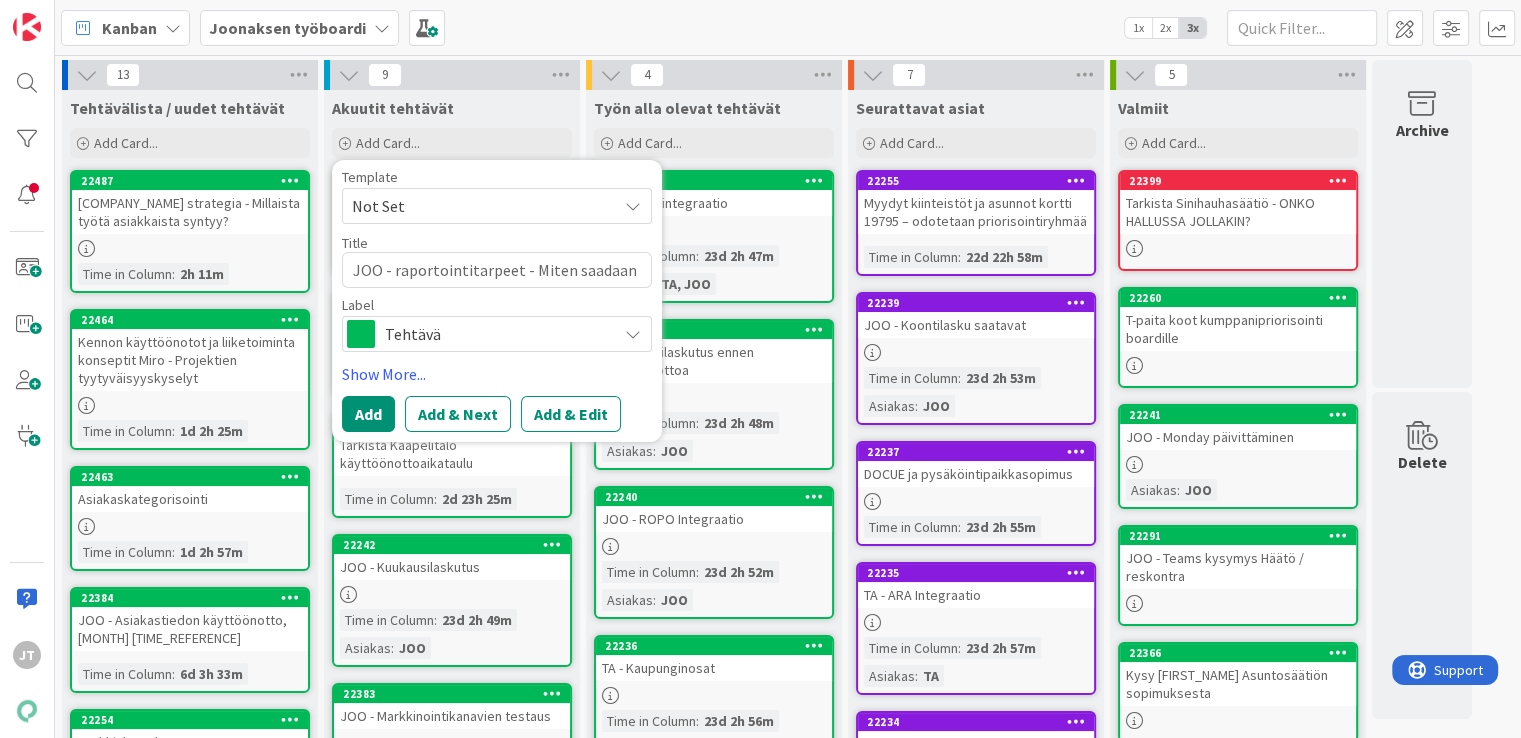 type on "x" 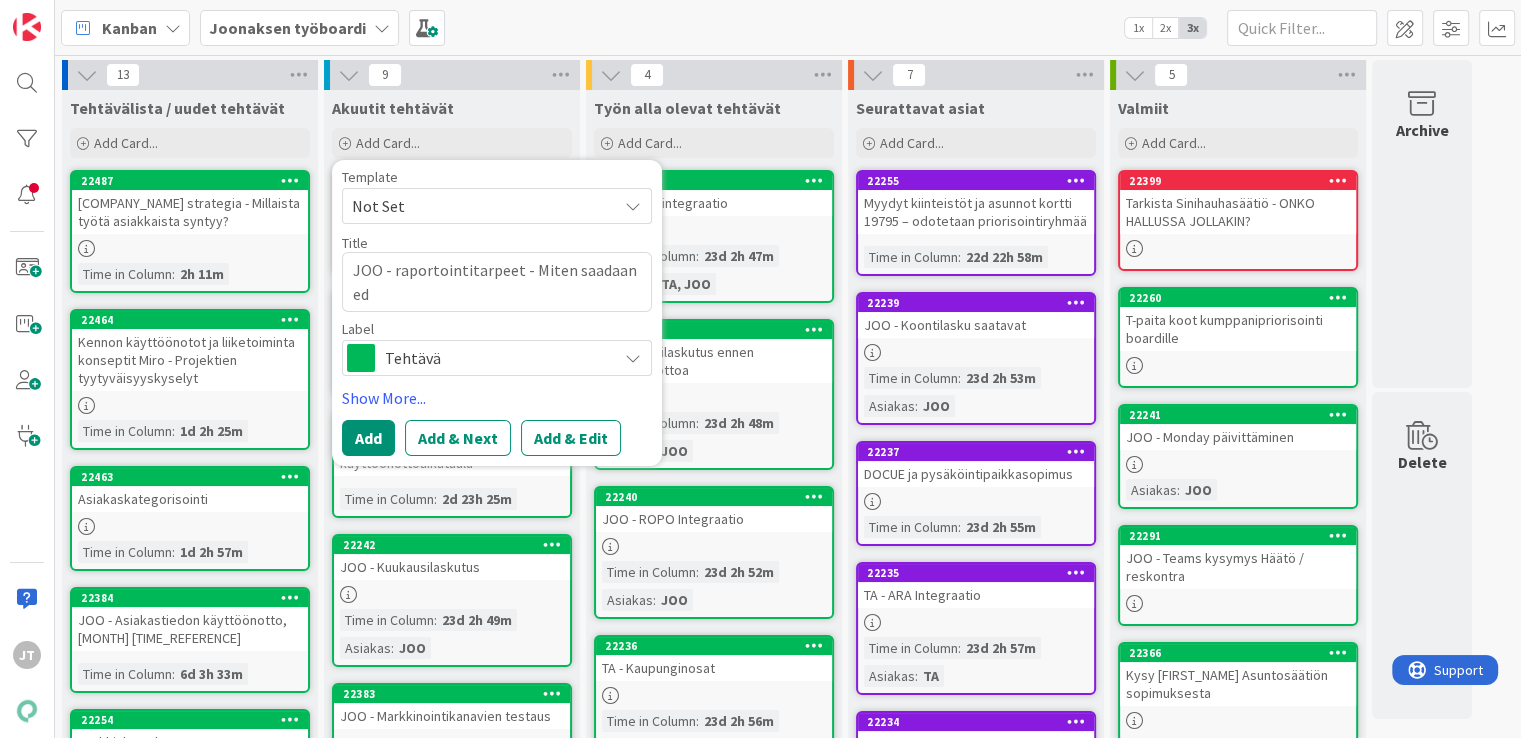 type on "x" 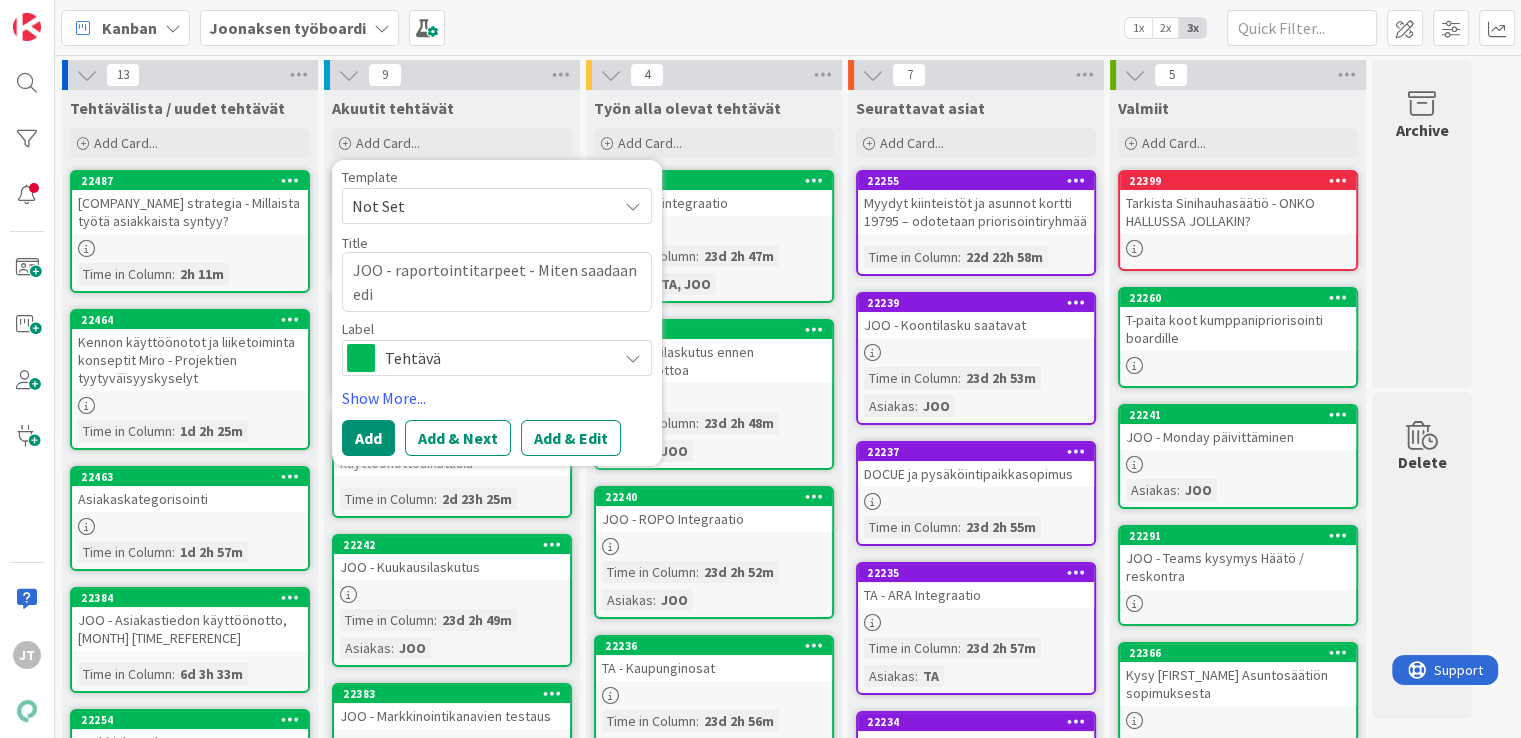 type on "x" 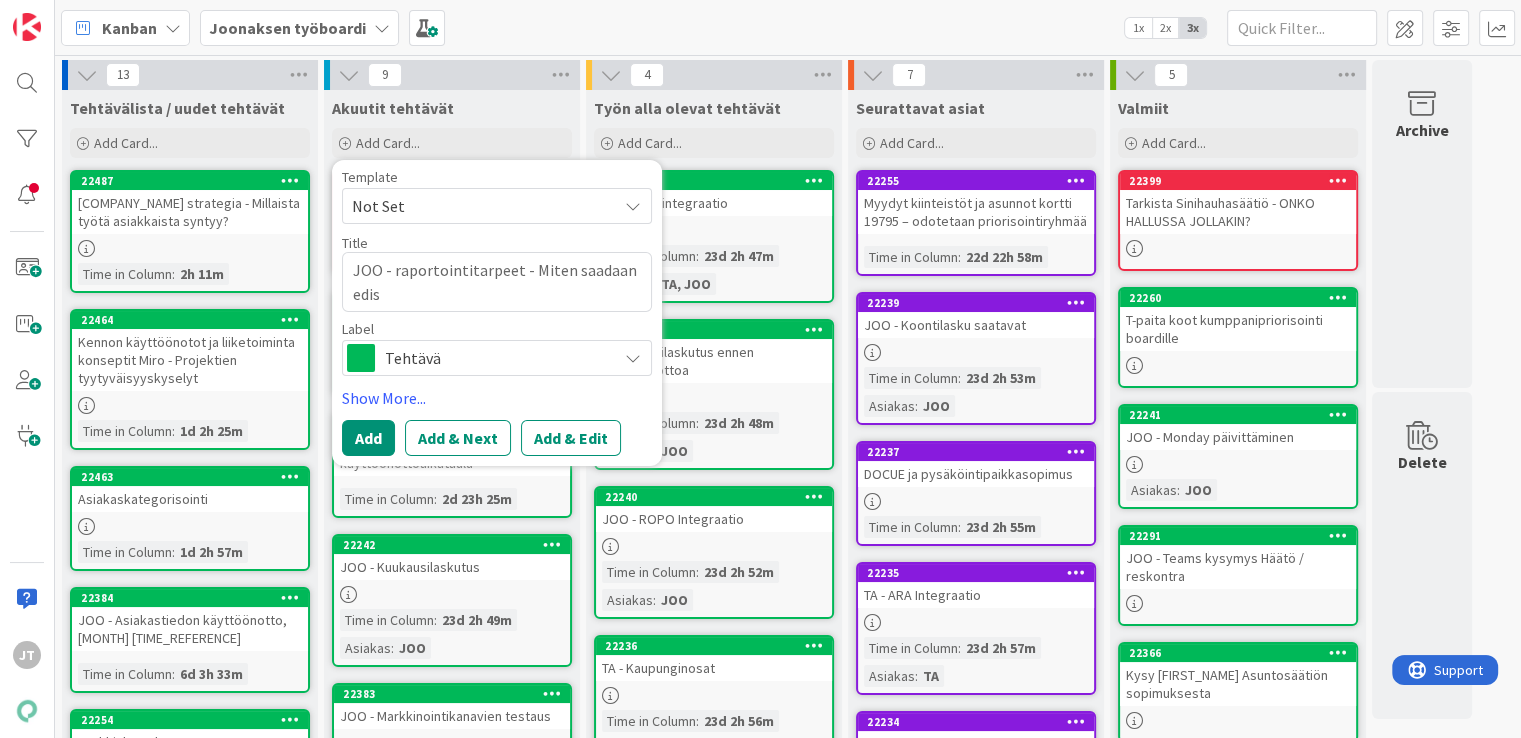 type on "x" 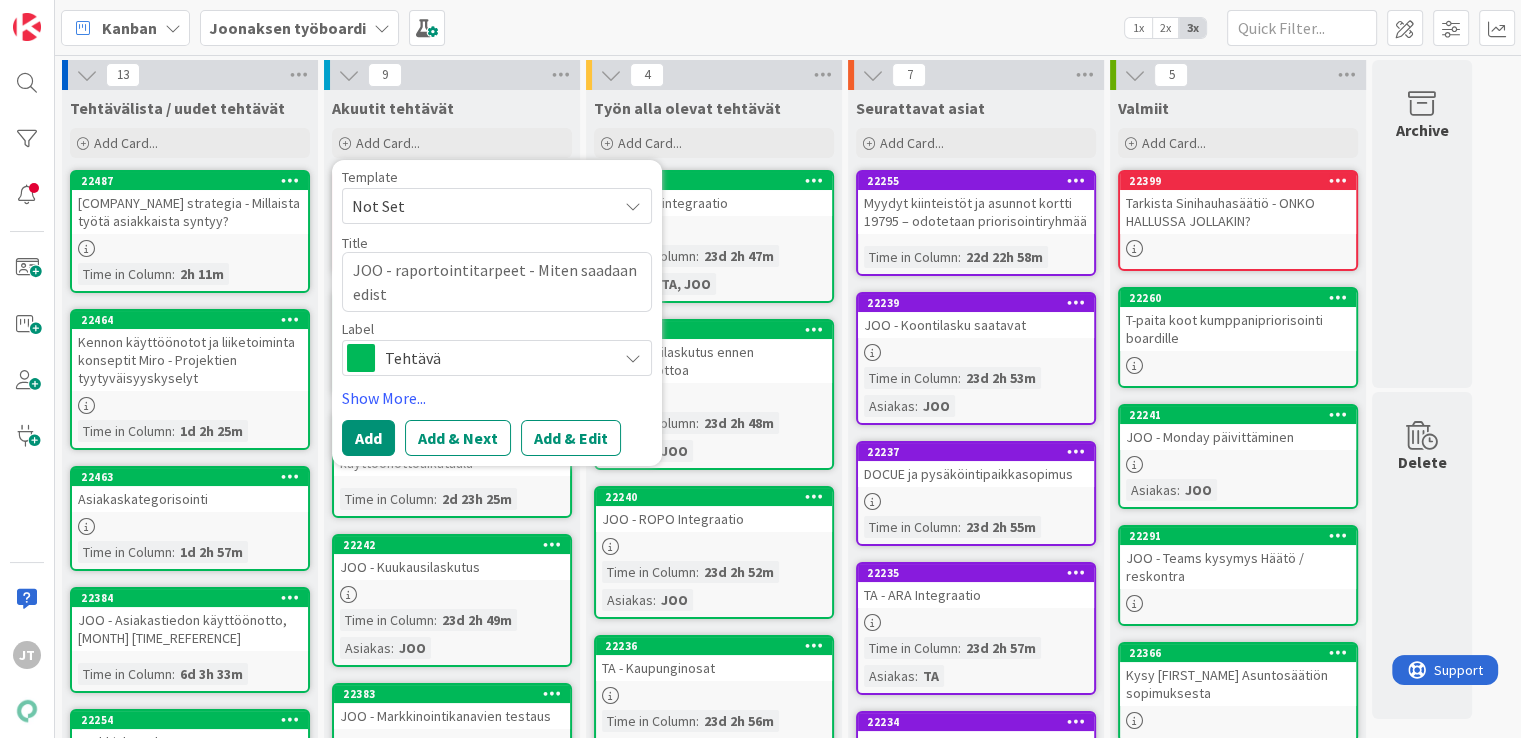type on "x" 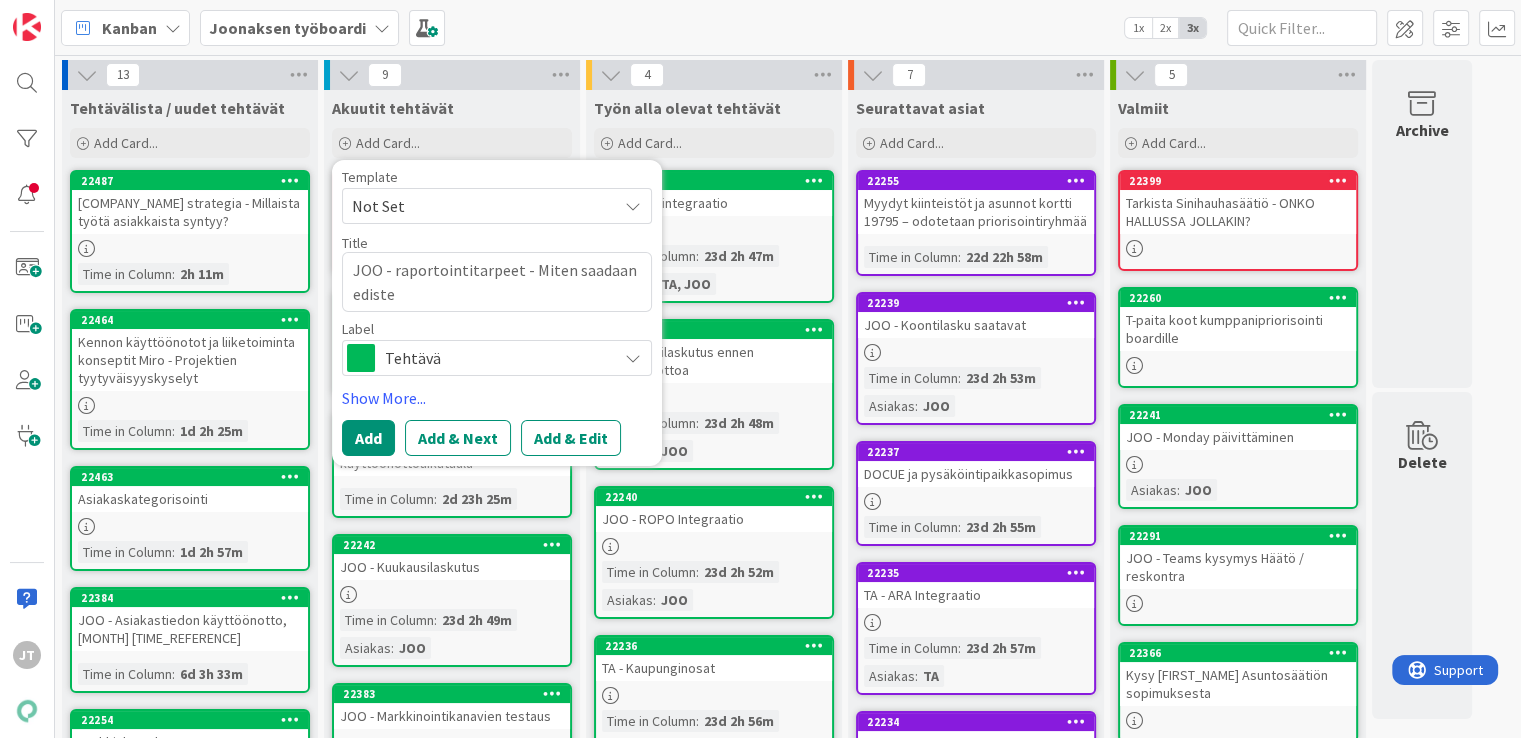 type on "x" 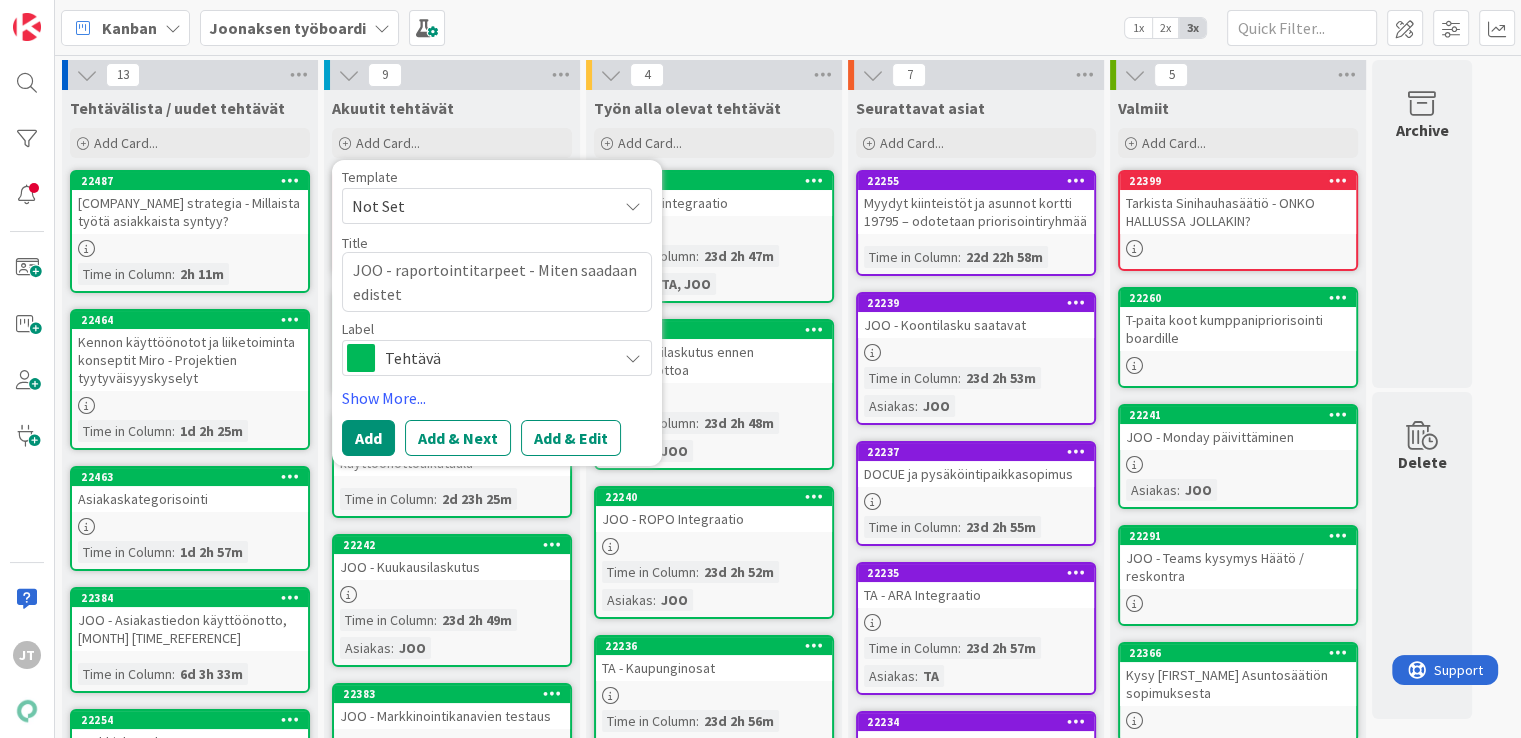 type on "x" 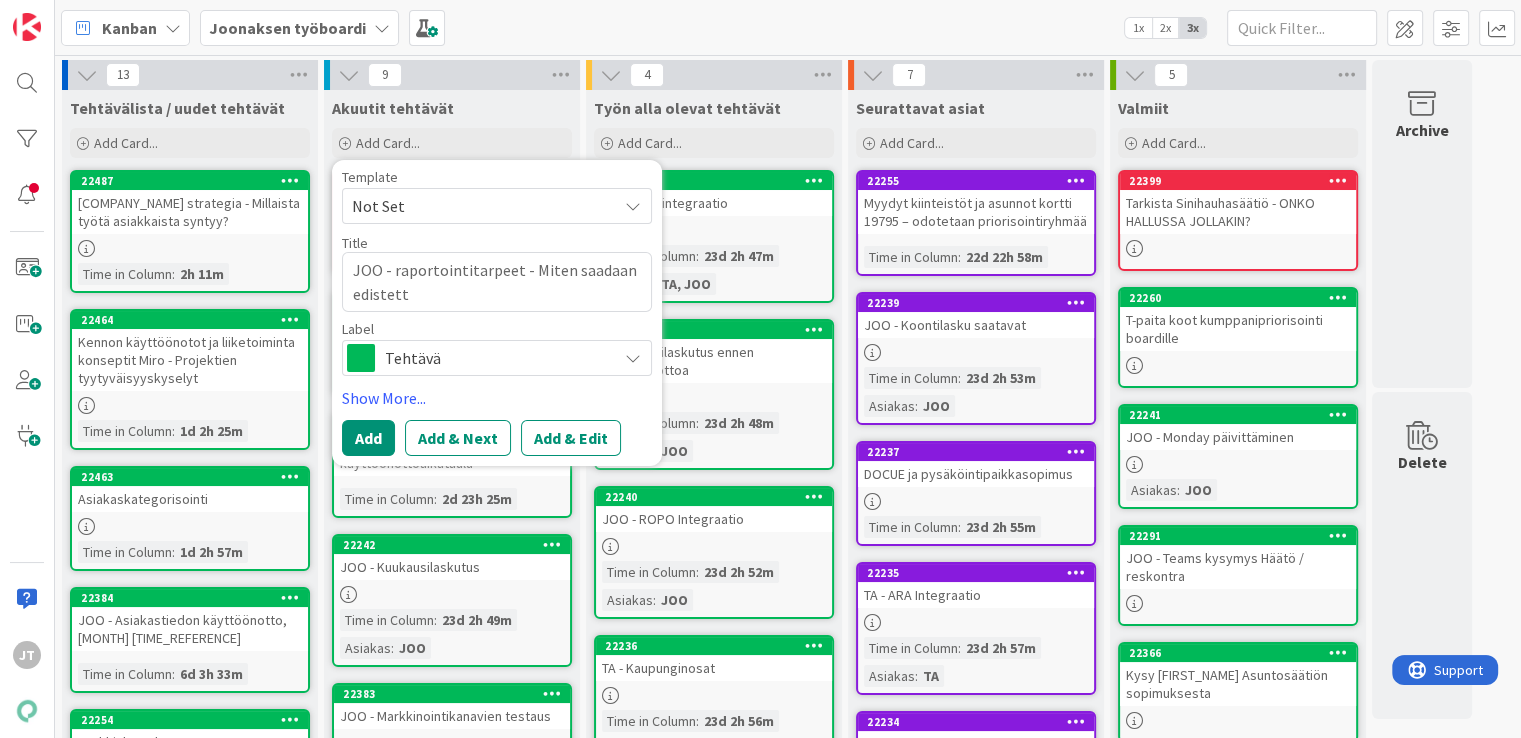 type on "x" 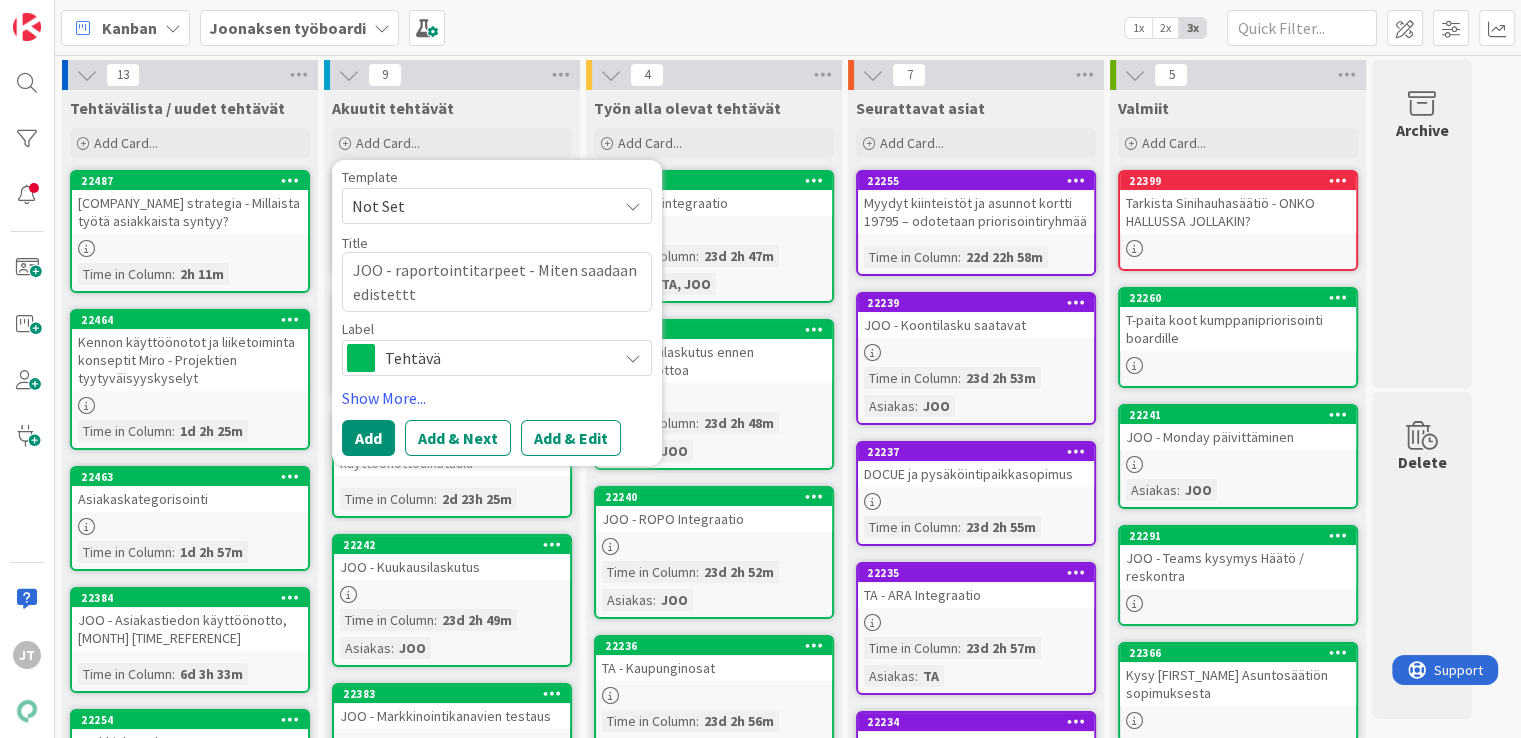 type on "x" 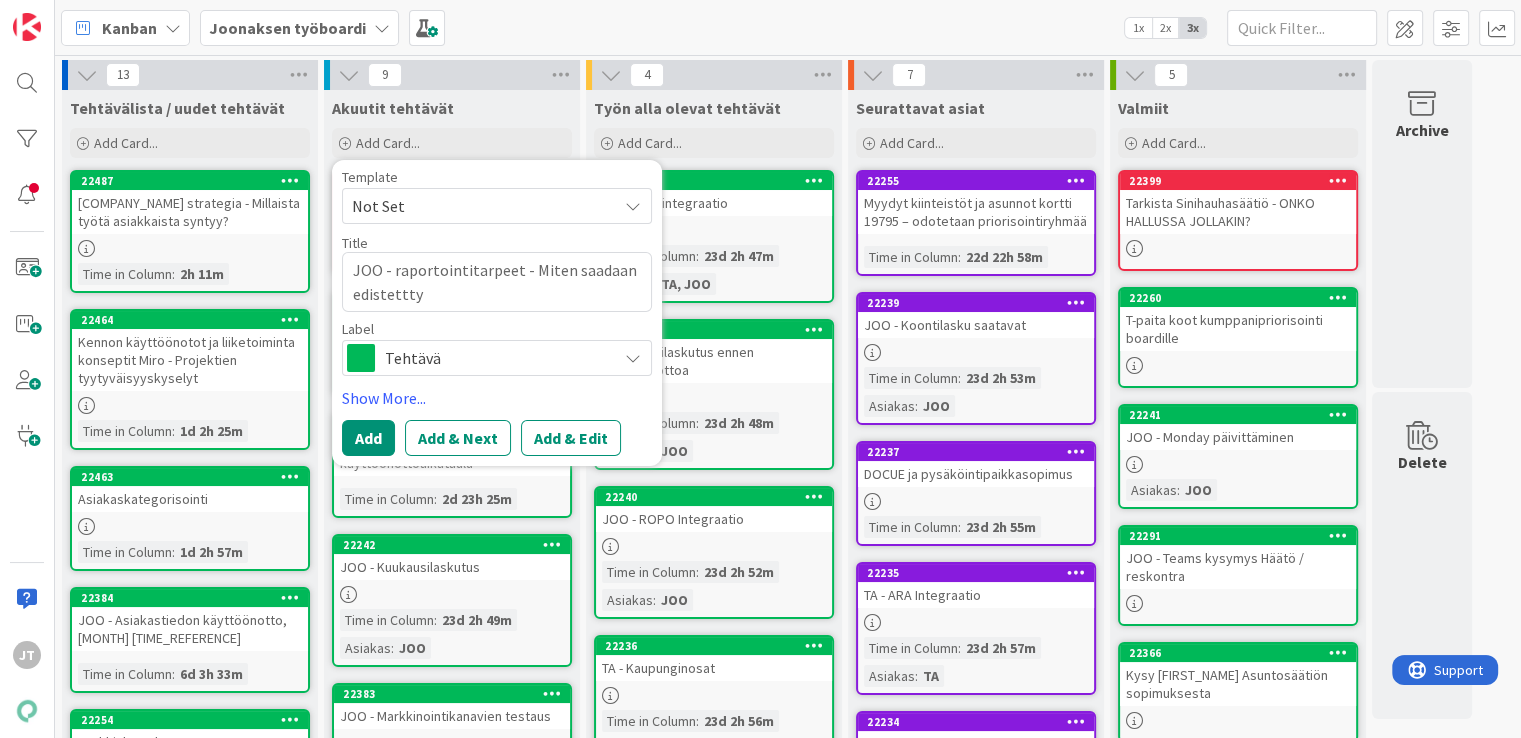 type on "x" 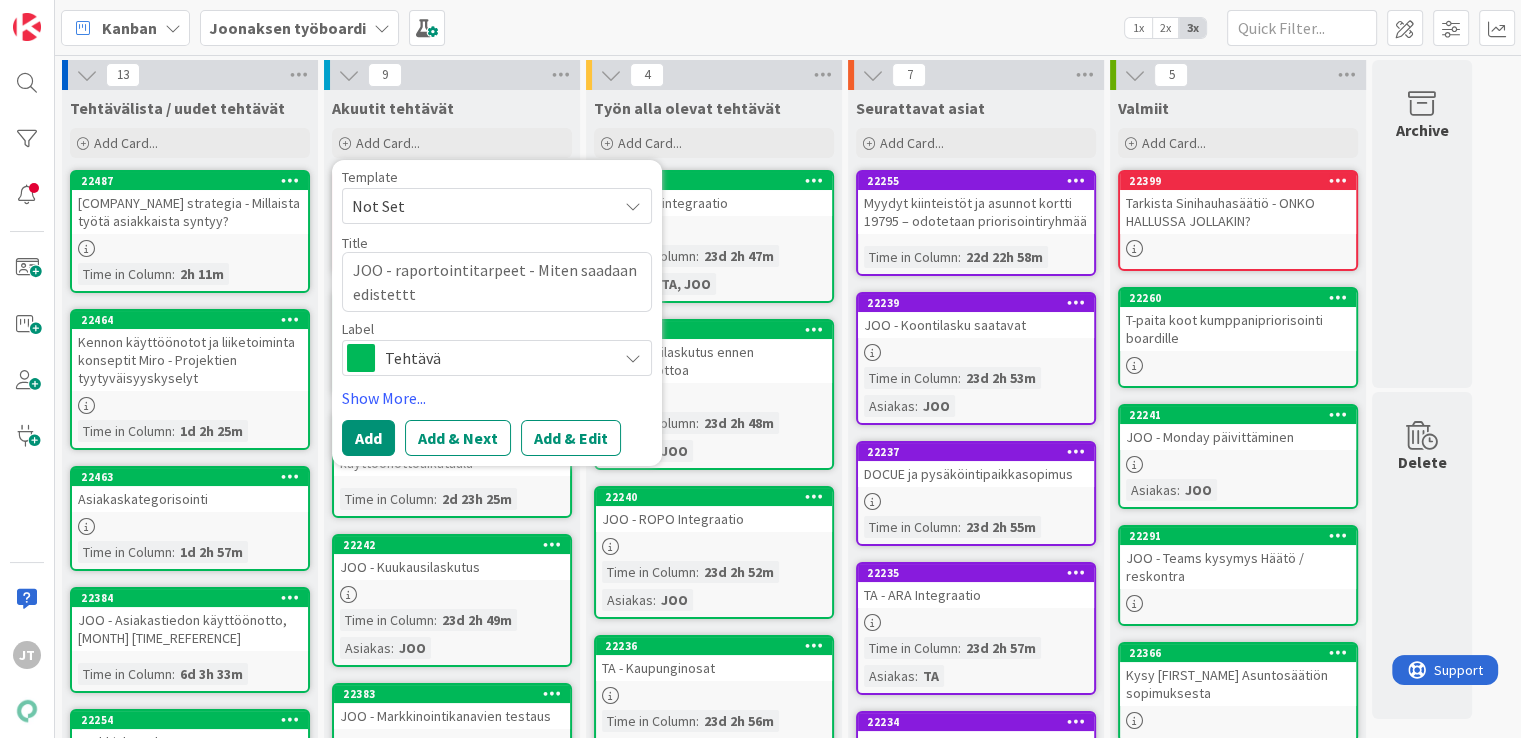type on "x" 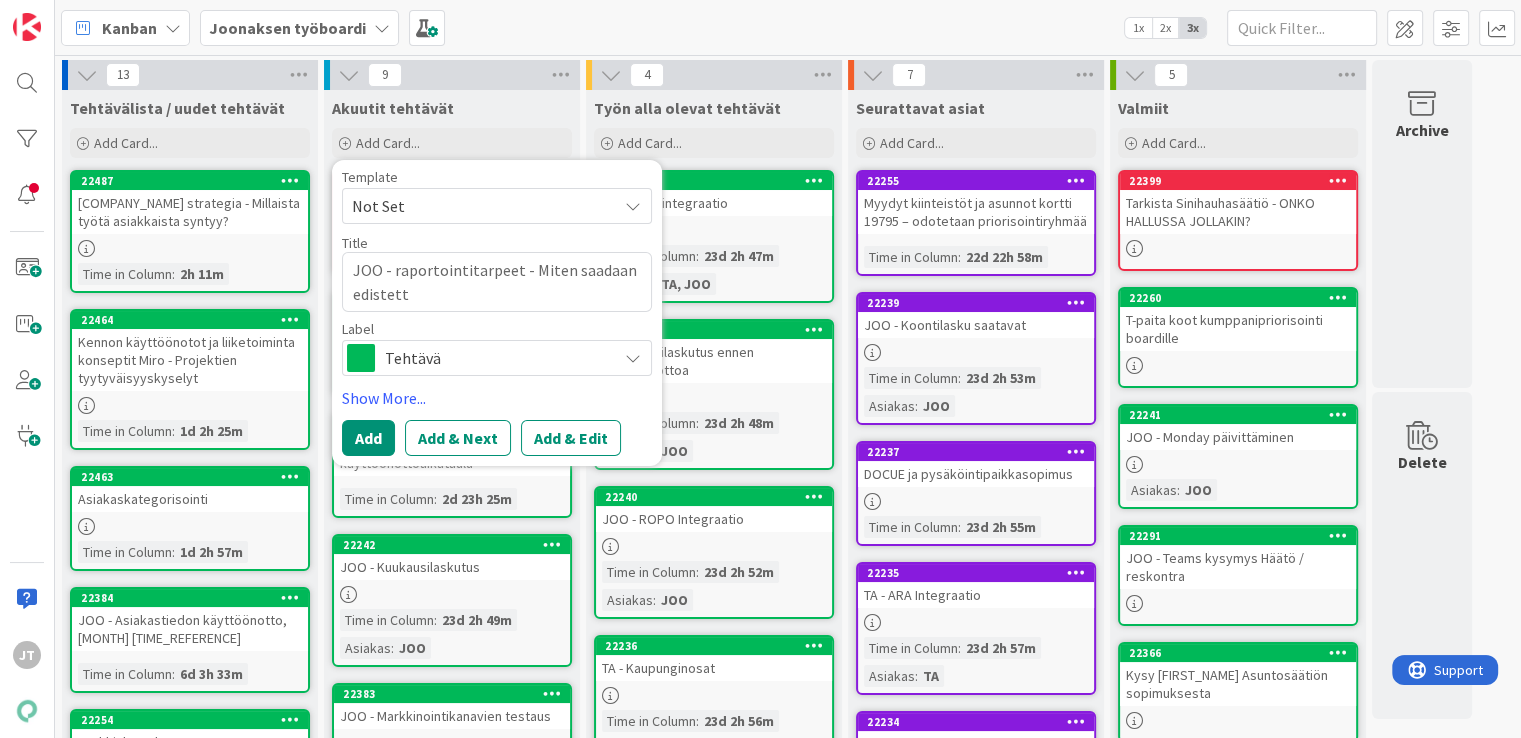 type on "x" 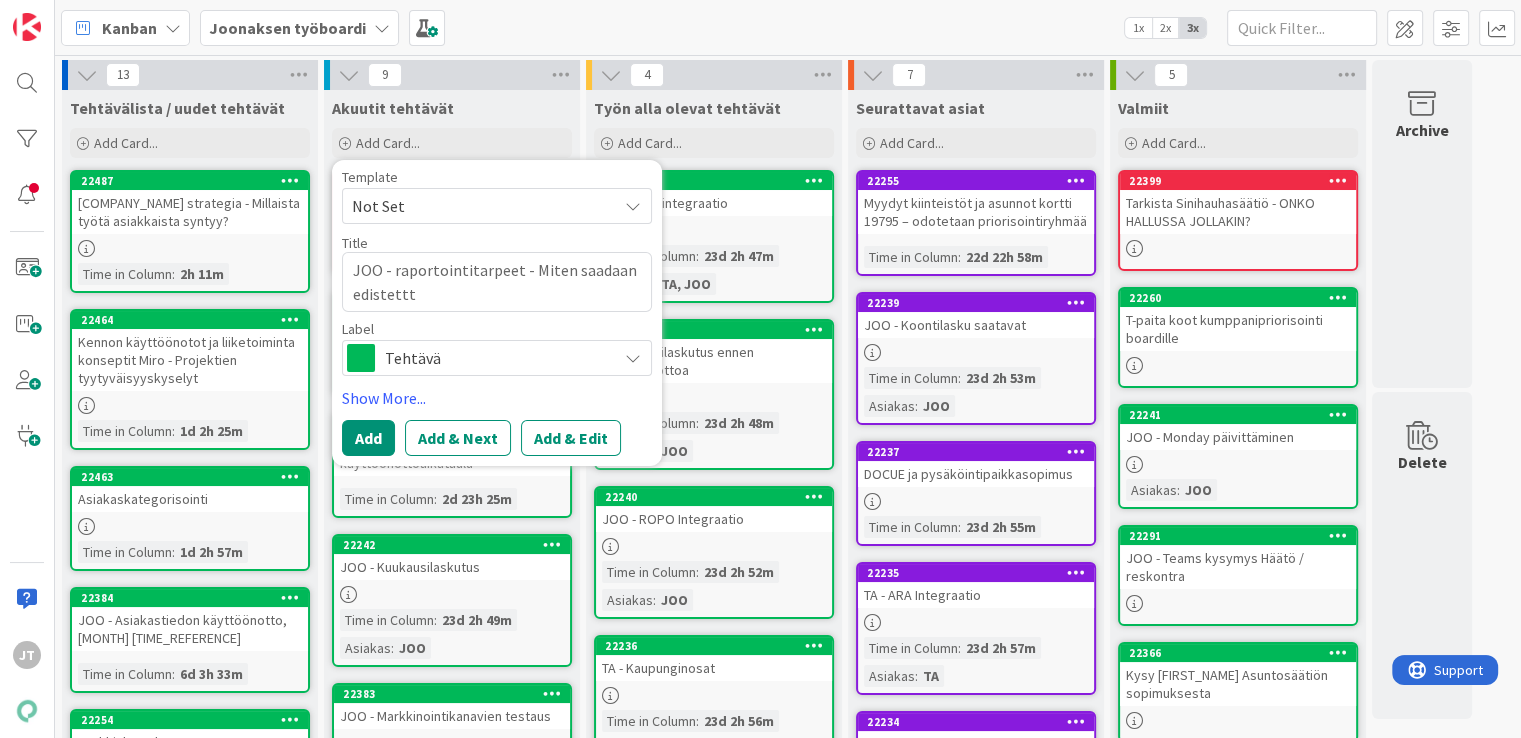 type on "x" 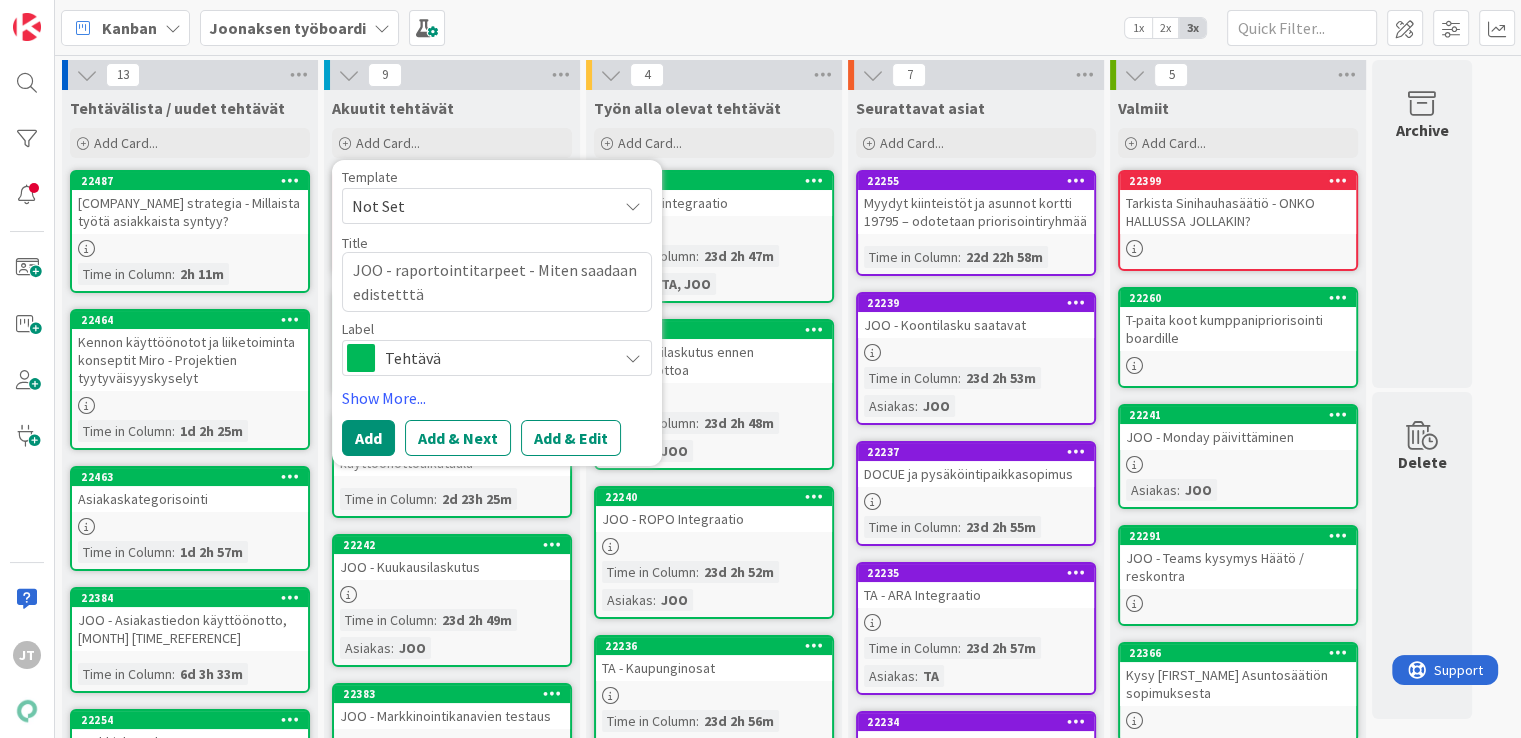 type on "x" 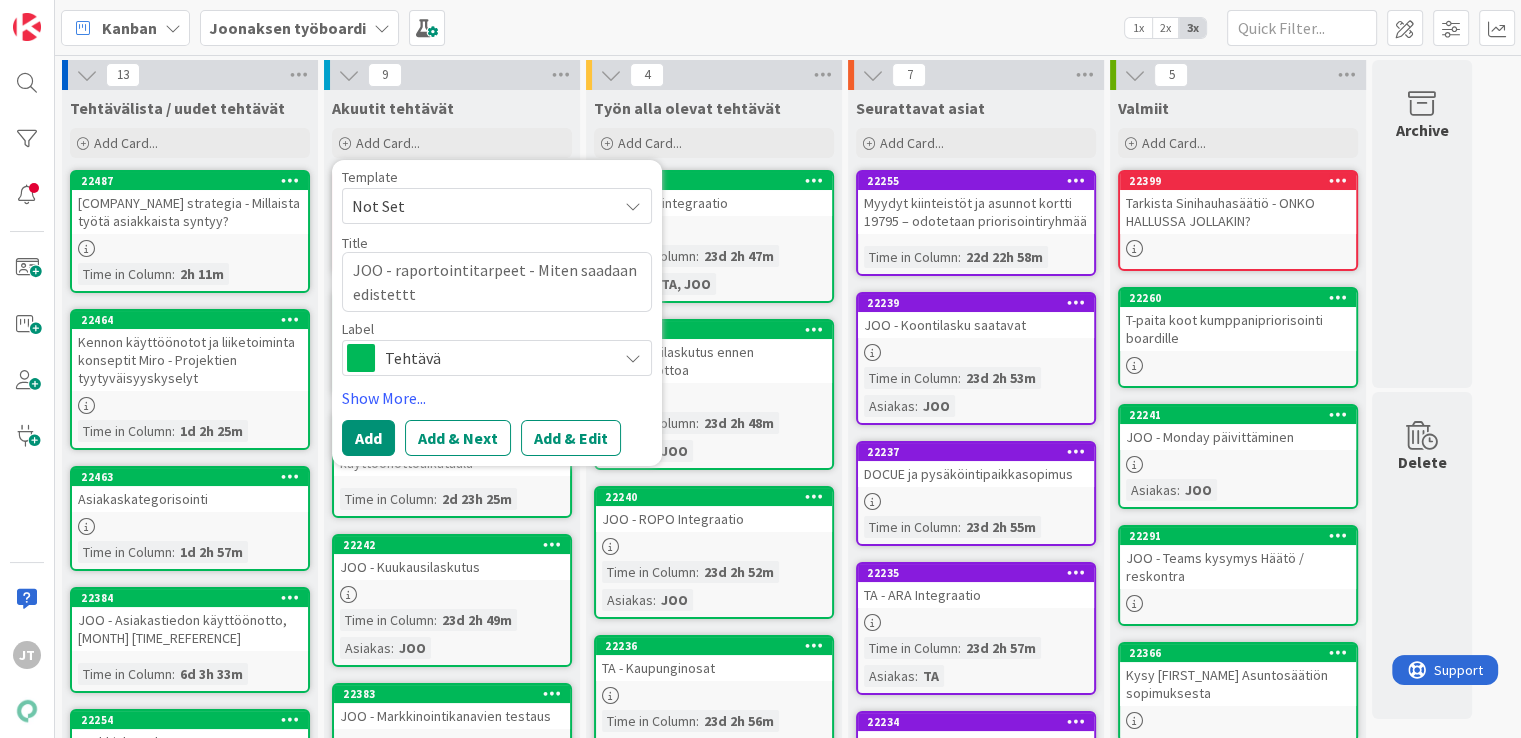 type on "x" 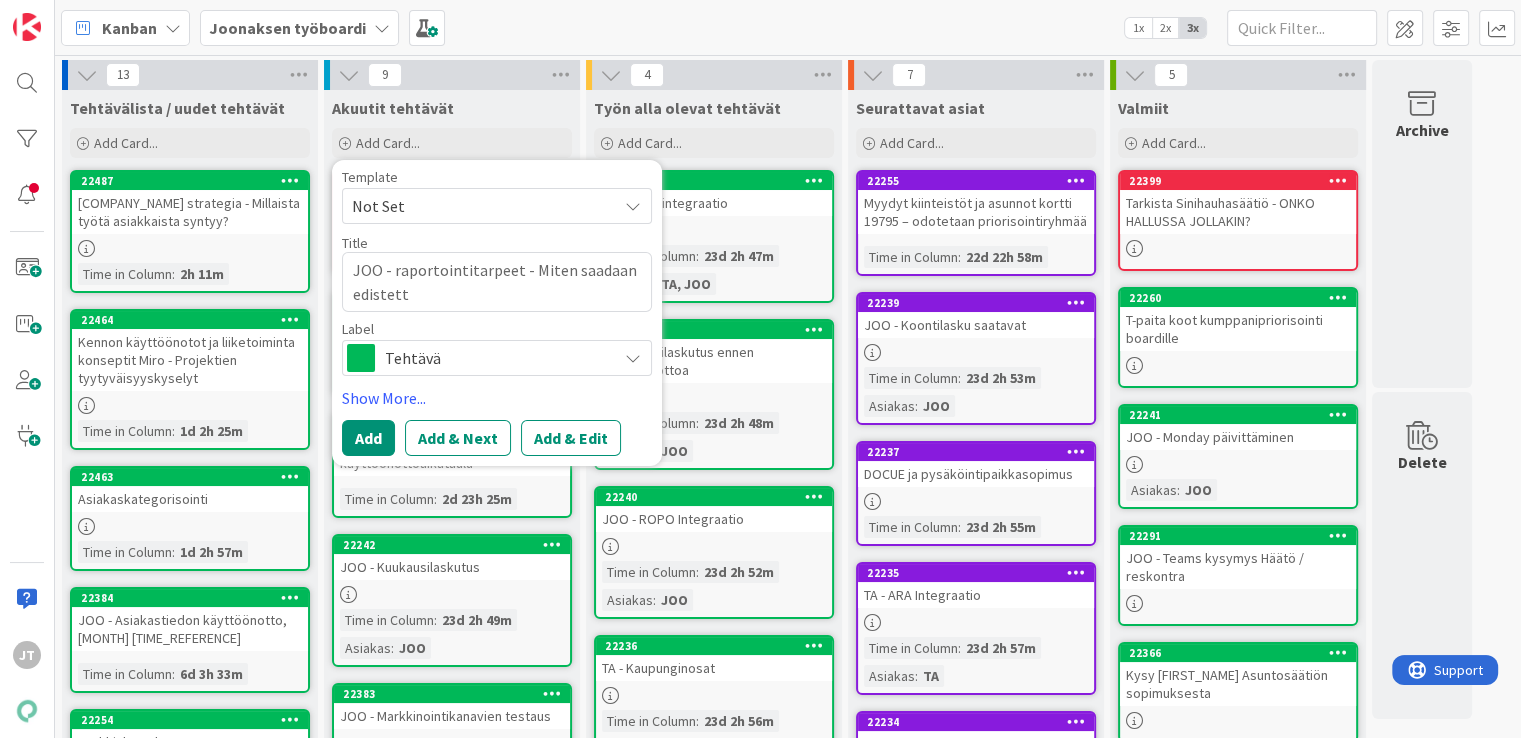 type on "x" 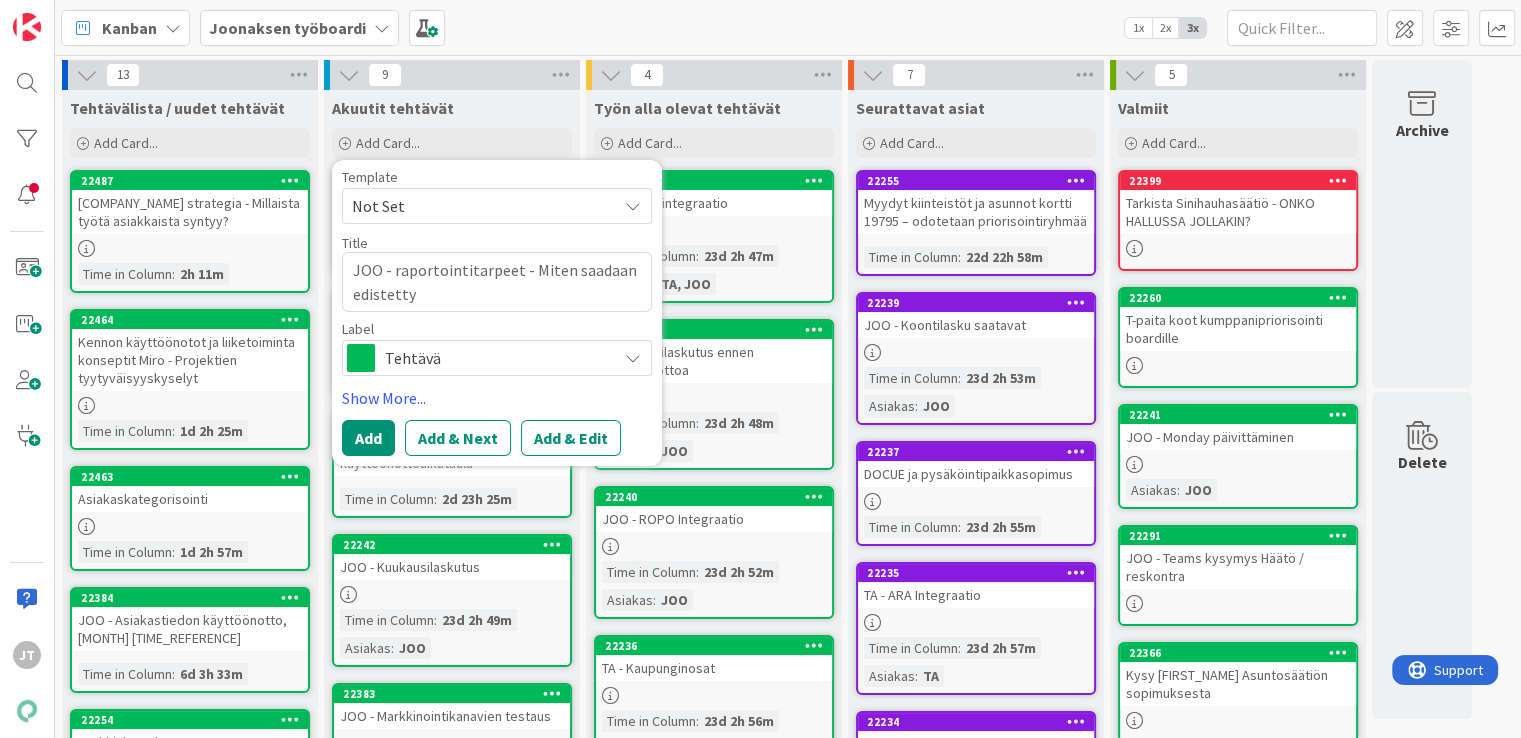 type on "x" 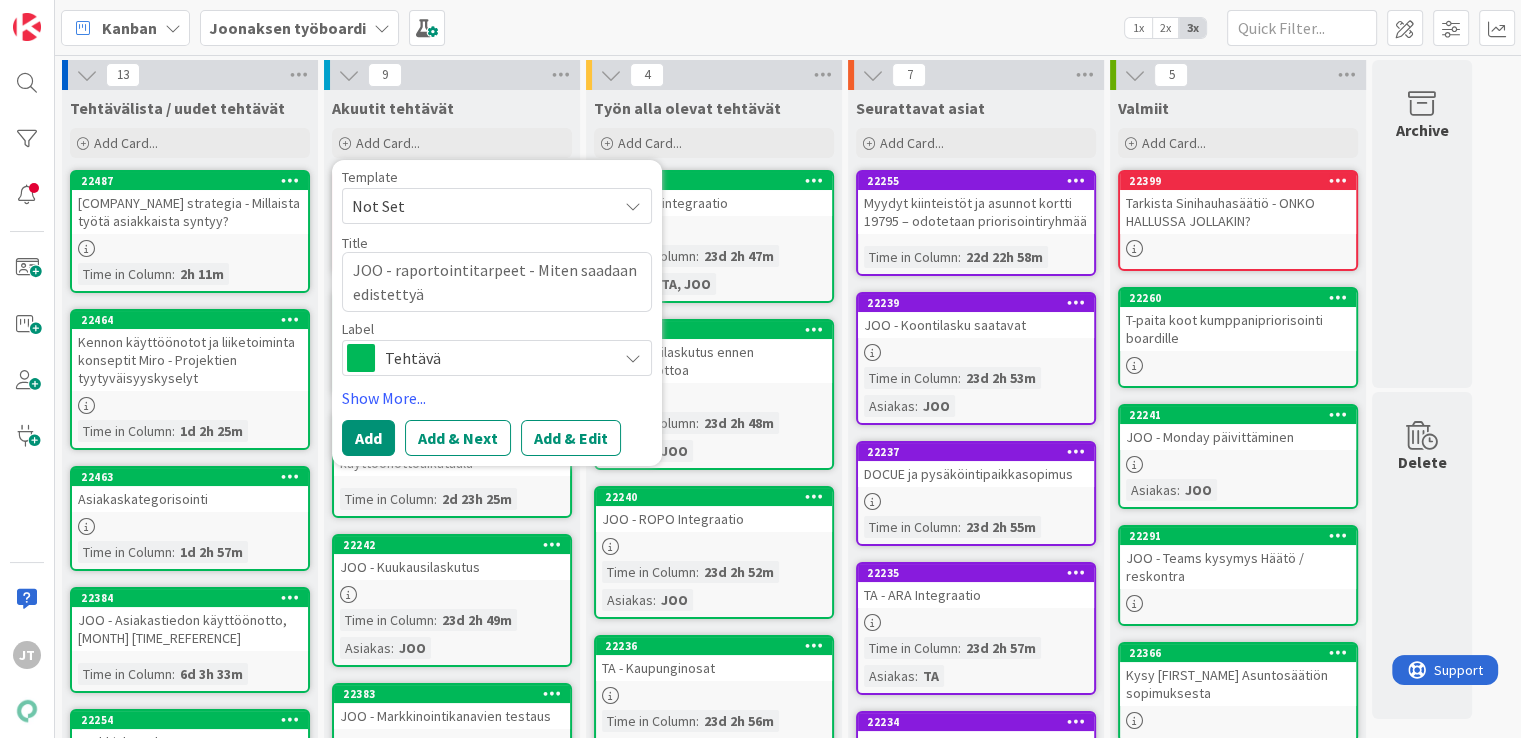 type on "x" 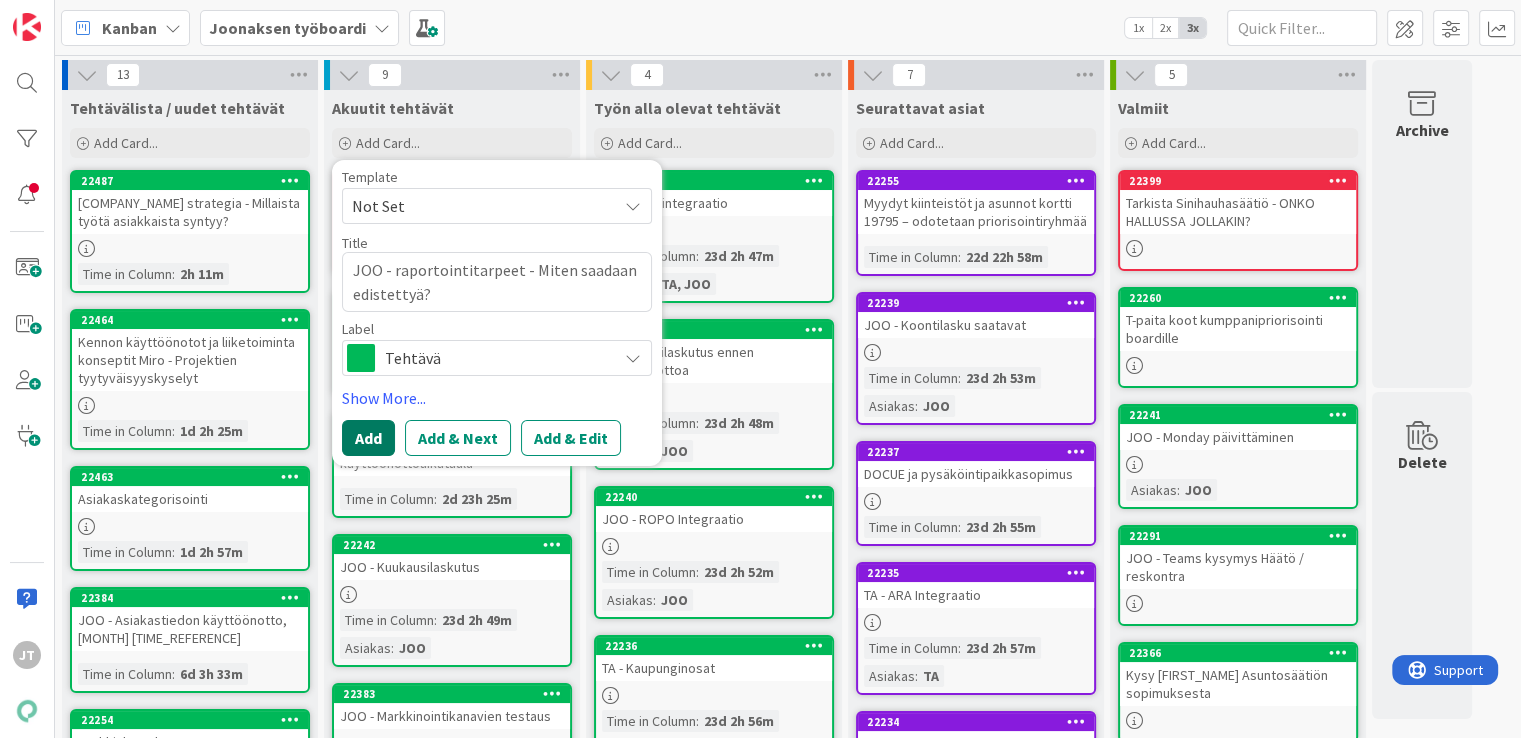 type on "JOO - raportointitarpeet - Miten saadaan edistettyä?" 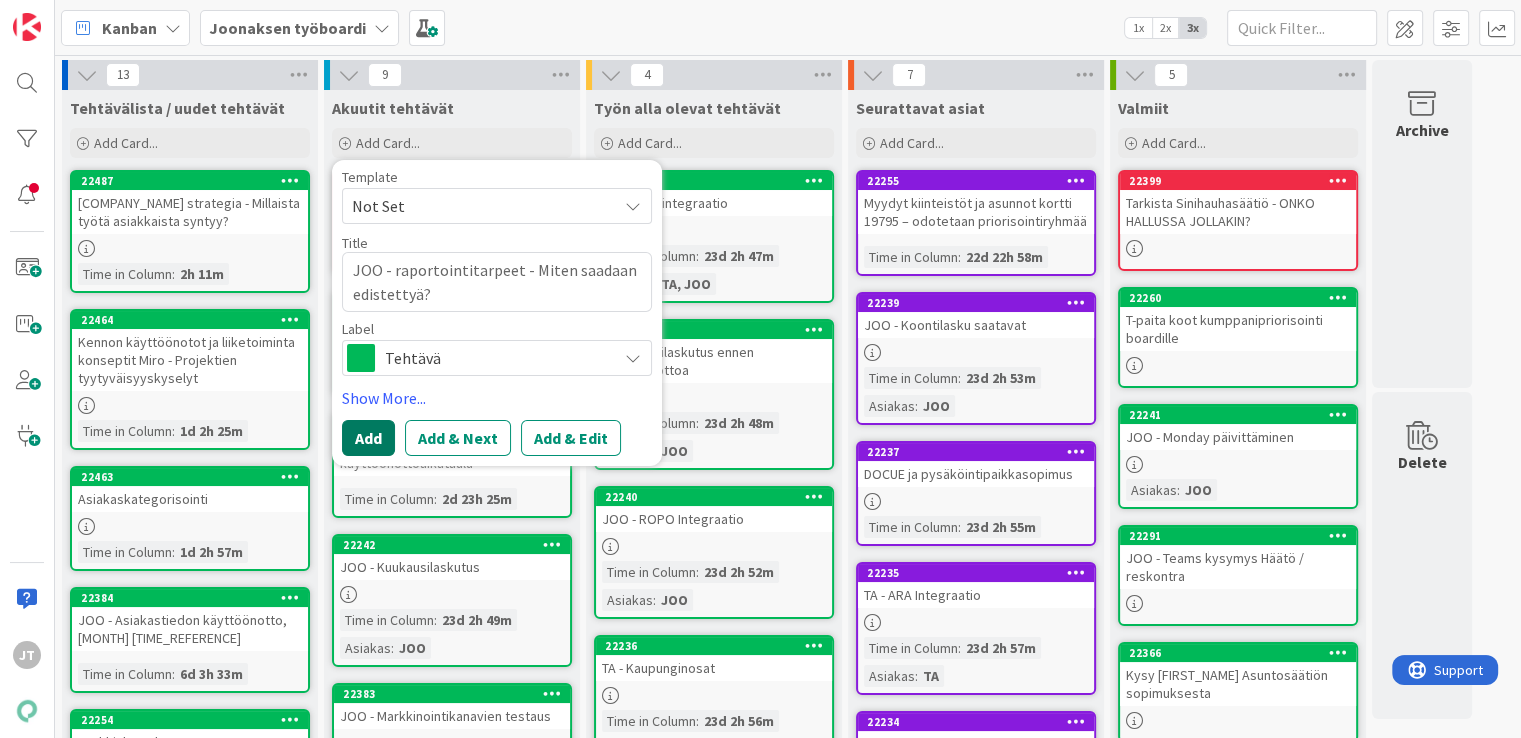 click on "Add" at bounding box center [368, 438] 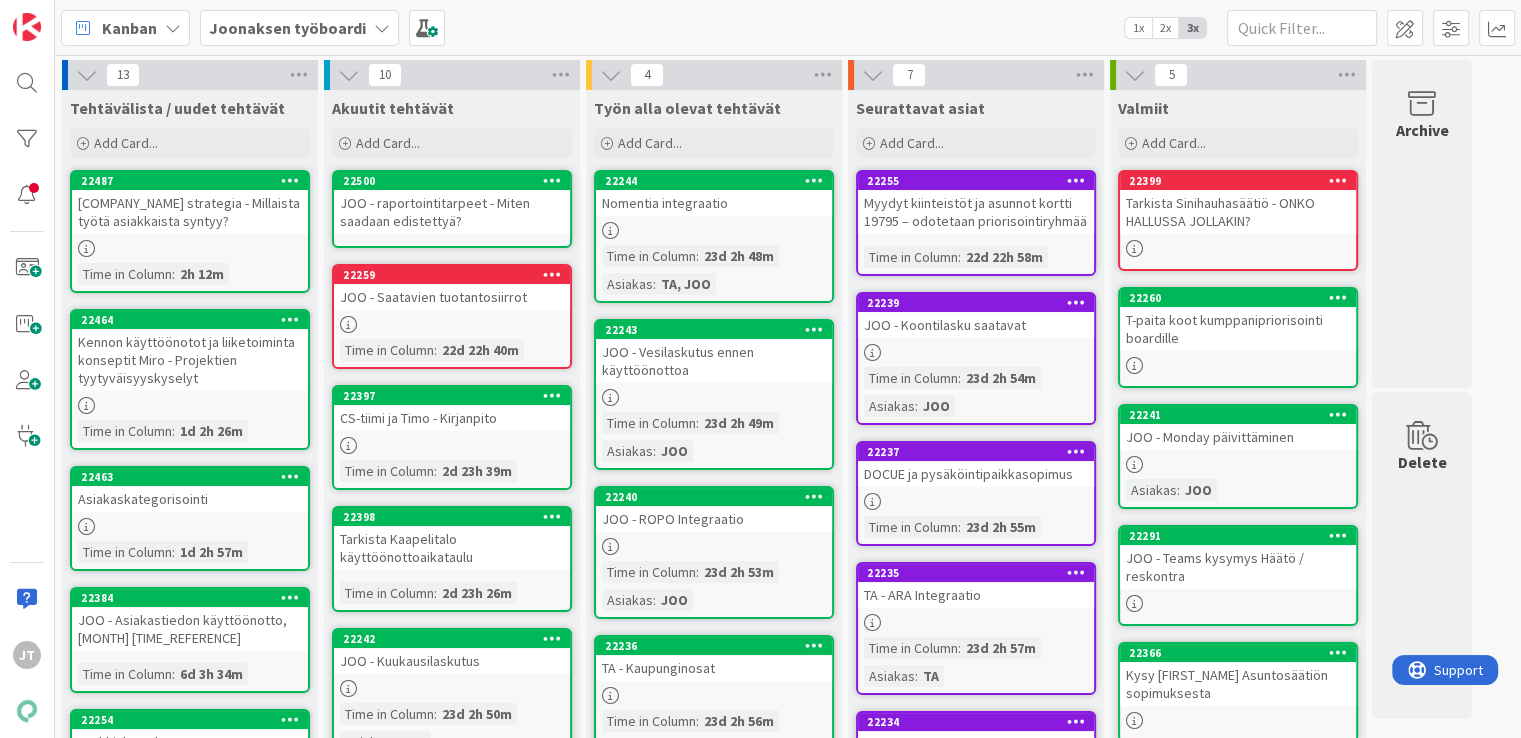 click on "JOO - raportointitarpeet - Miten saadaan edistettyä?" at bounding box center [452, 212] 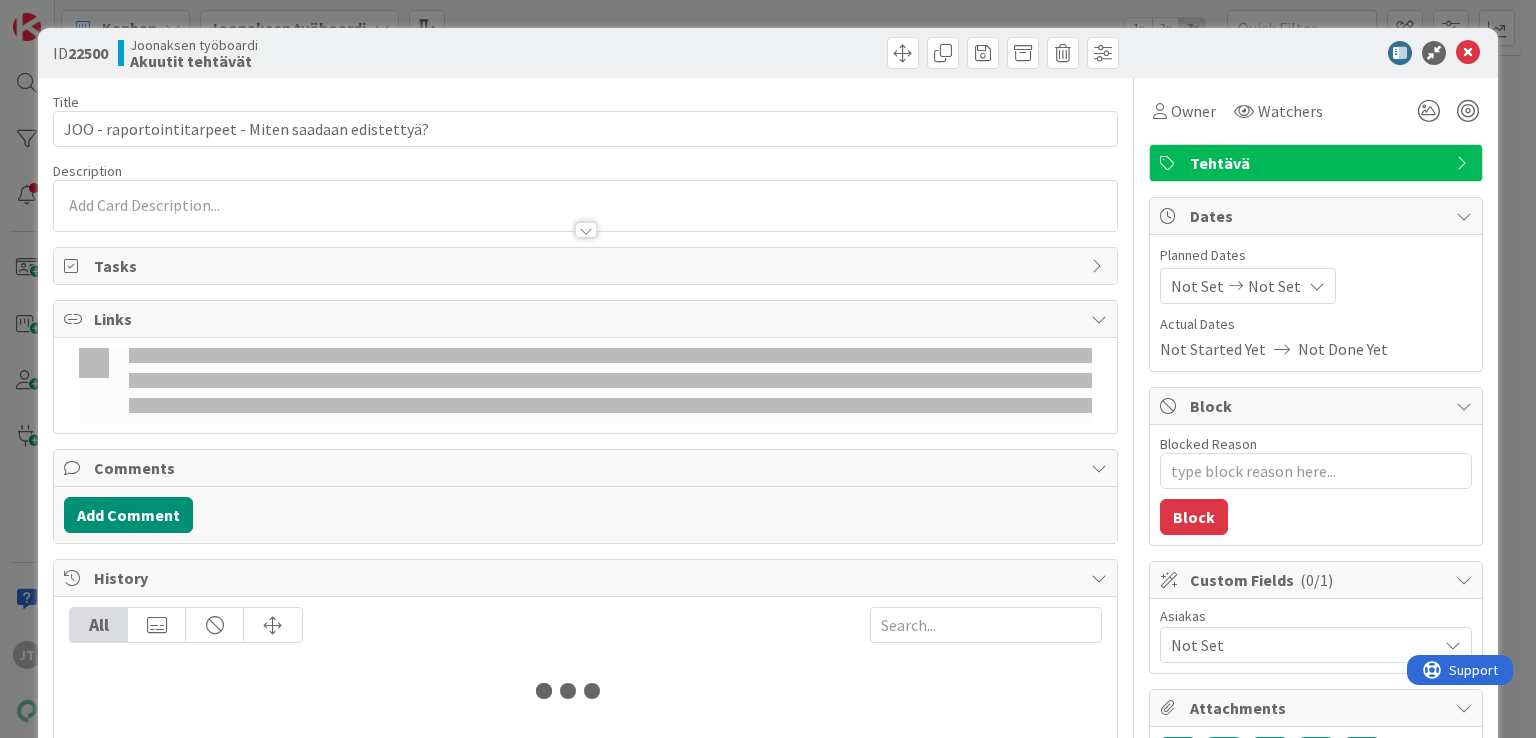 type on "x" 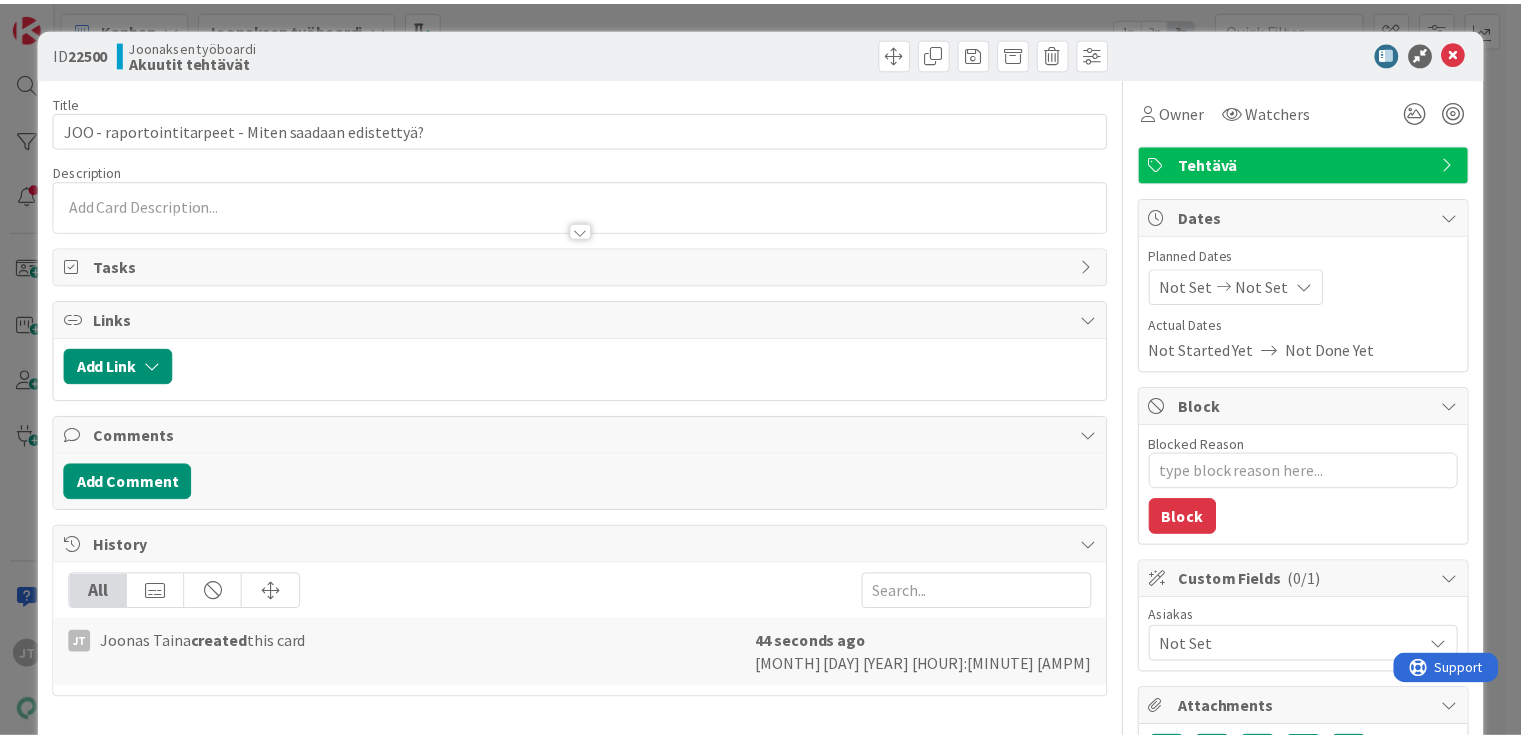 scroll, scrollTop: 0, scrollLeft: 0, axis: both 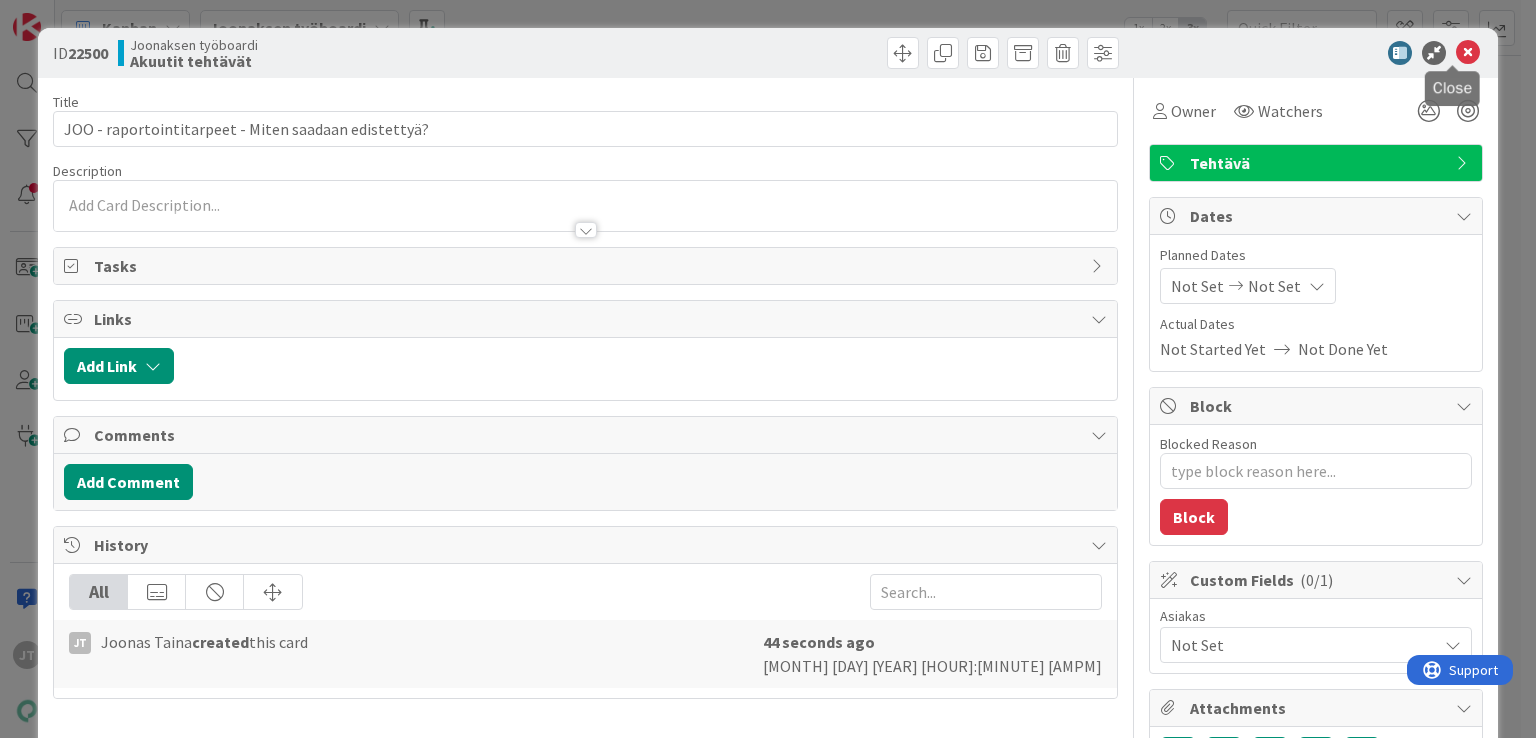 click at bounding box center [1468, 53] 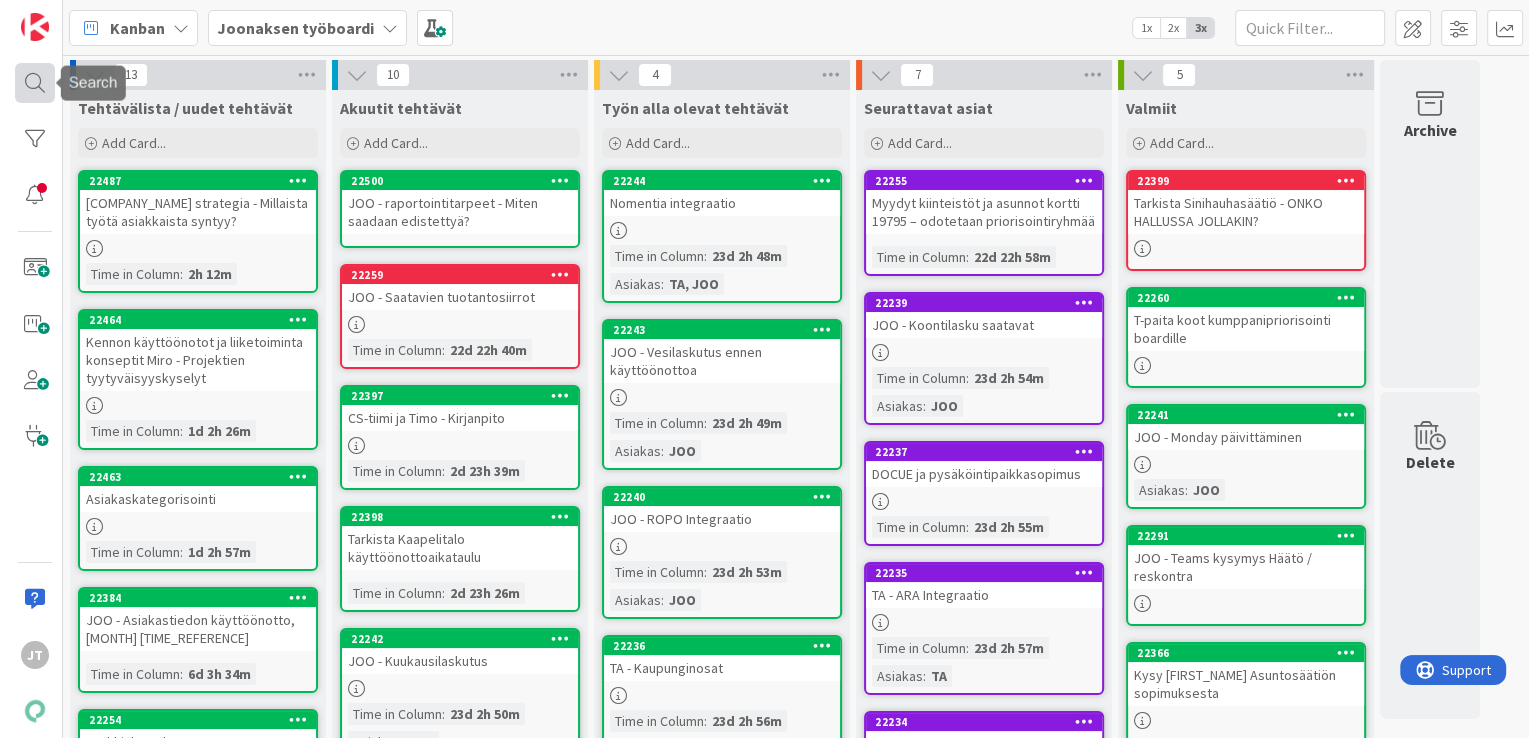 scroll, scrollTop: 0, scrollLeft: 0, axis: both 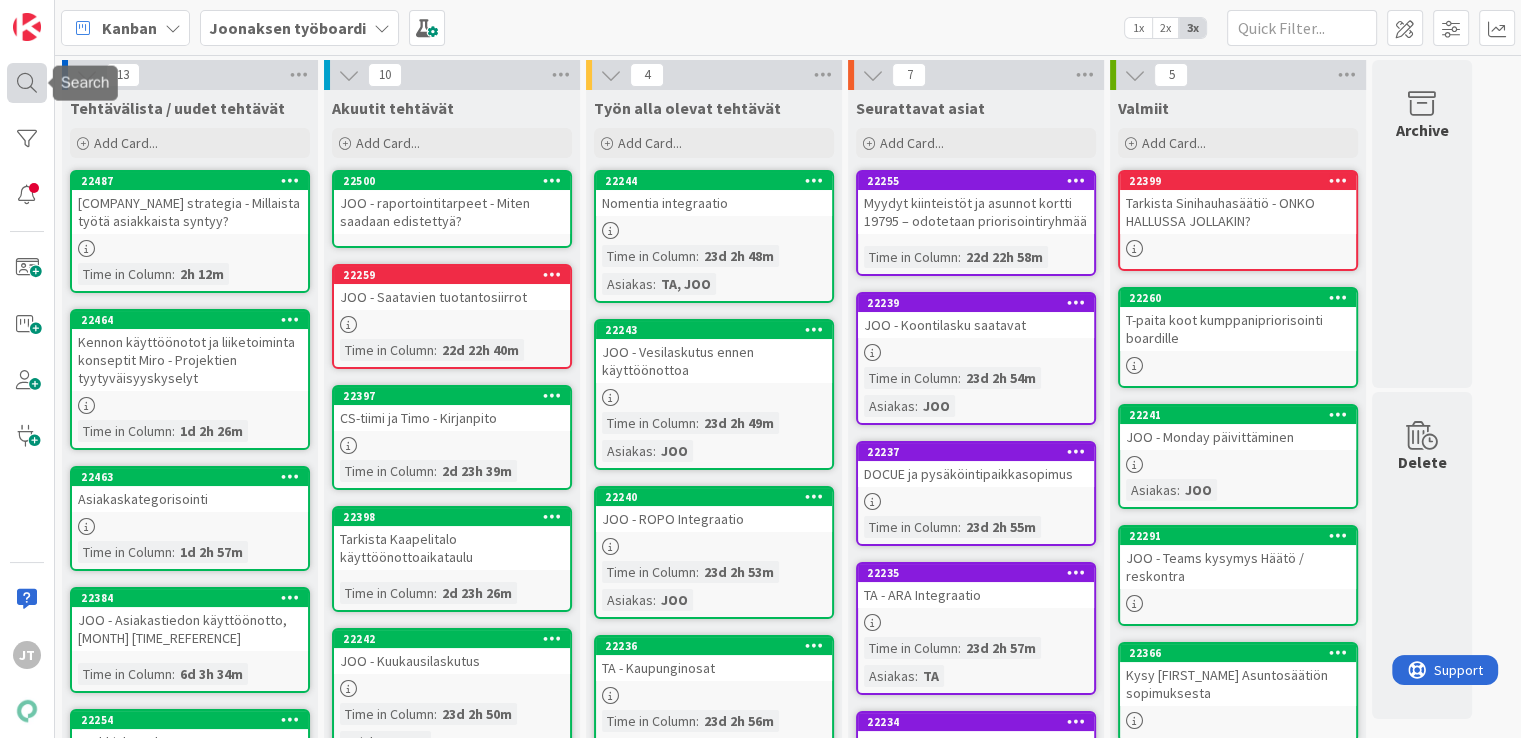 click at bounding box center (27, 83) 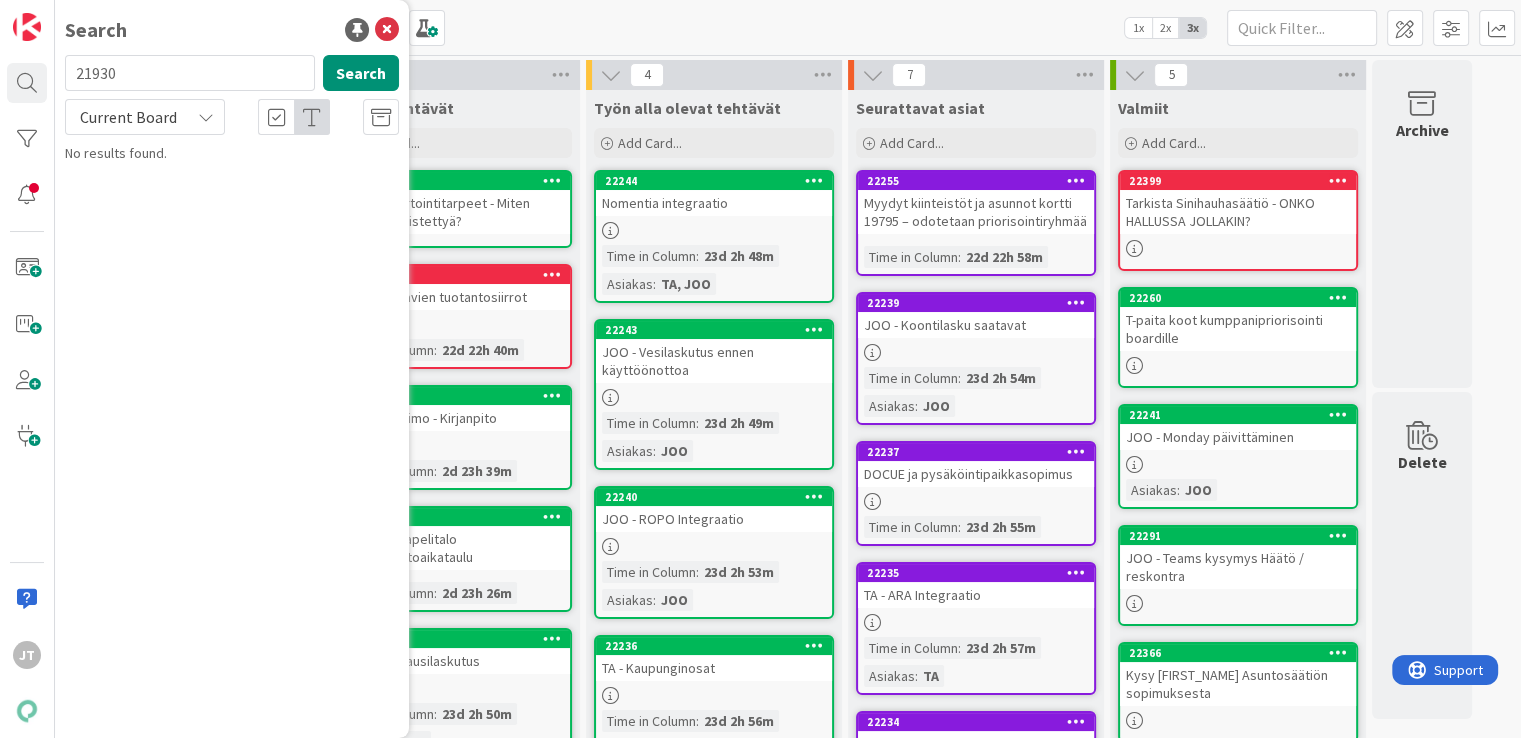 type on "21930" 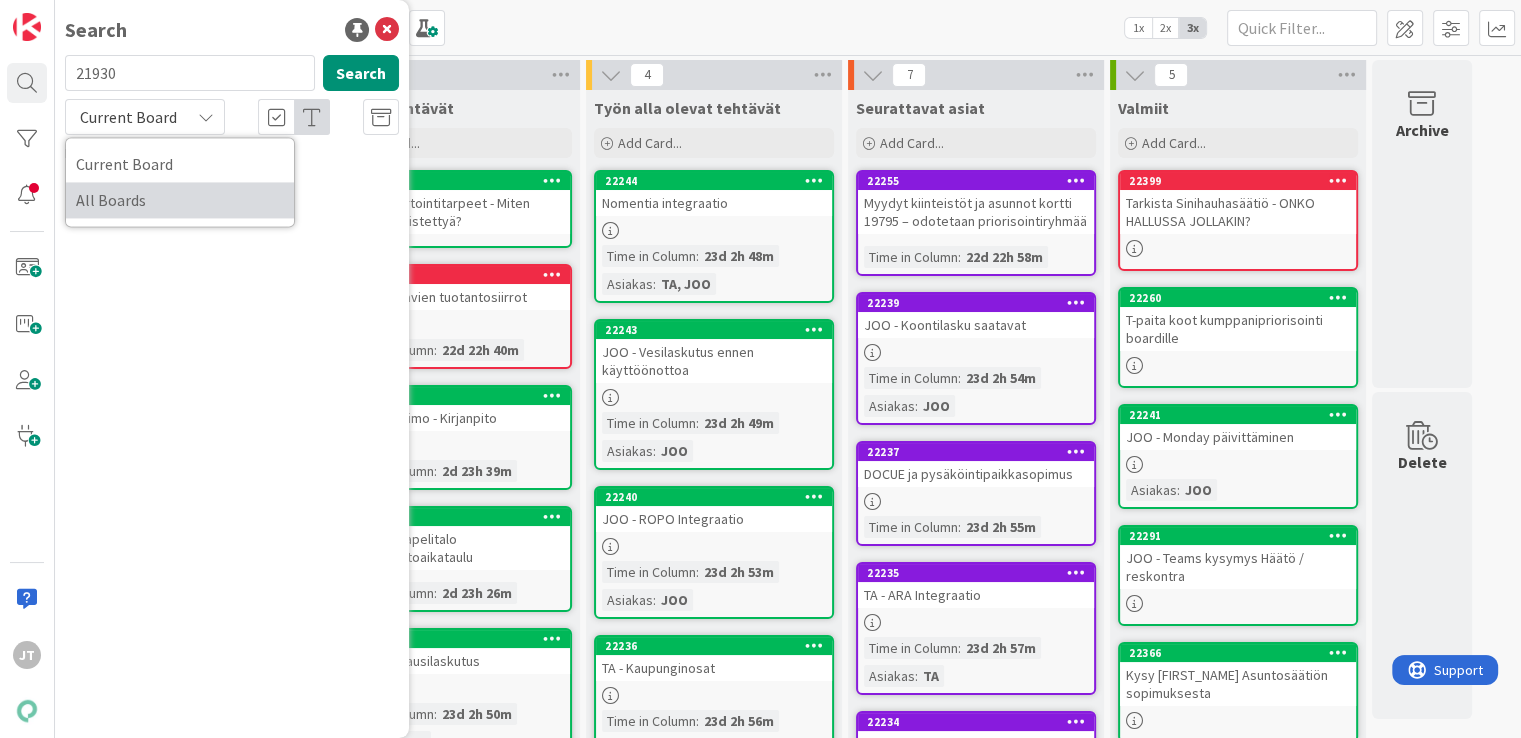 click on "All Boards" at bounding box center [180, 200] 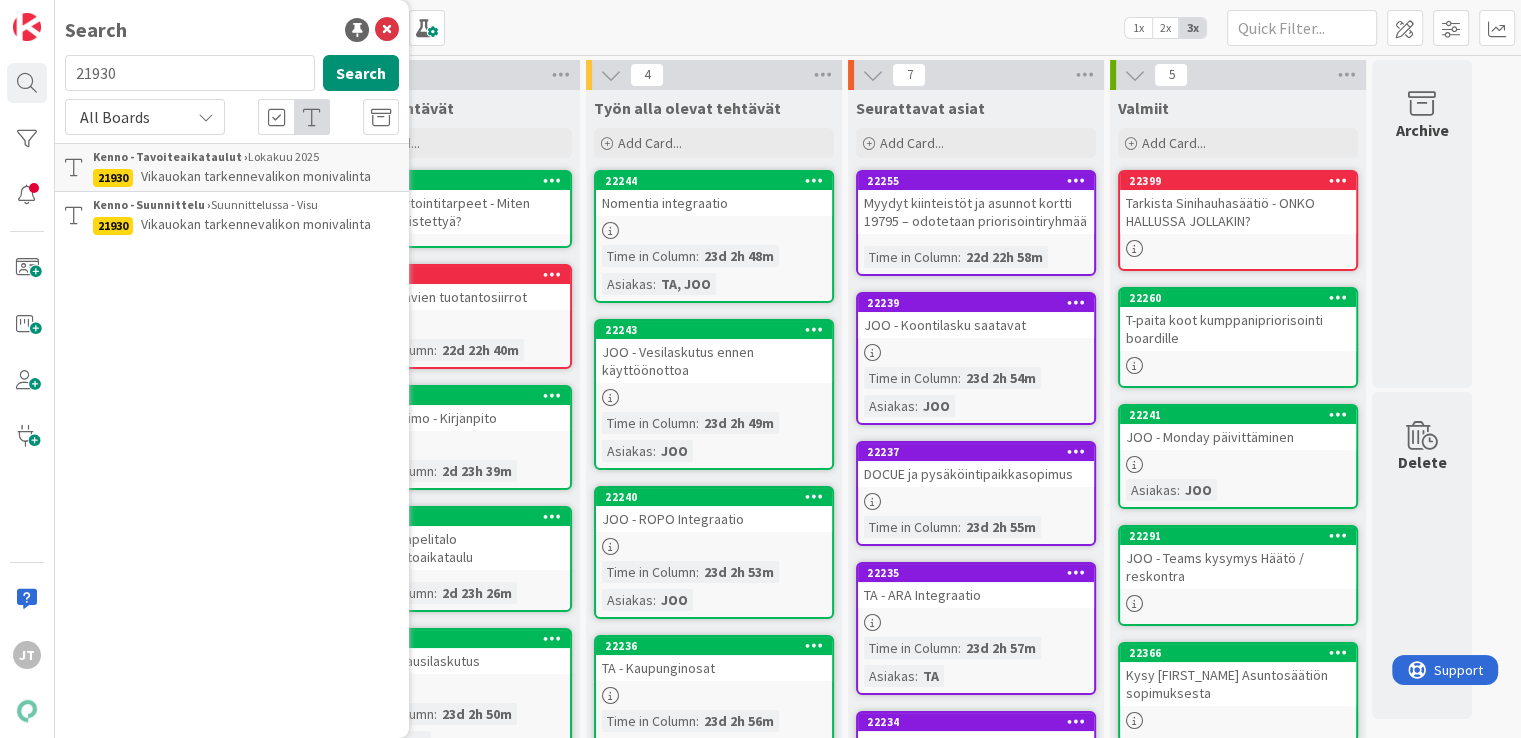 click on "Vikauokan tarkennevalikon monivalinta" at bounding box center [256, 224] 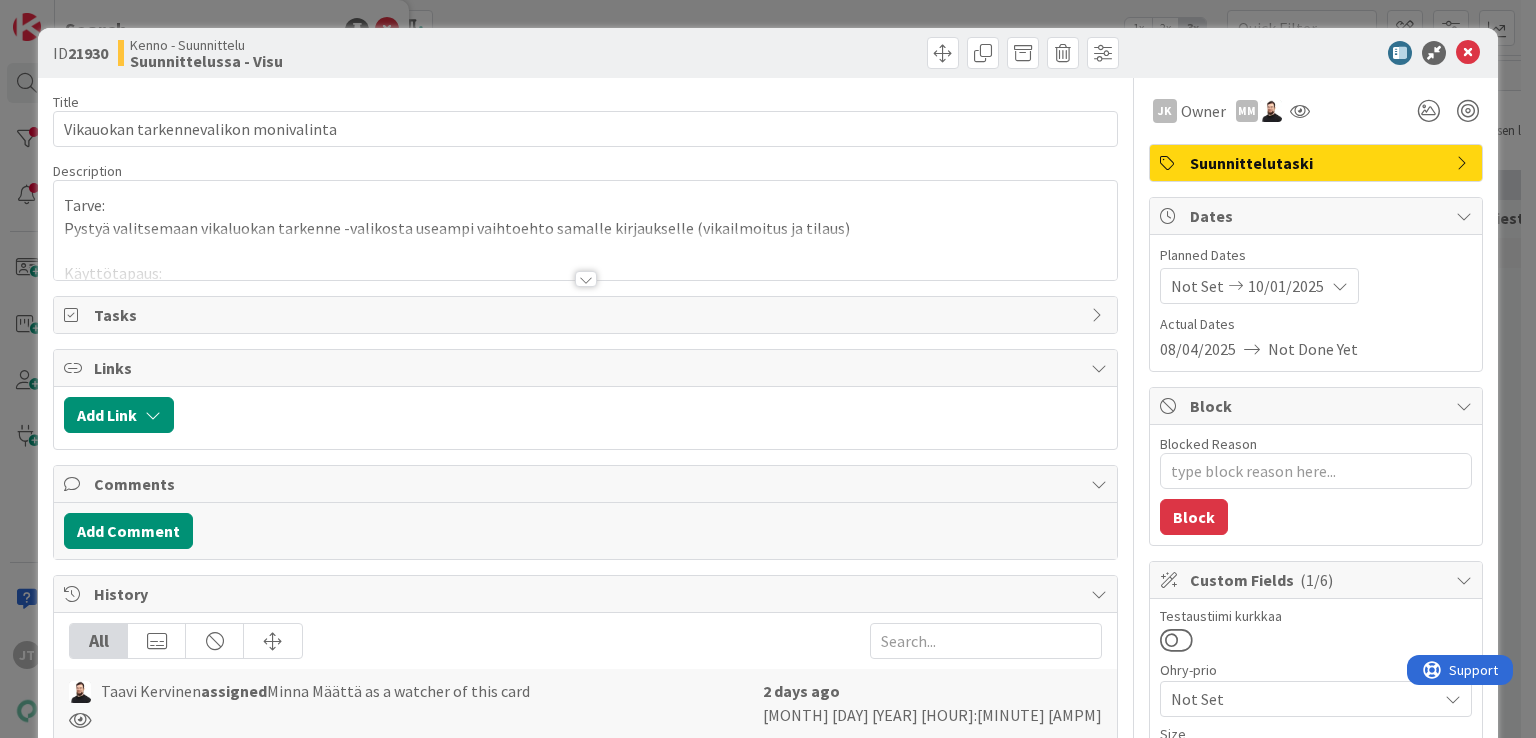 scroll, scrollTop: 0, scrollLeft: 0, axis: both 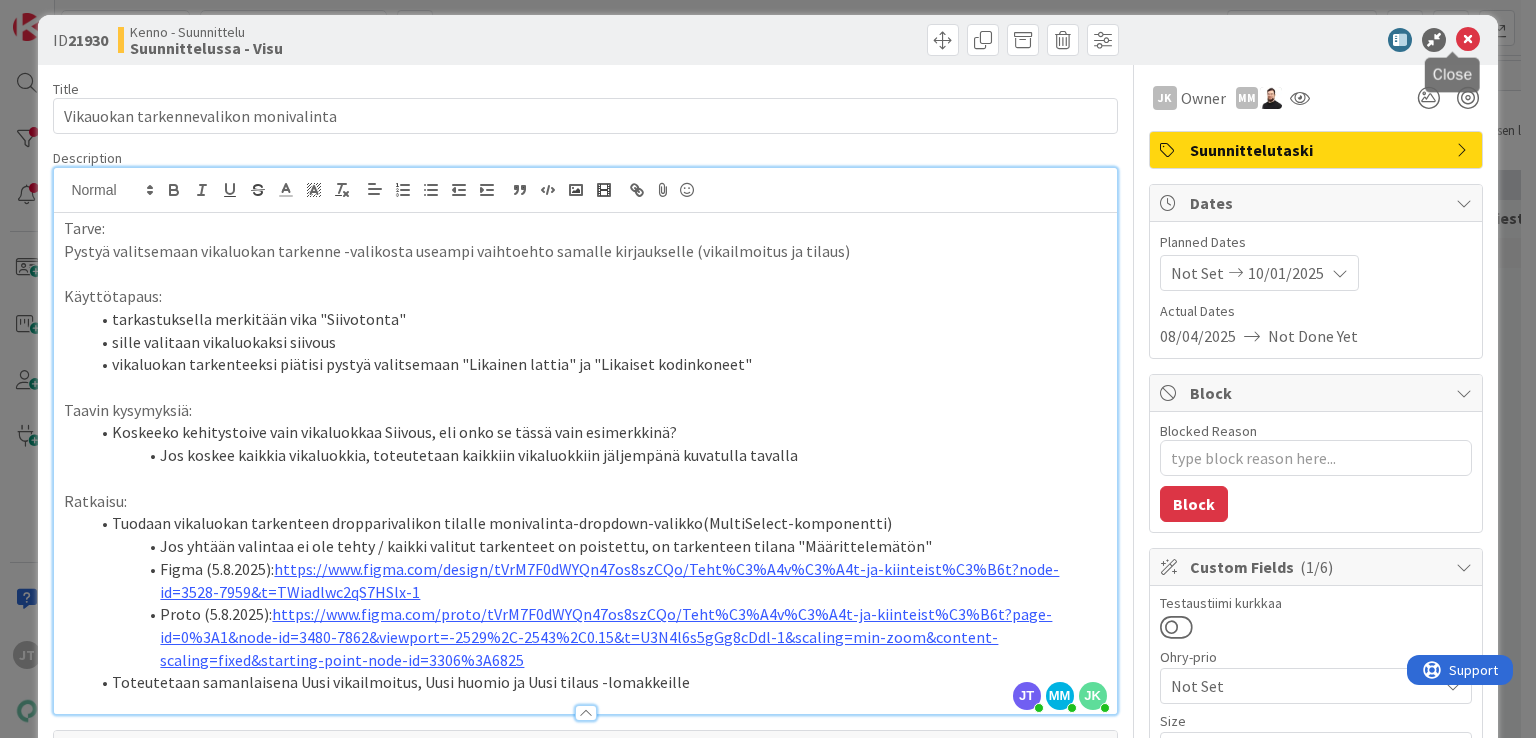 click at bounding box center (1468, 40) 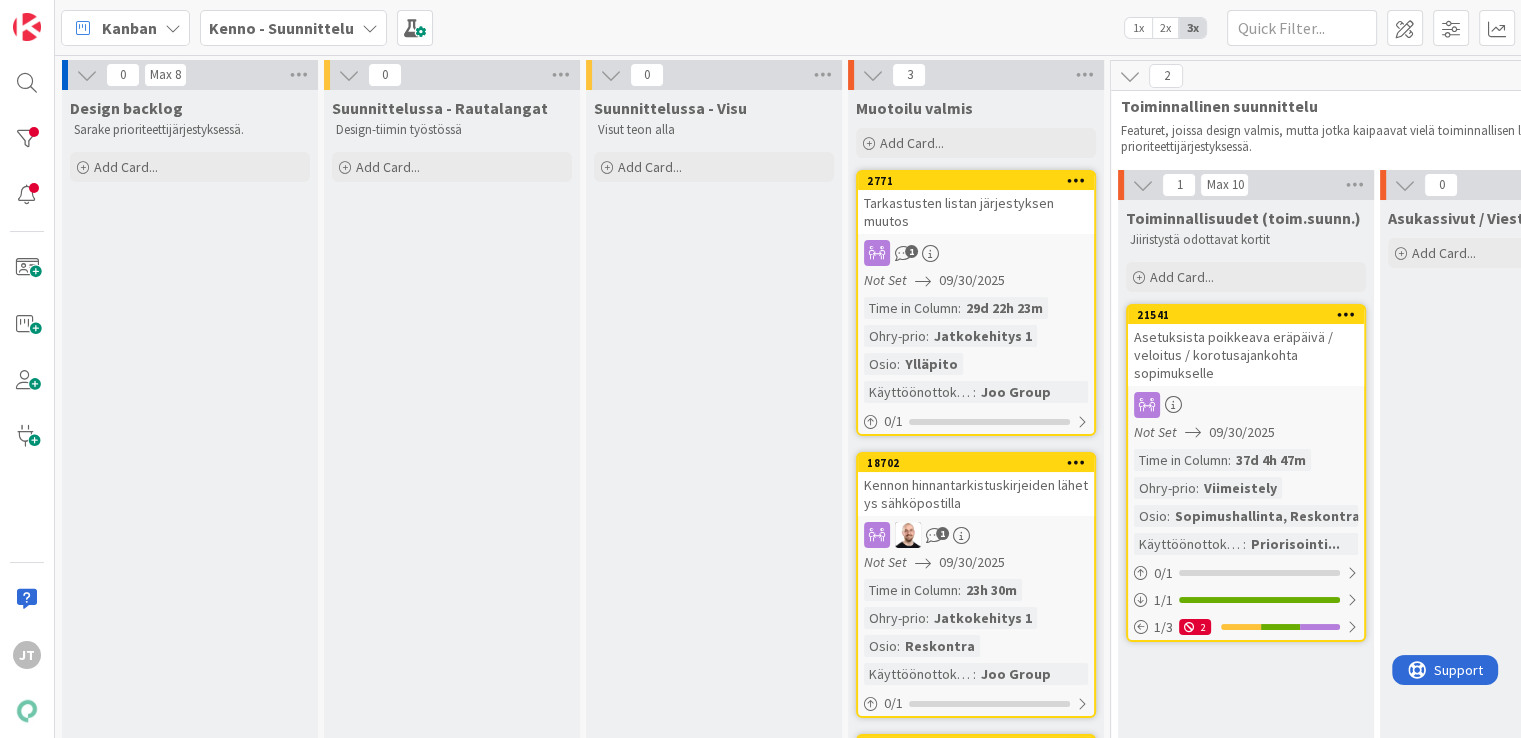 scroll, scrollTop: 0, scrollLeft: 0, axis: both 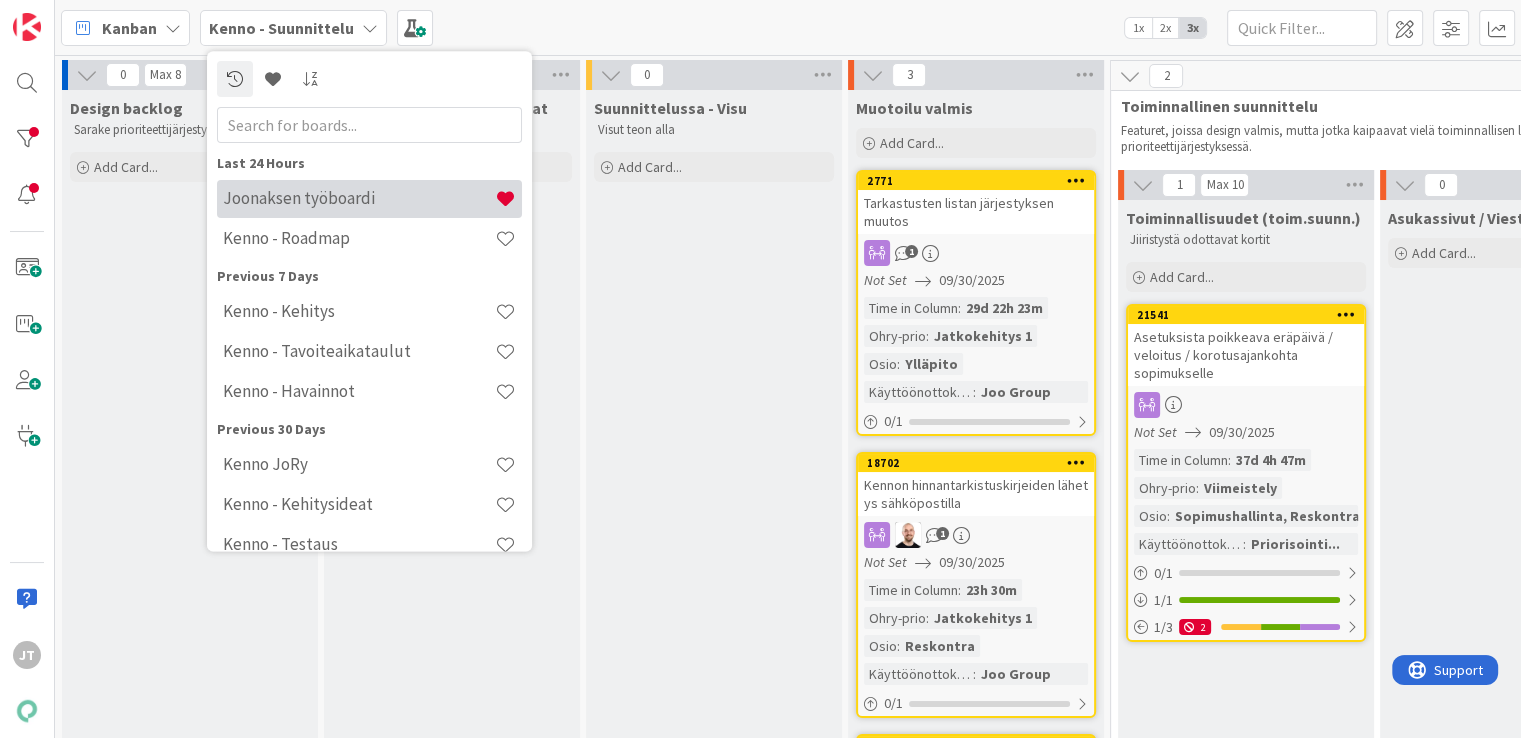 click on "Joonaksen työboardi" at bounding box center [359, 199] 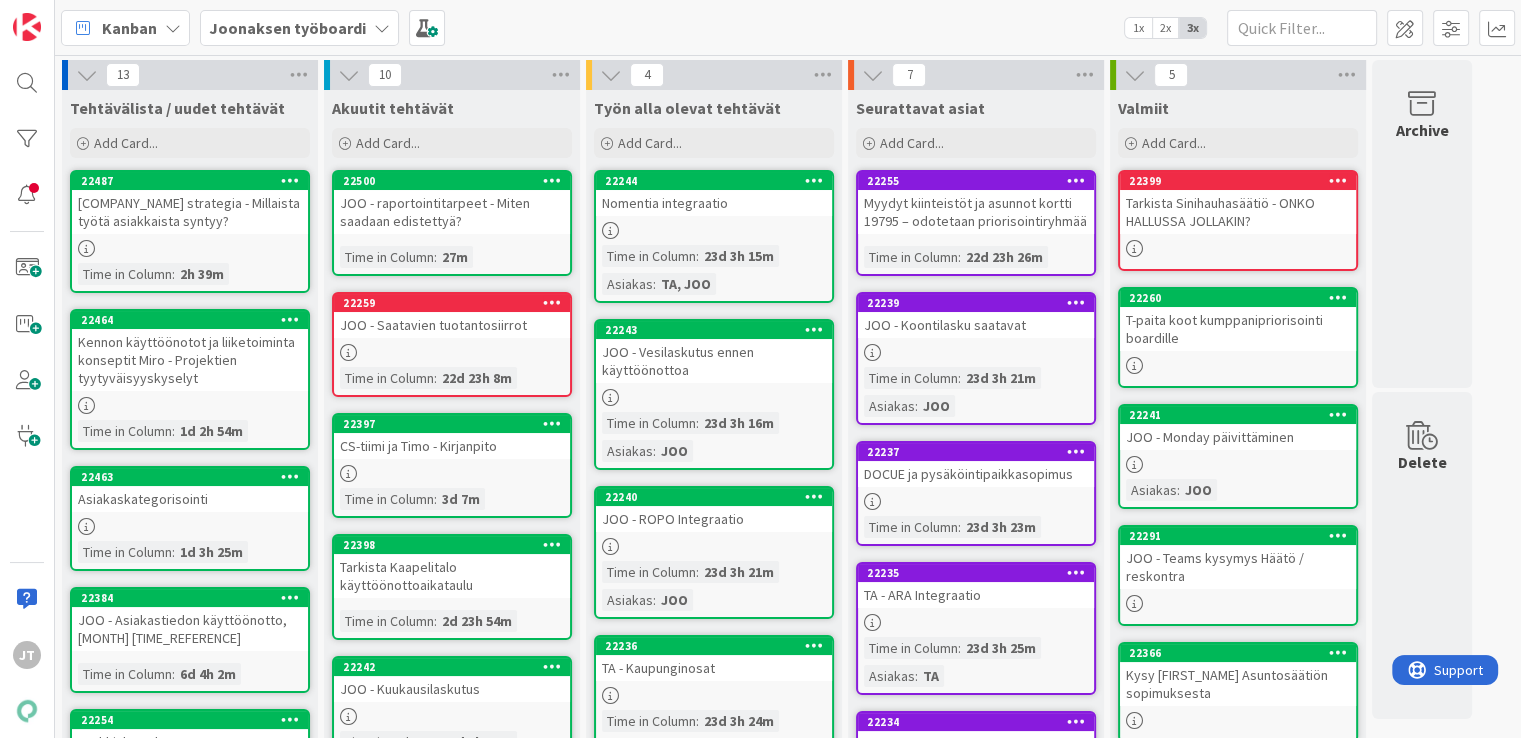 scroll, scrollTop: 0, scrollLeft: 0, axis: both 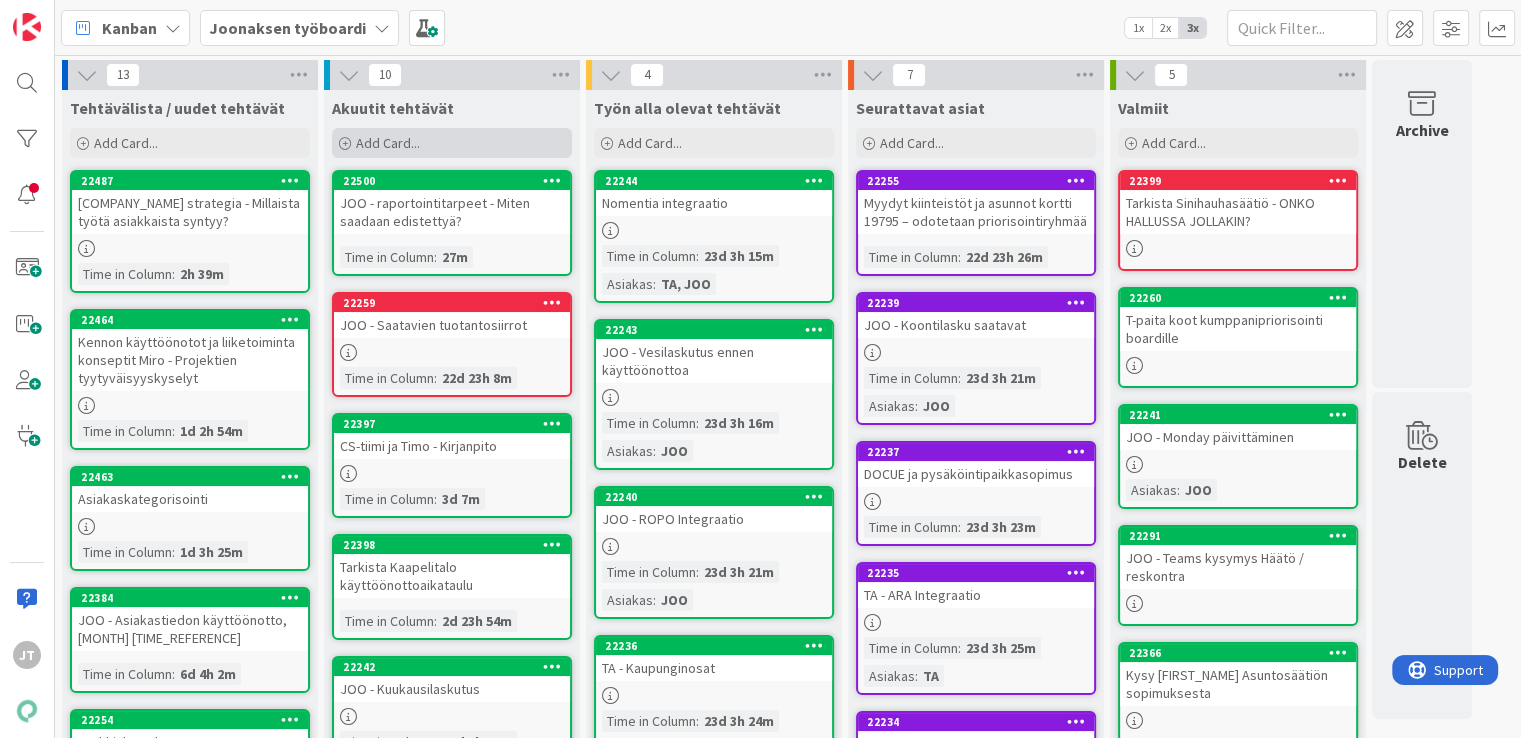 click on "Add Card..." at bounding box center (452, 143) 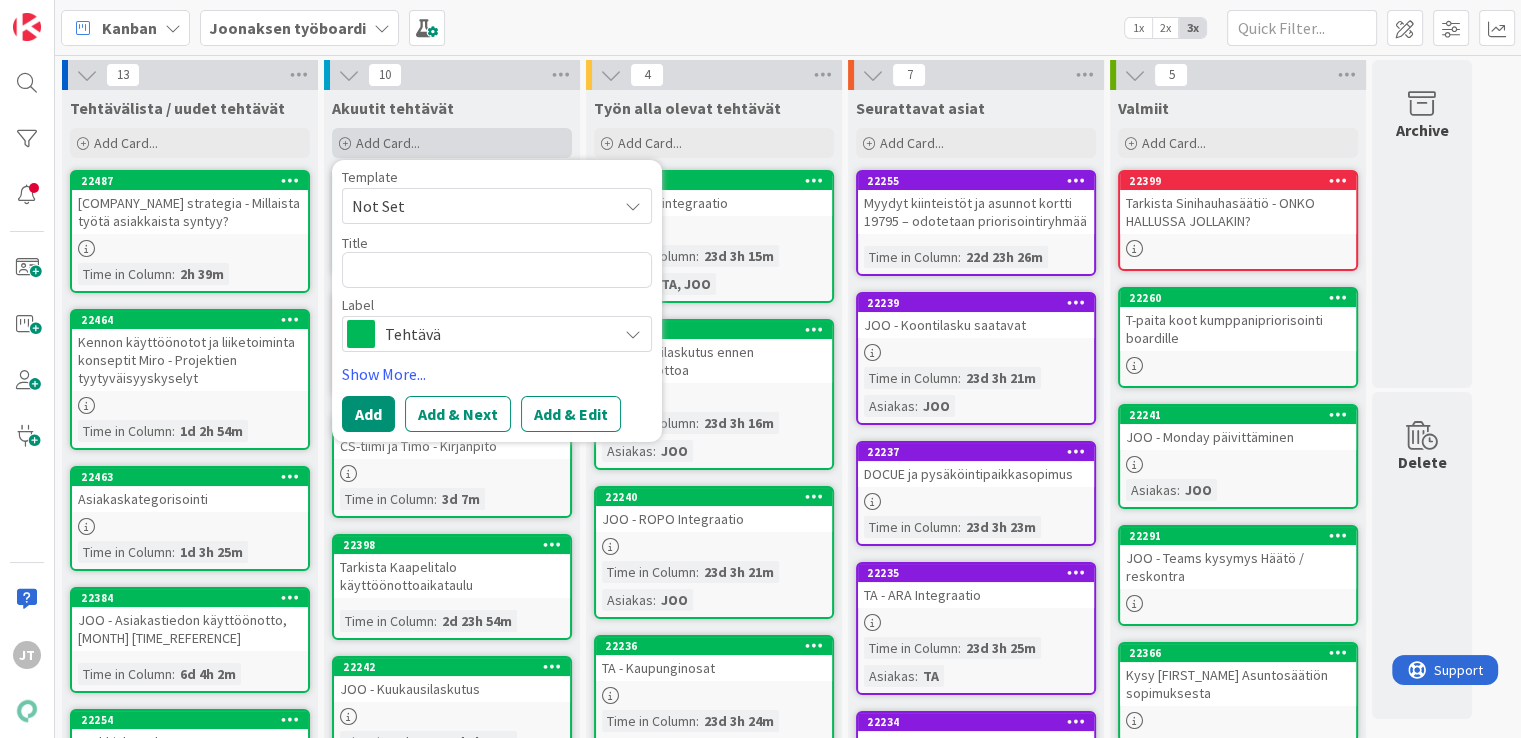 click on "Add Card..." at bounding box center (452, 143) 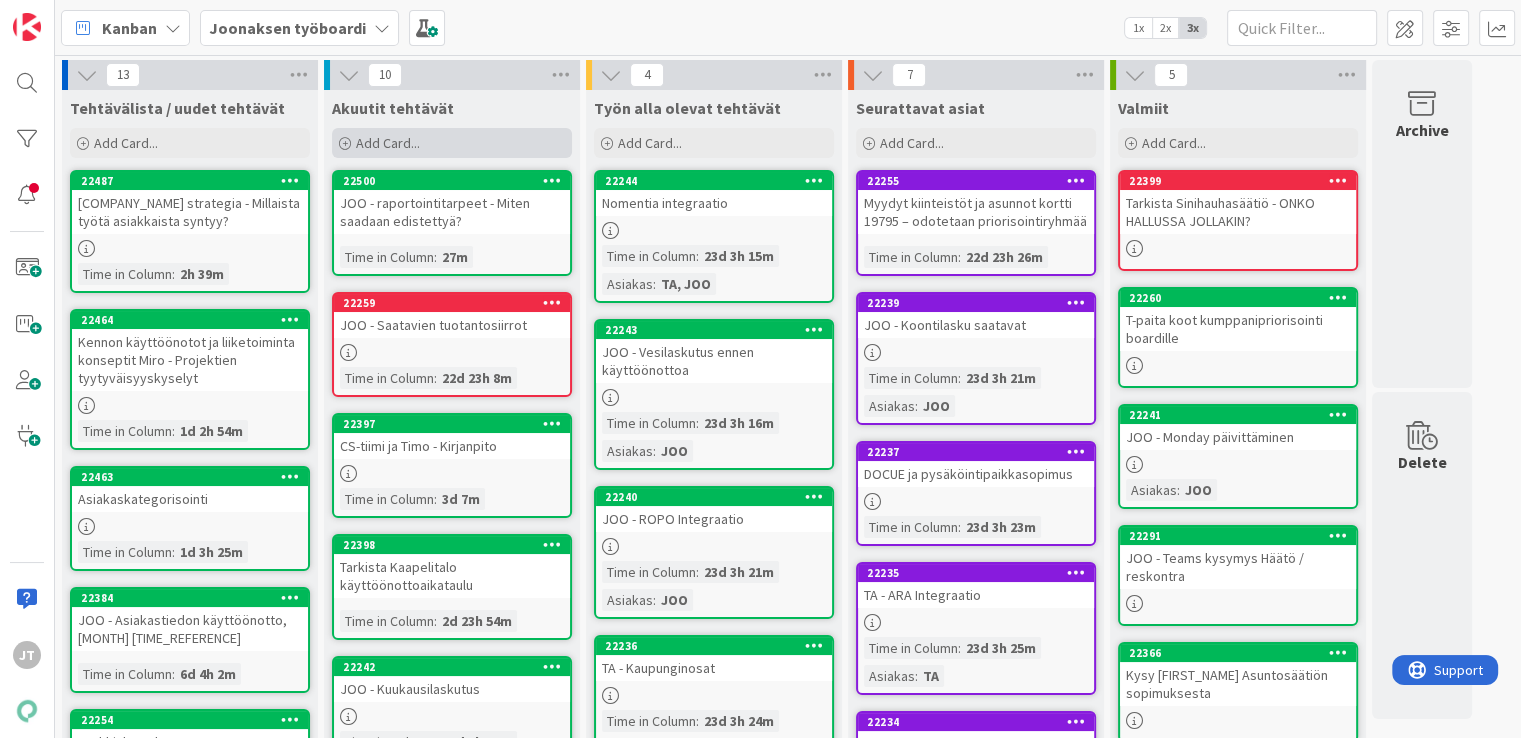 click on "Add Card..." at bounding box center [452, 143] 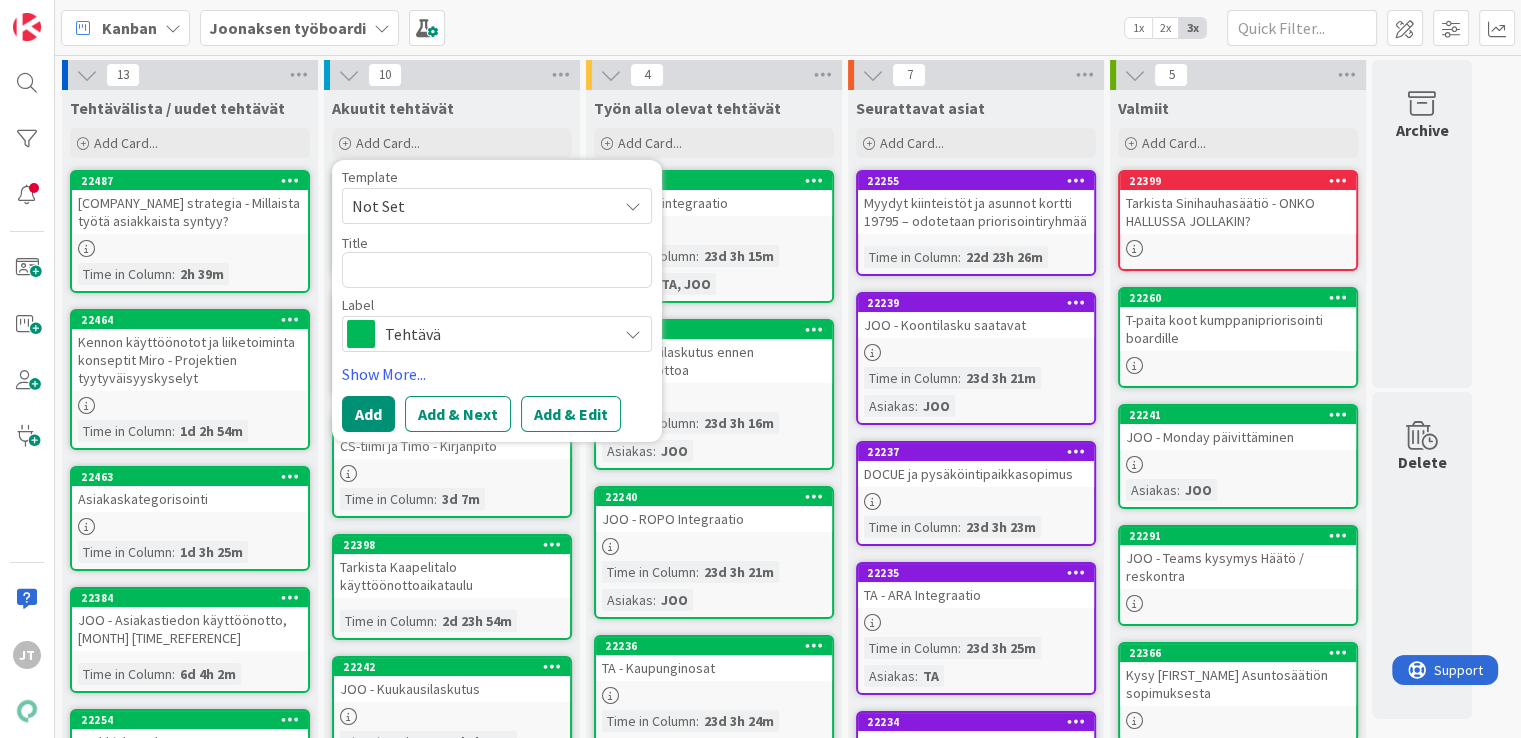 click on "Tehtävä" at bounding box center [497, 334] 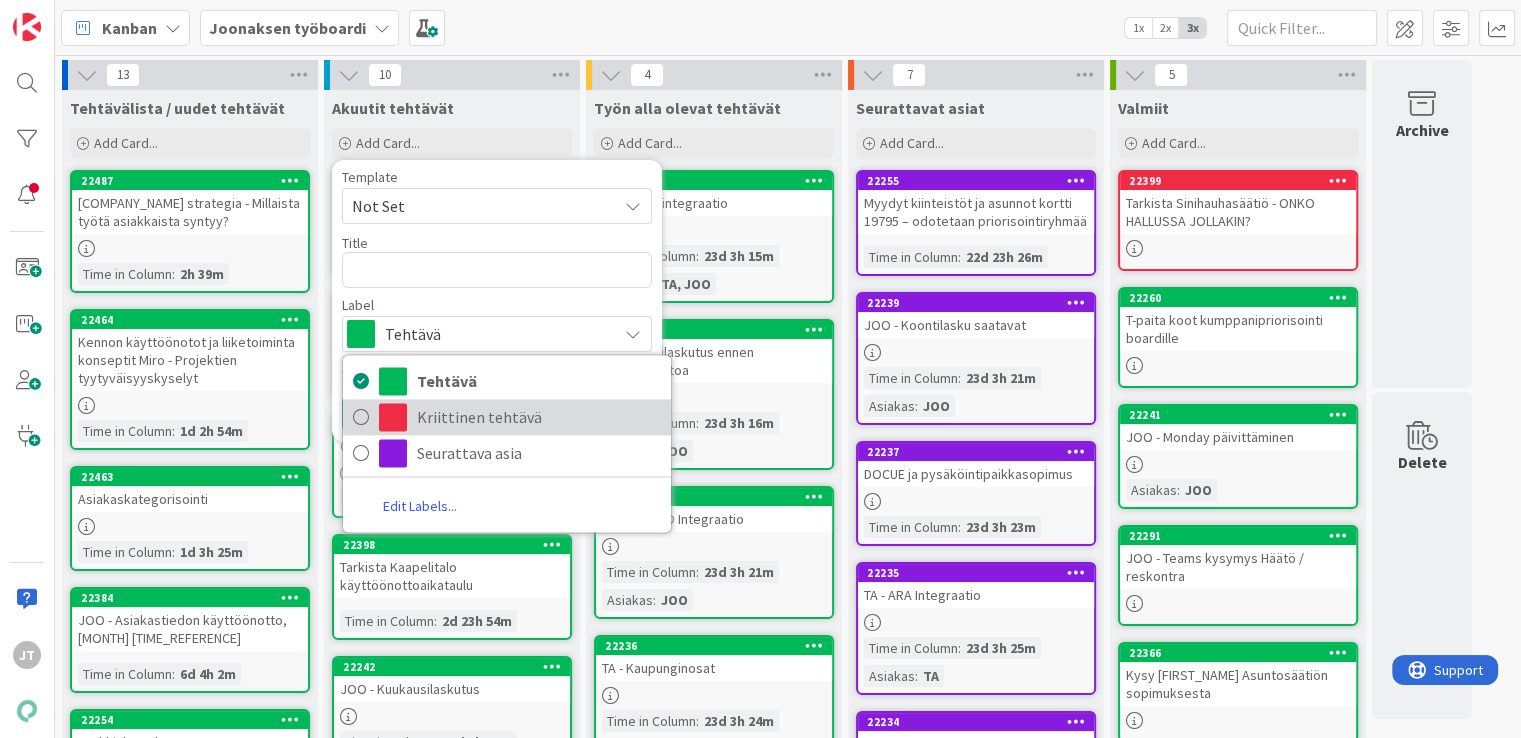 click on "Kriittinen tehtävä" at bounding box center (539, 417) 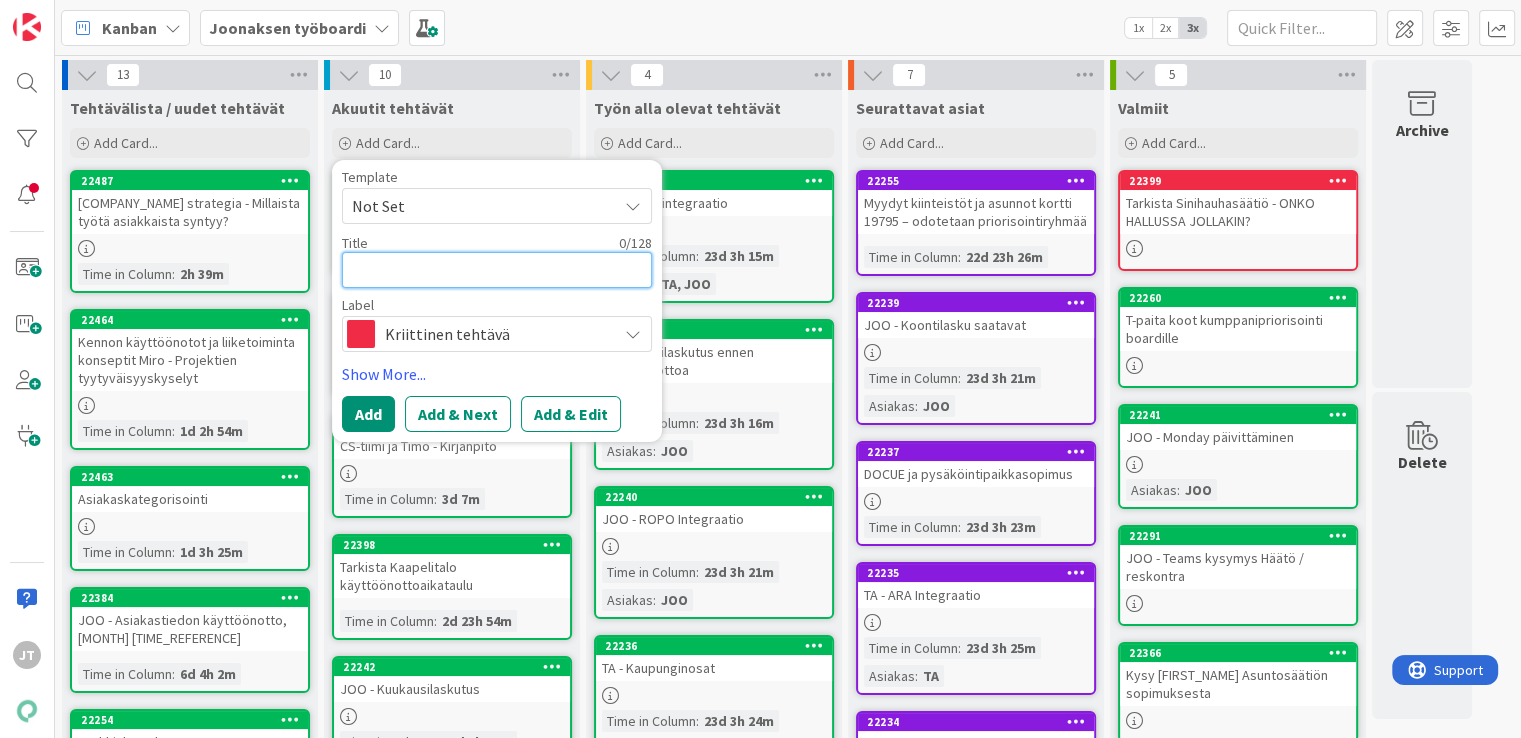 click at bounding box center [497, 270] 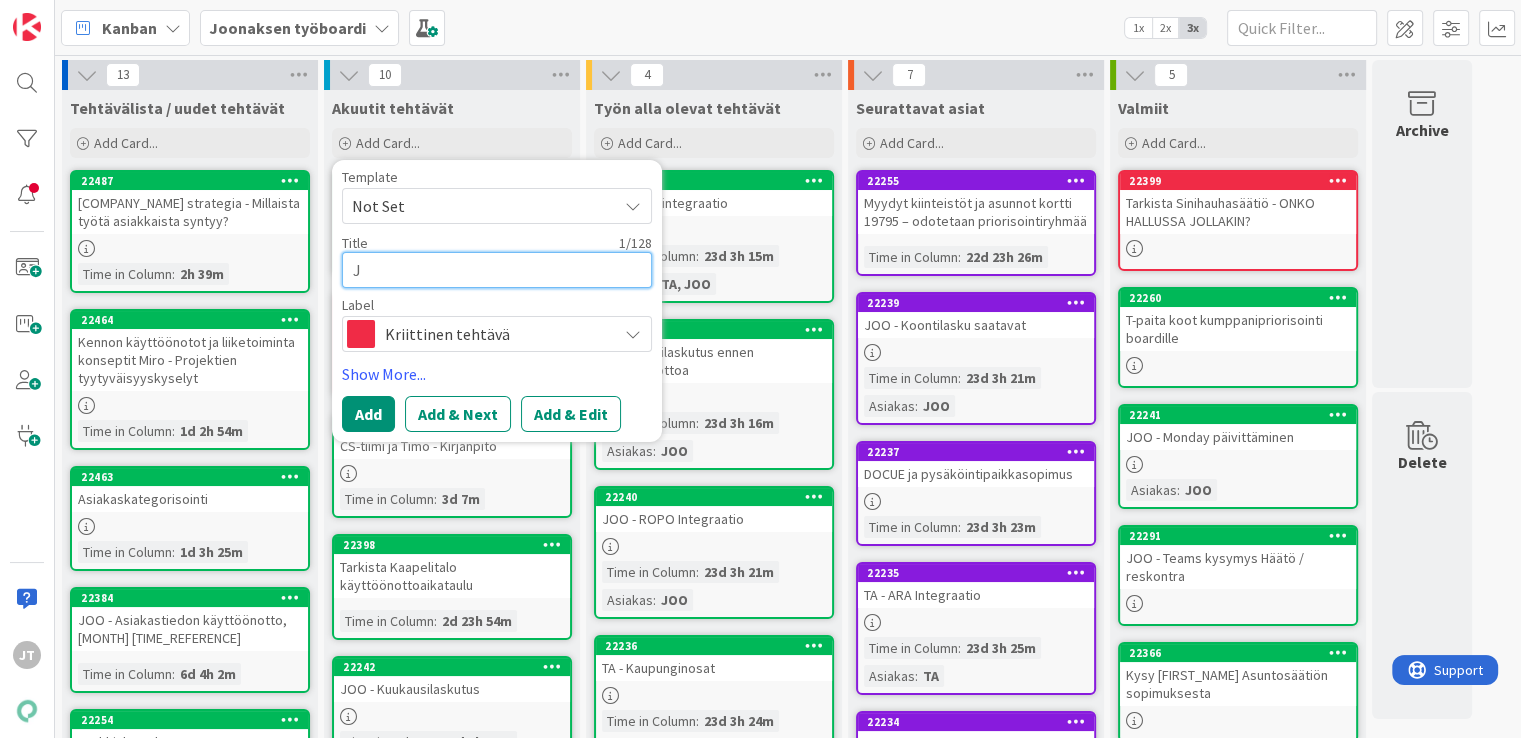 type on "x" 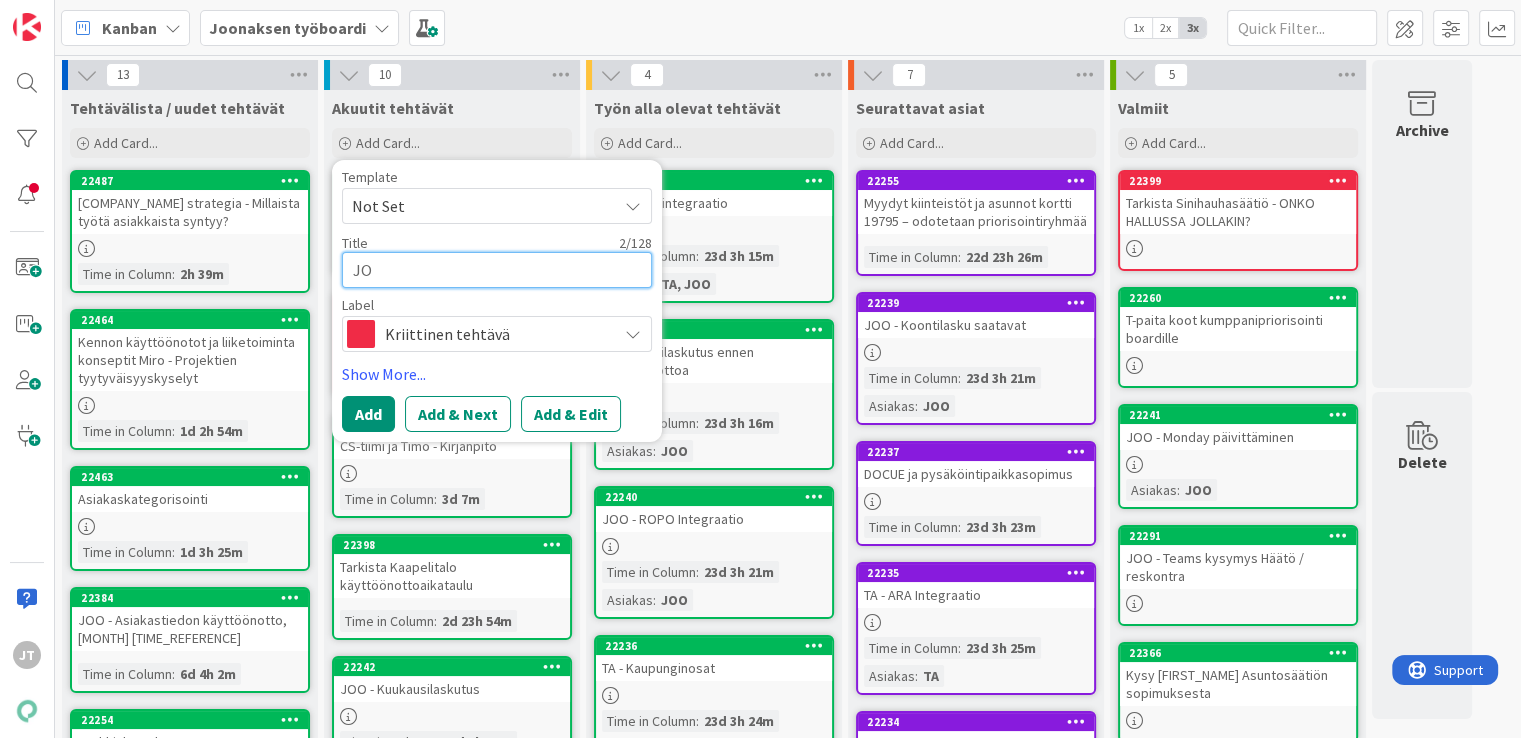 type on "x" 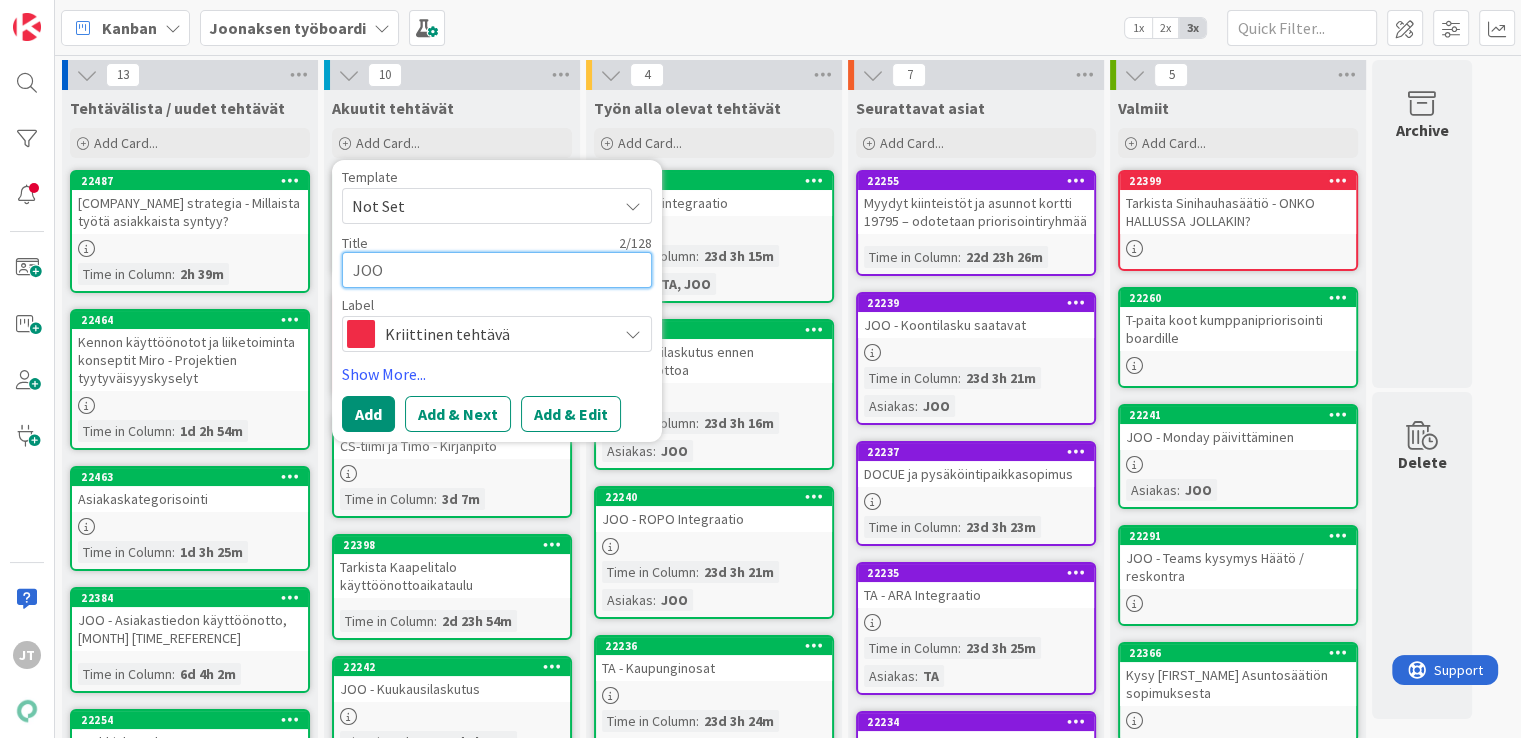 type on "x" 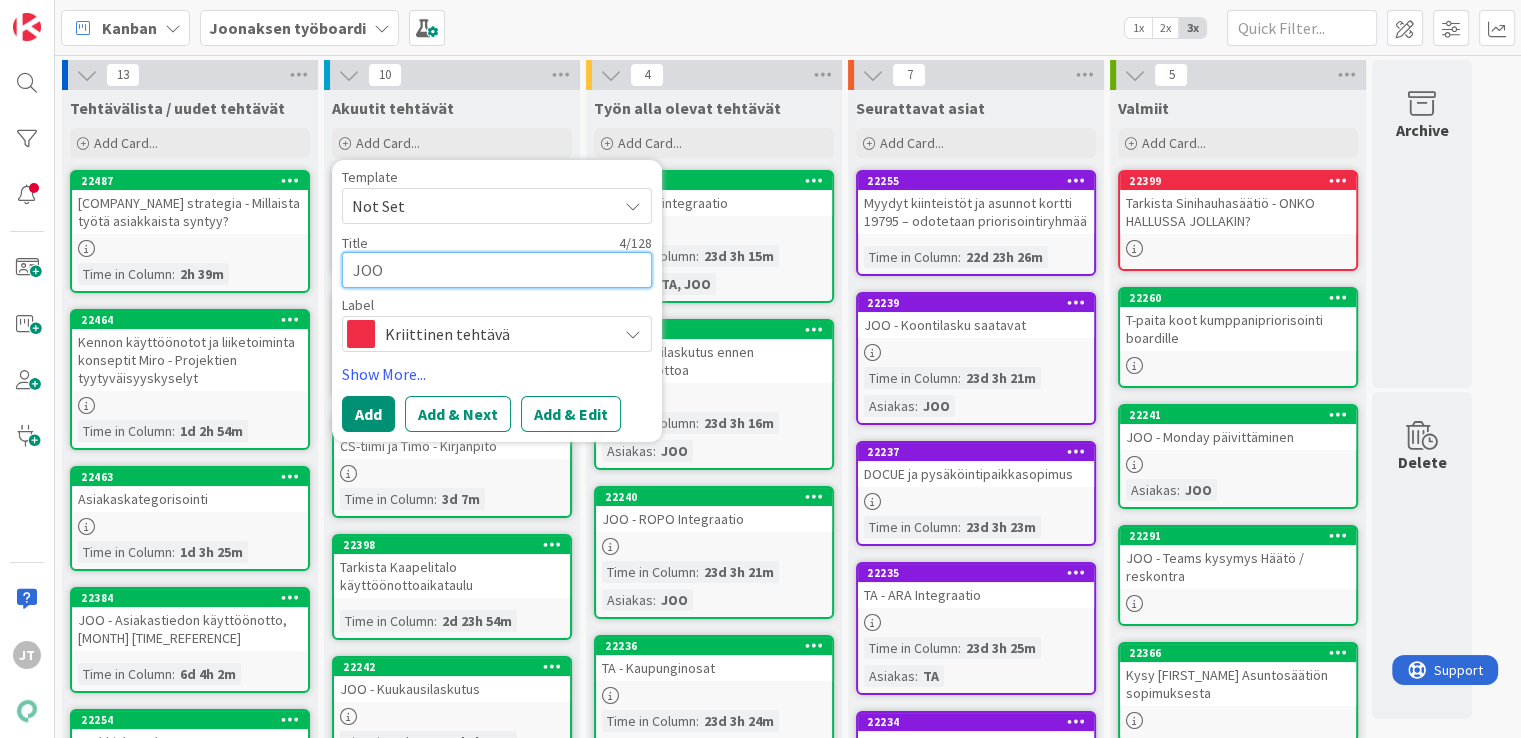 type on "x" 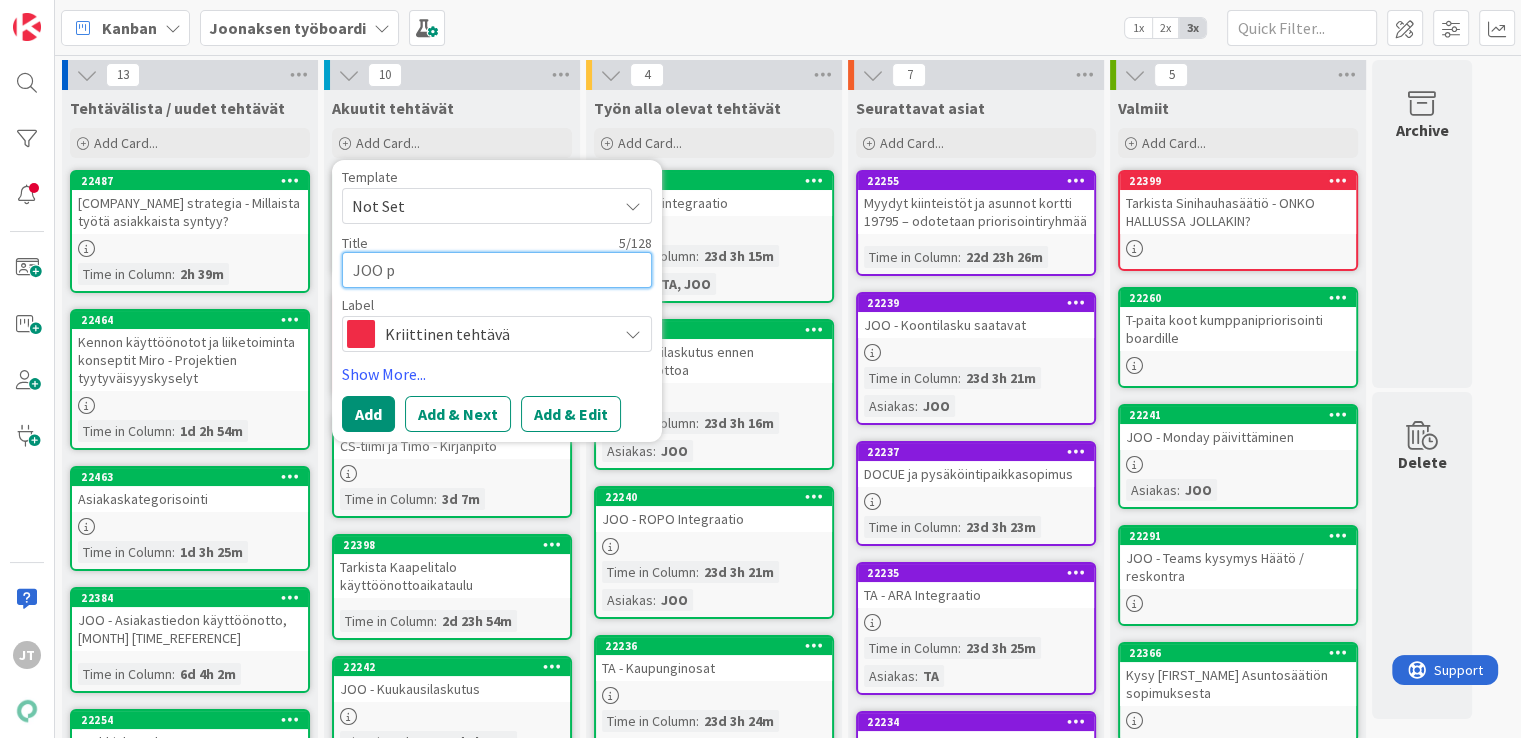 type on "x" 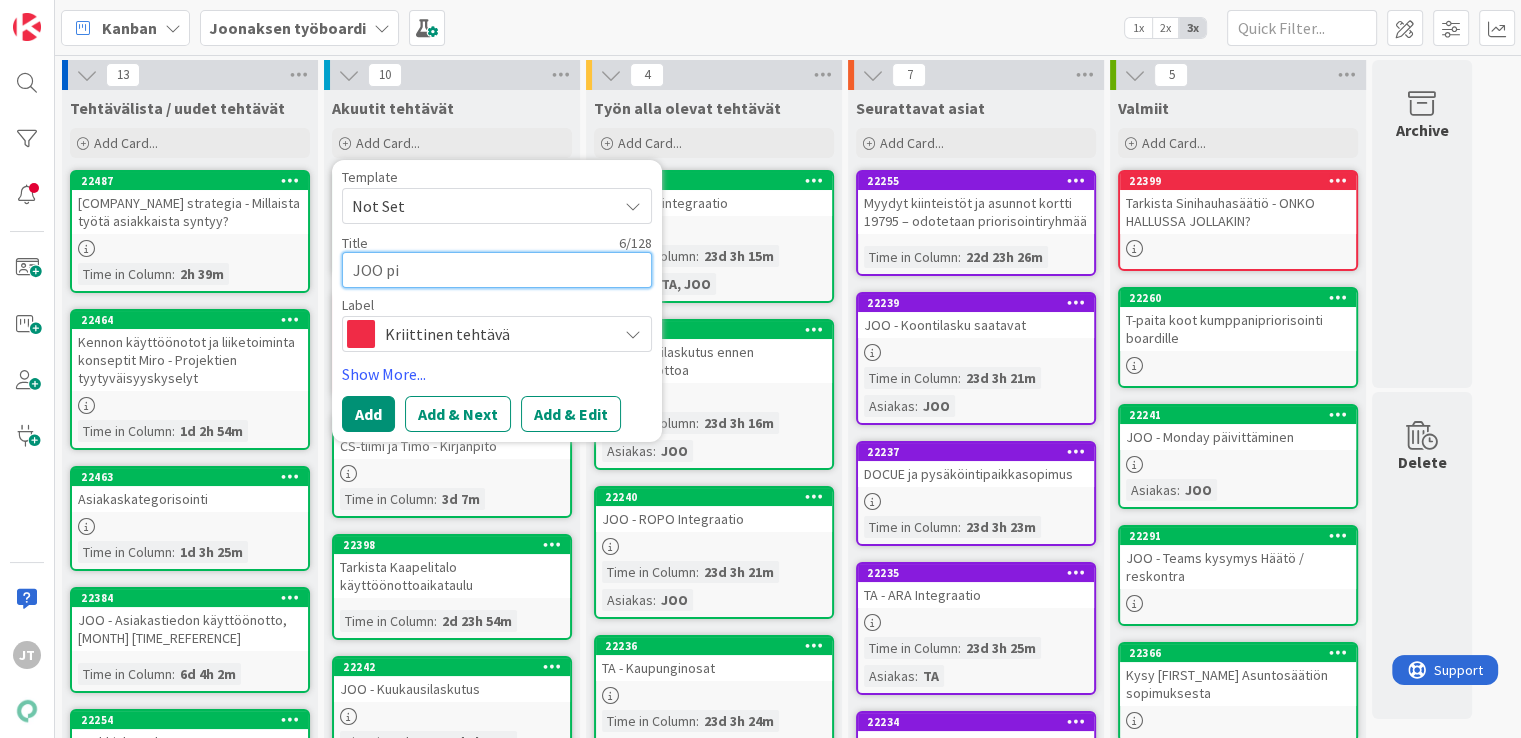 type on "x" 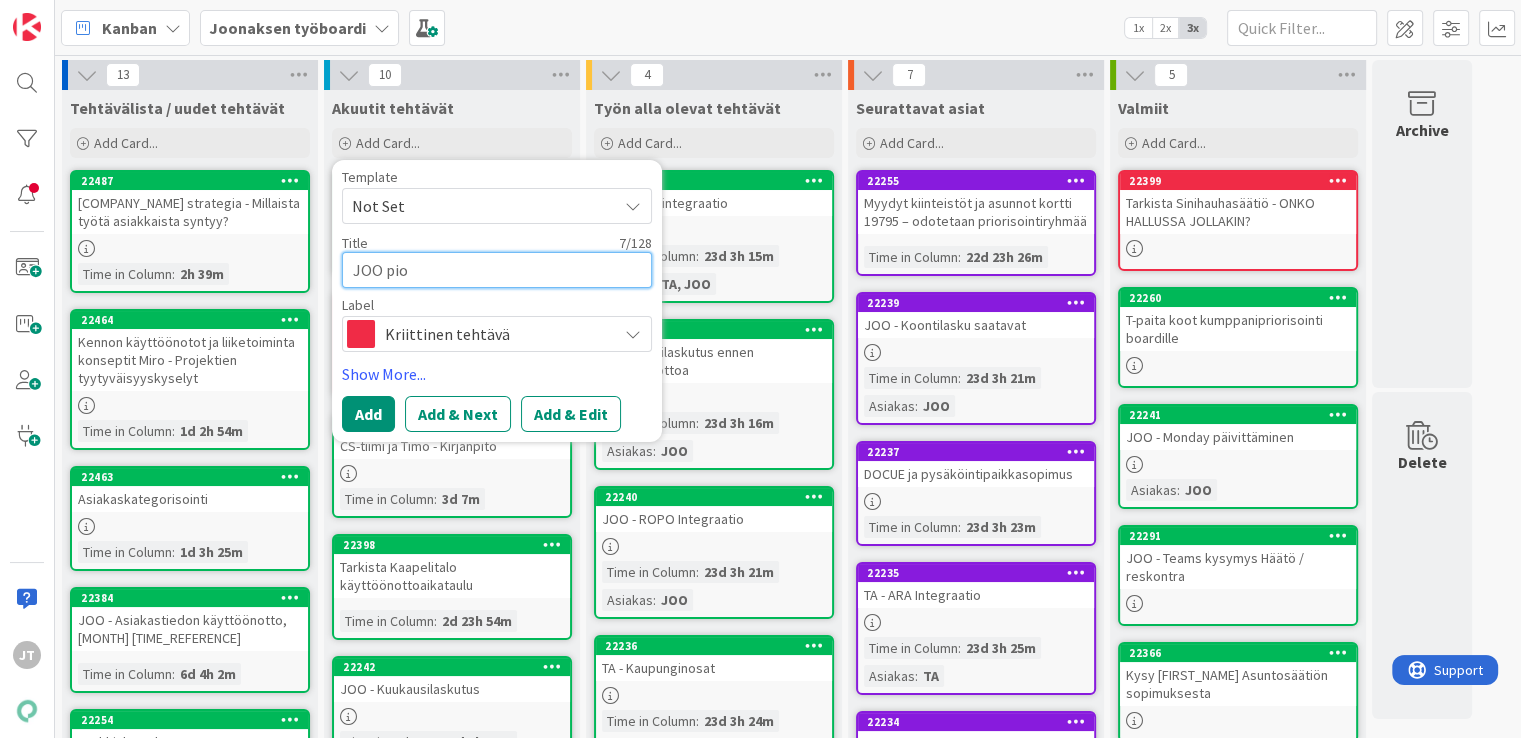 type on "x" 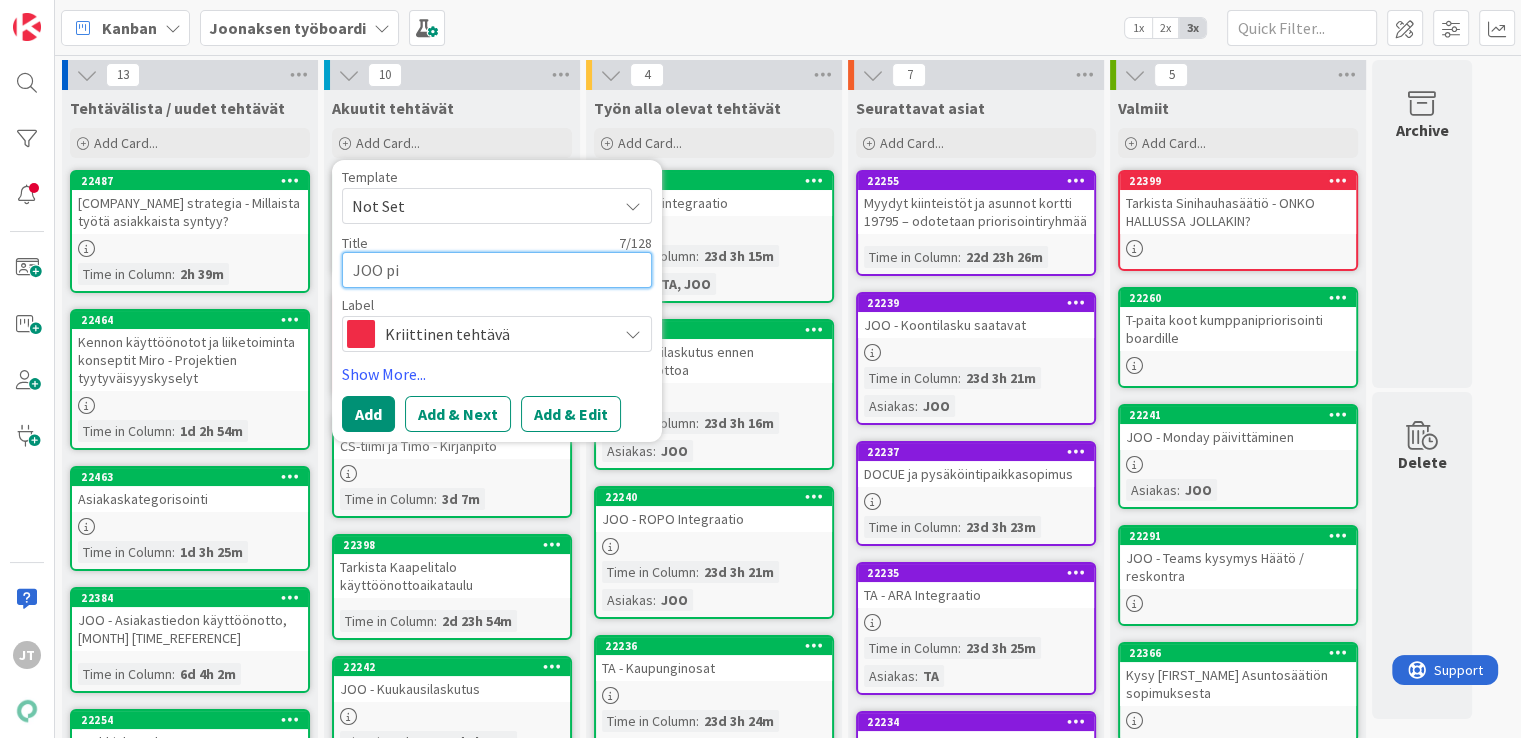 type on "x" 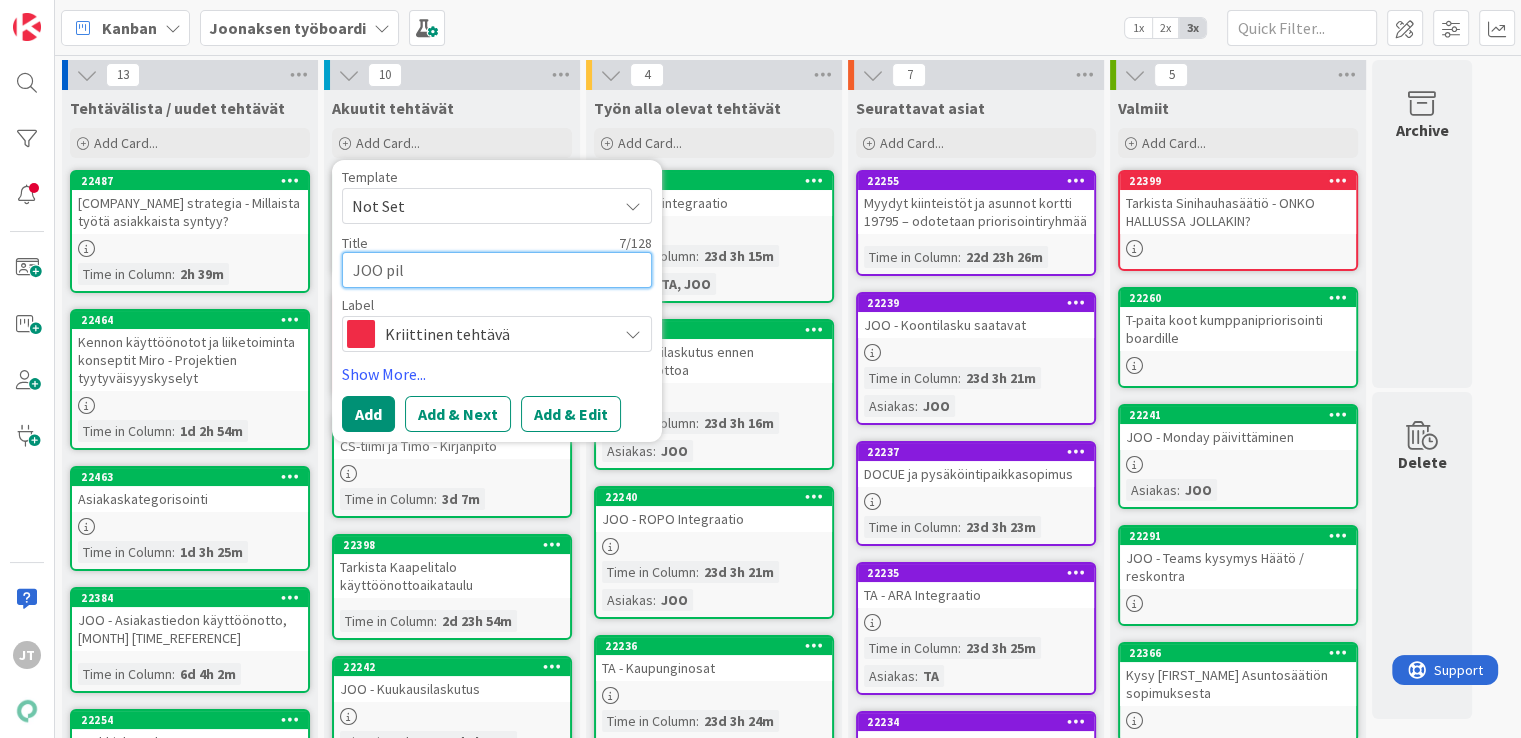 type on "x" 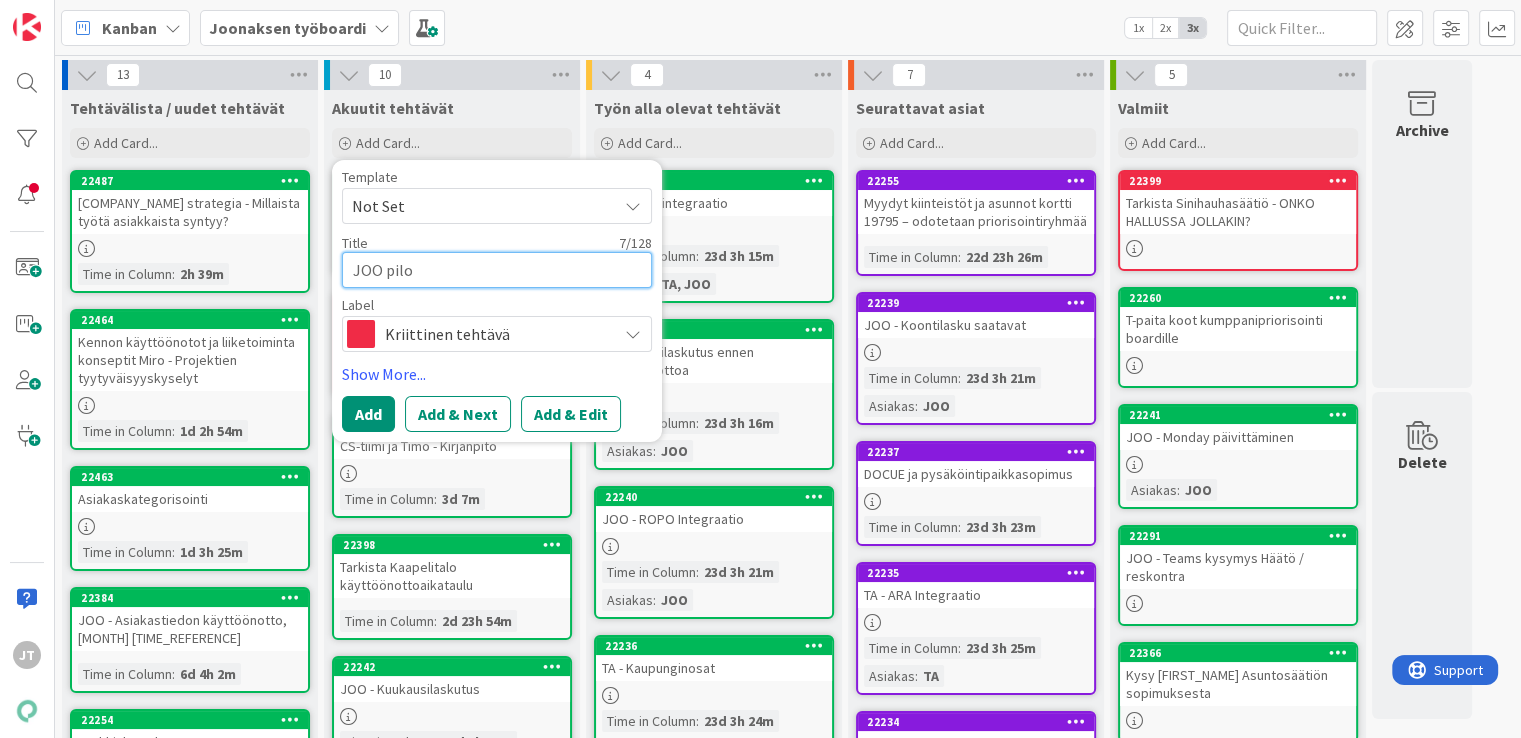 type on "x" 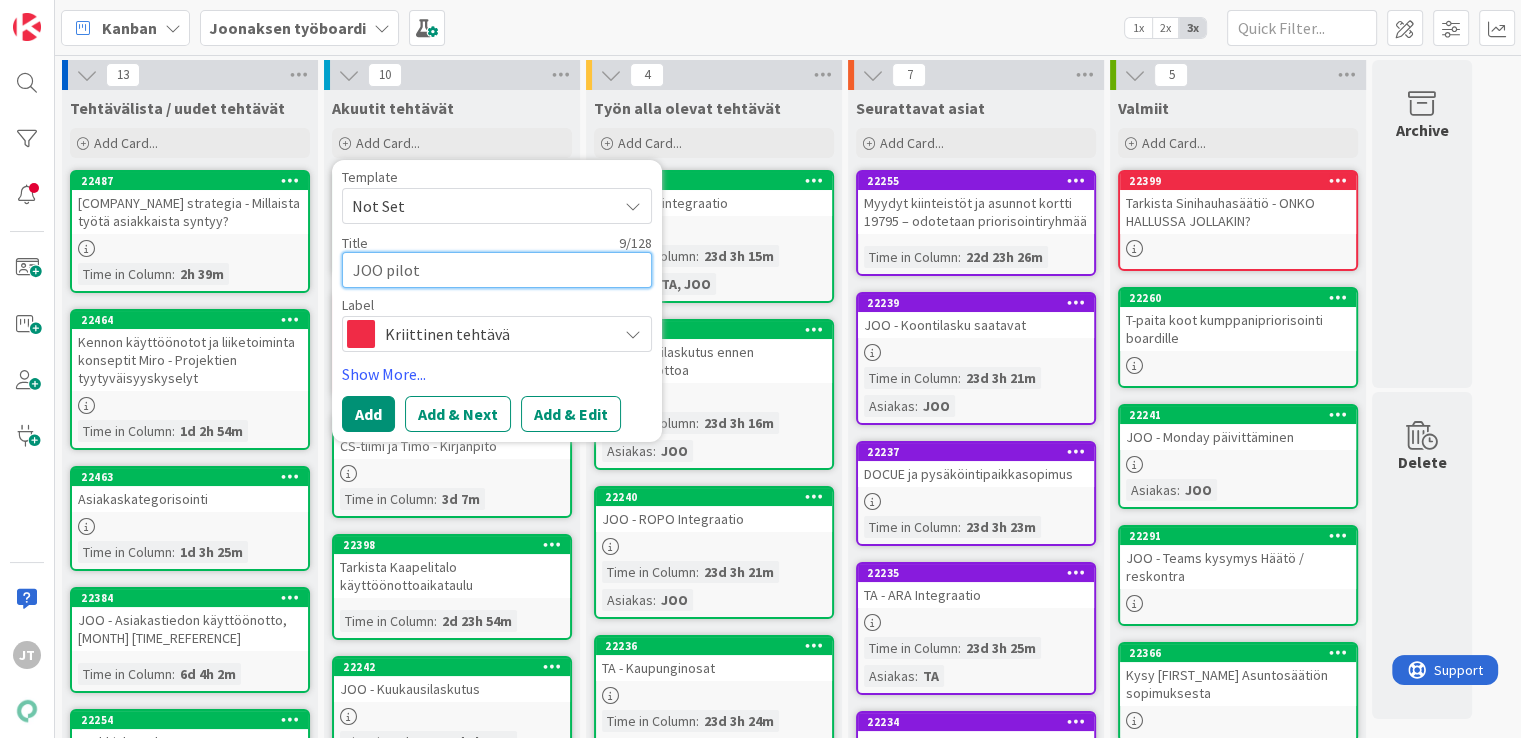 type on "x" 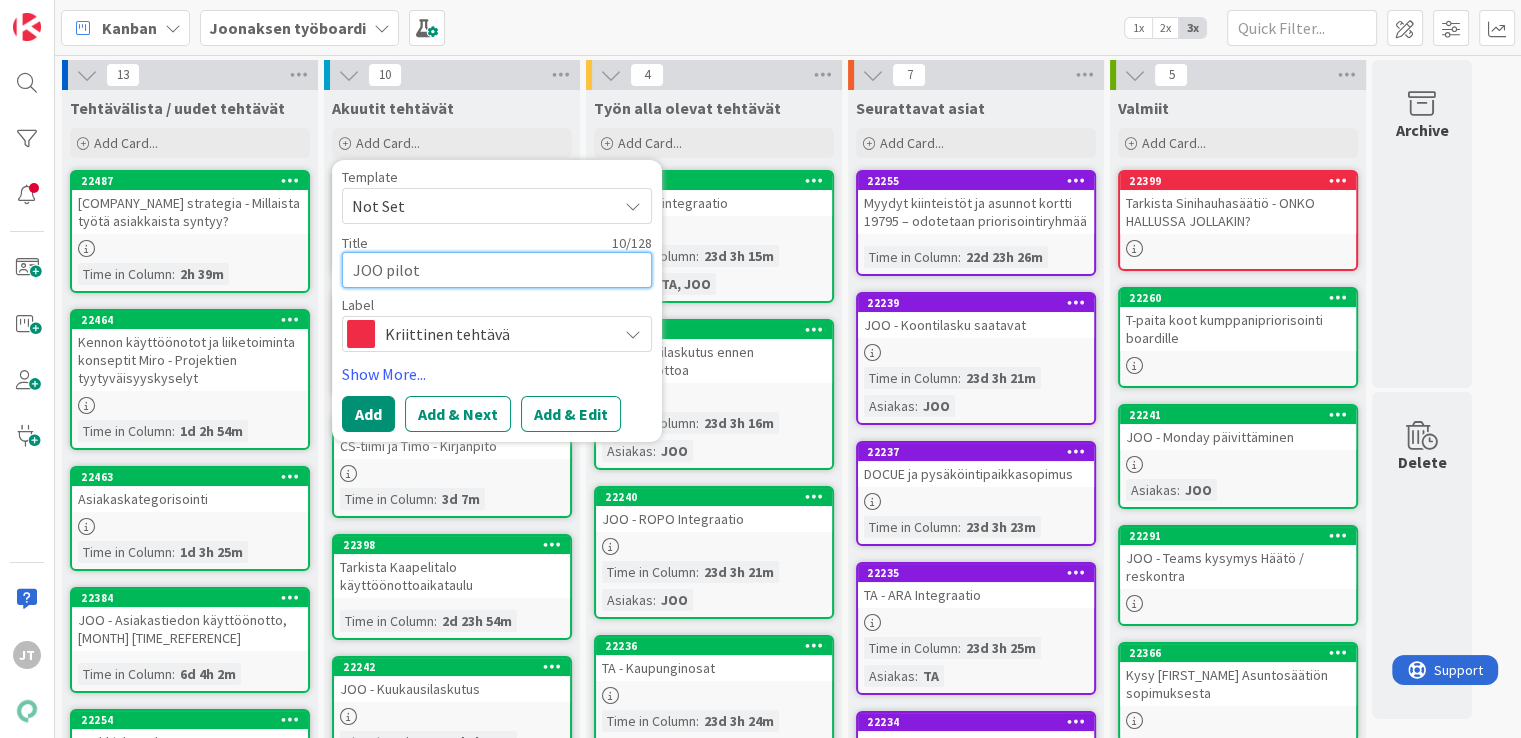 type on "x" 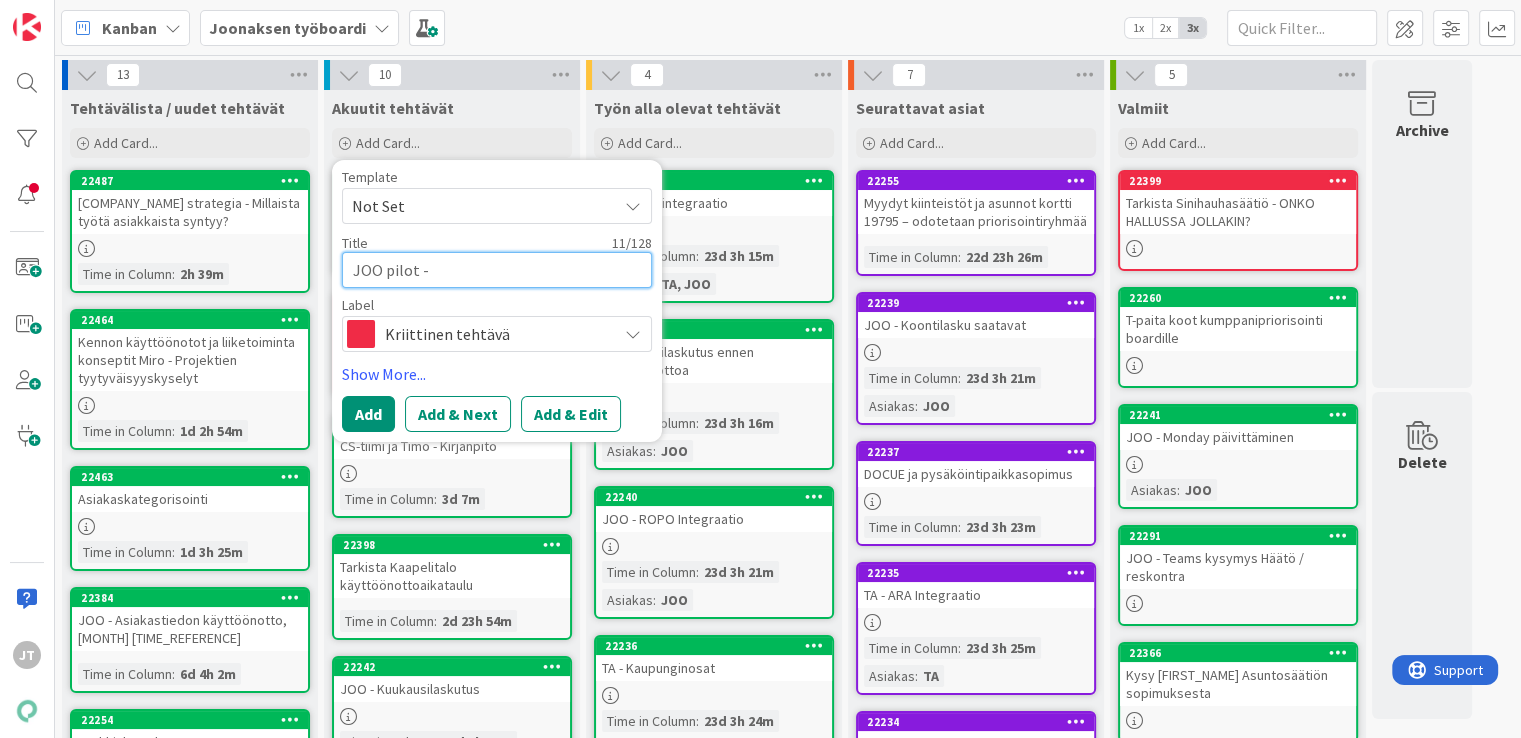 type on "x" 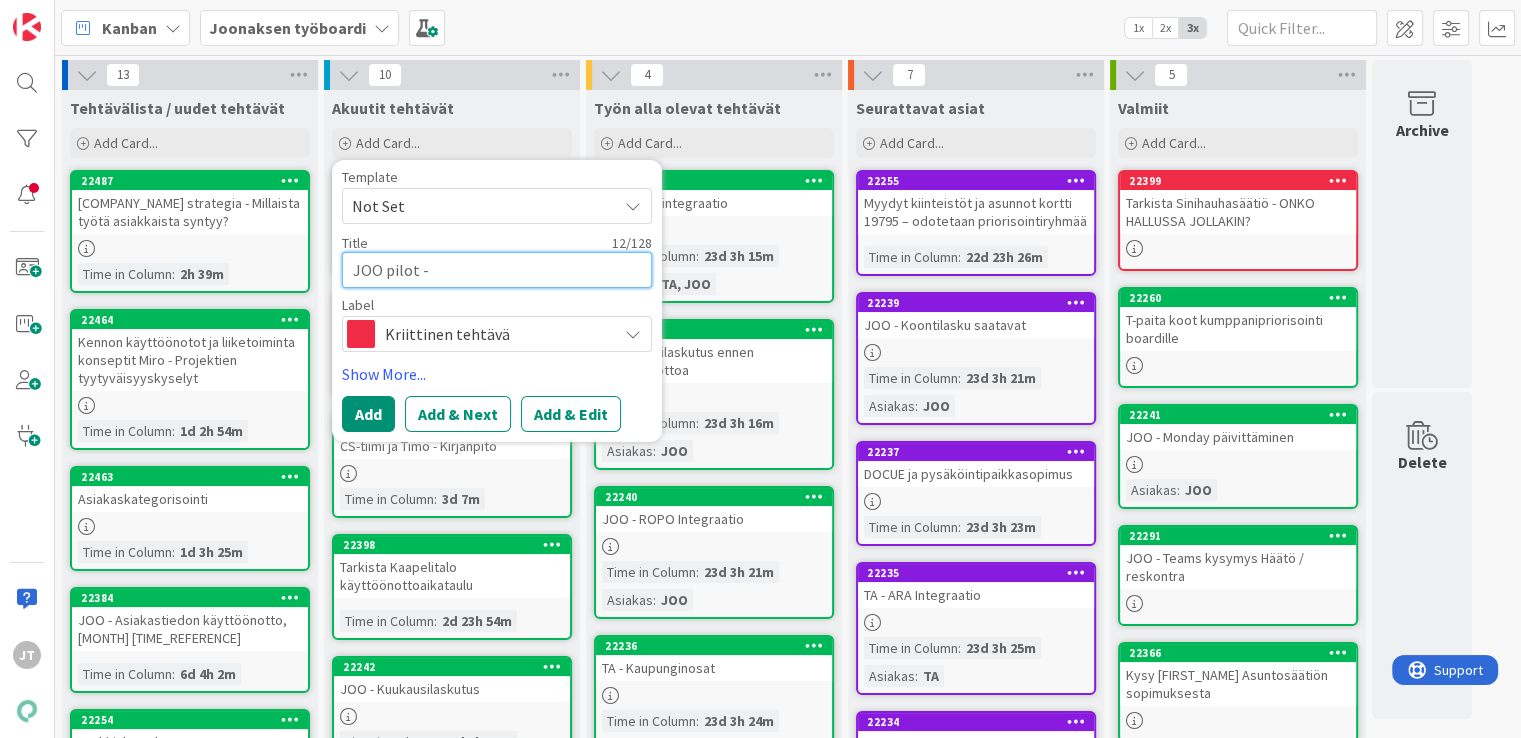 type on "x" 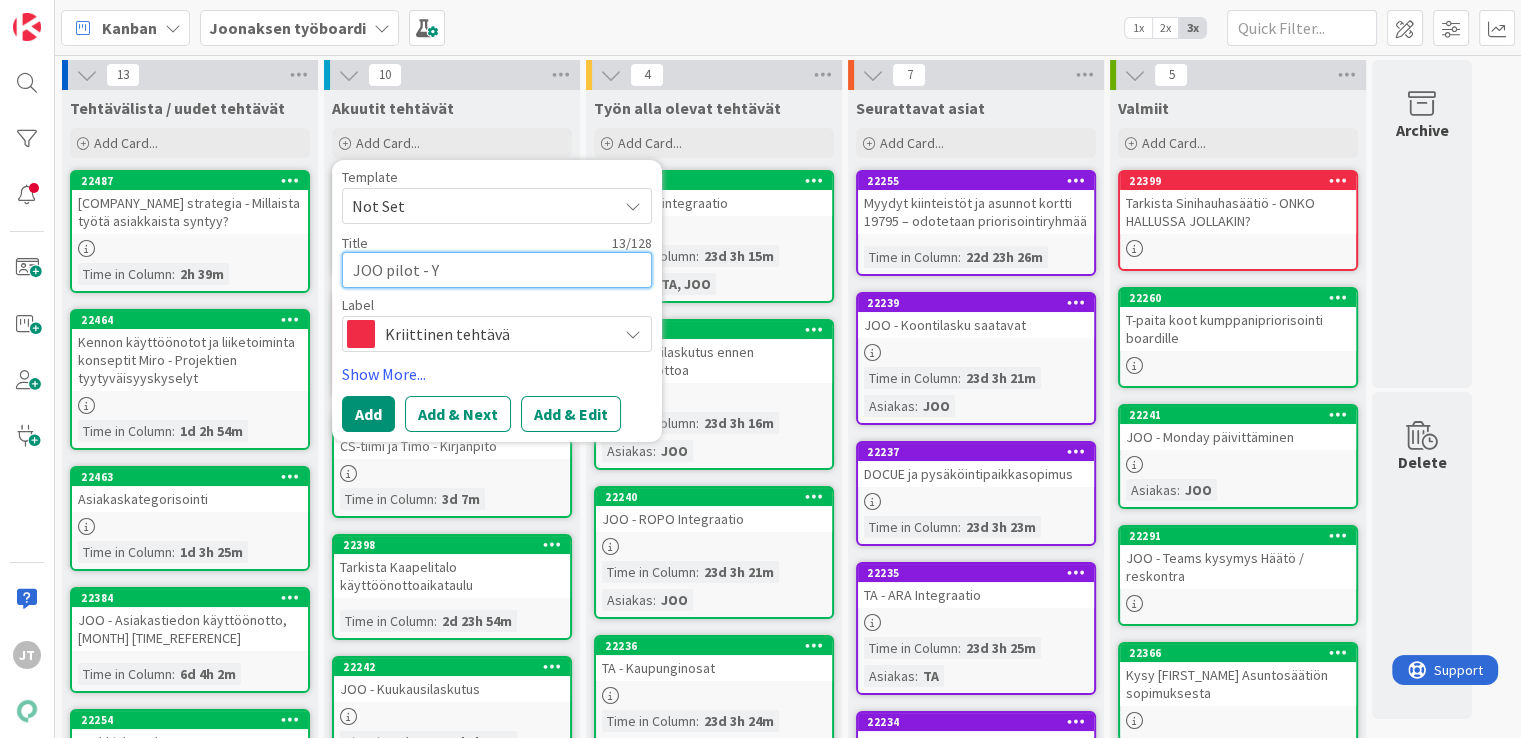 type on "x" 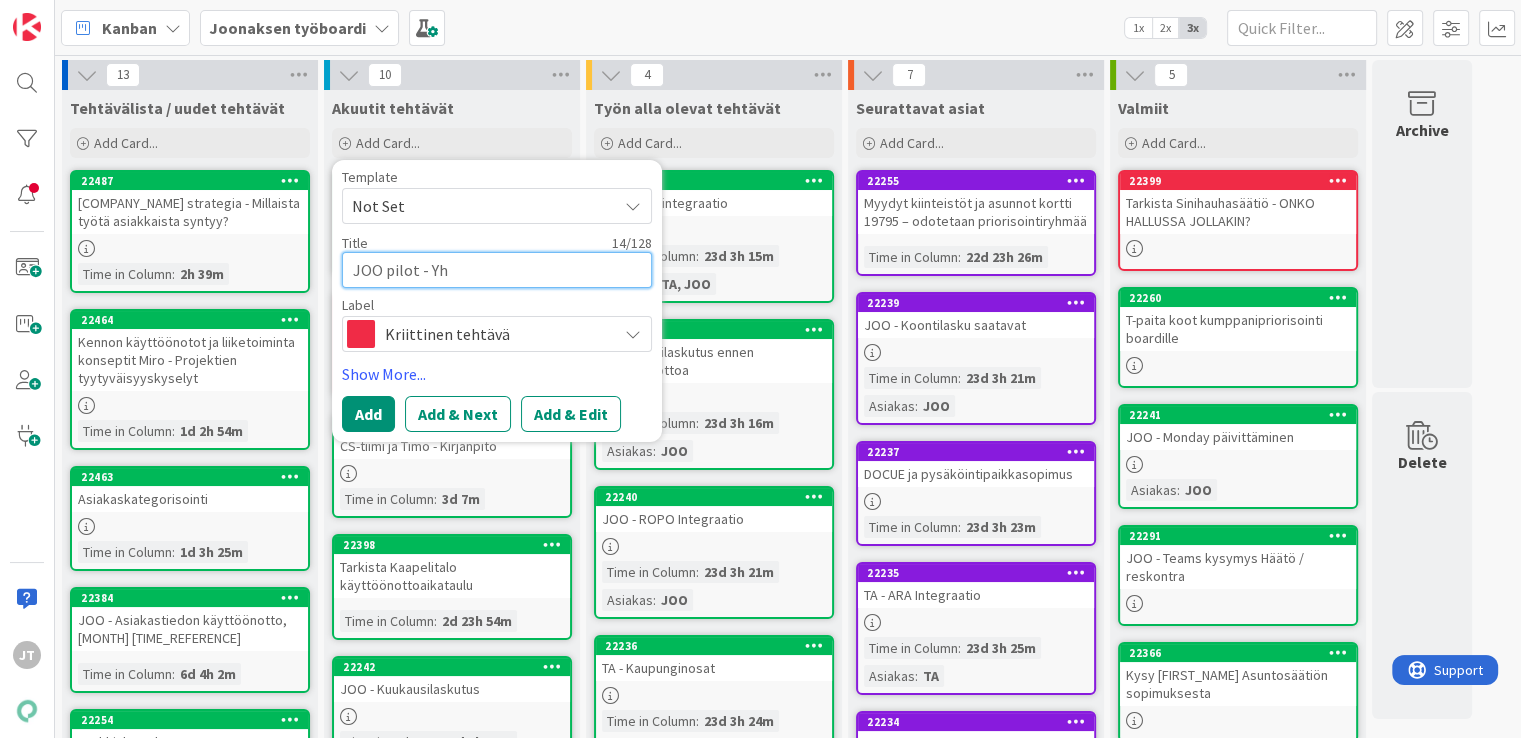 type on "x" 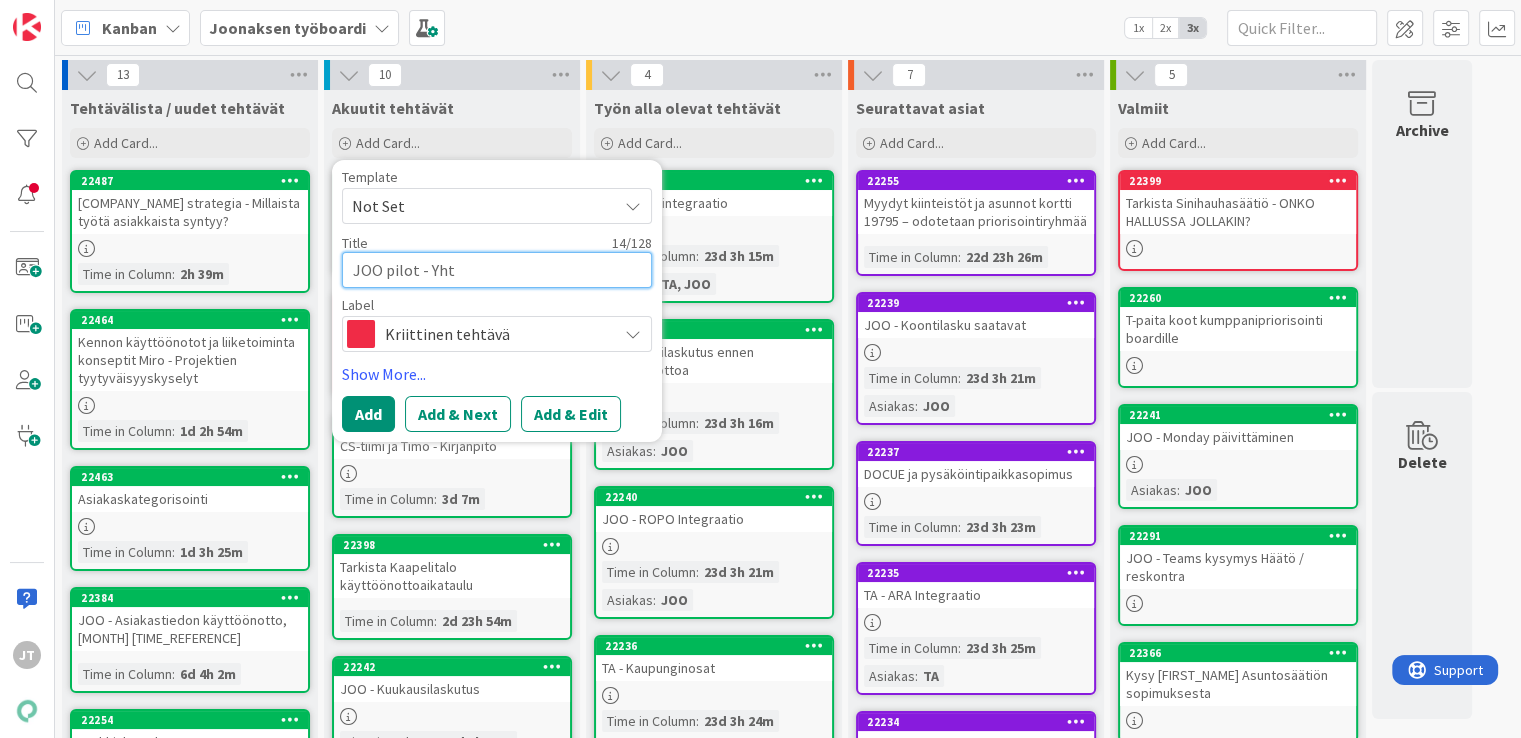 type 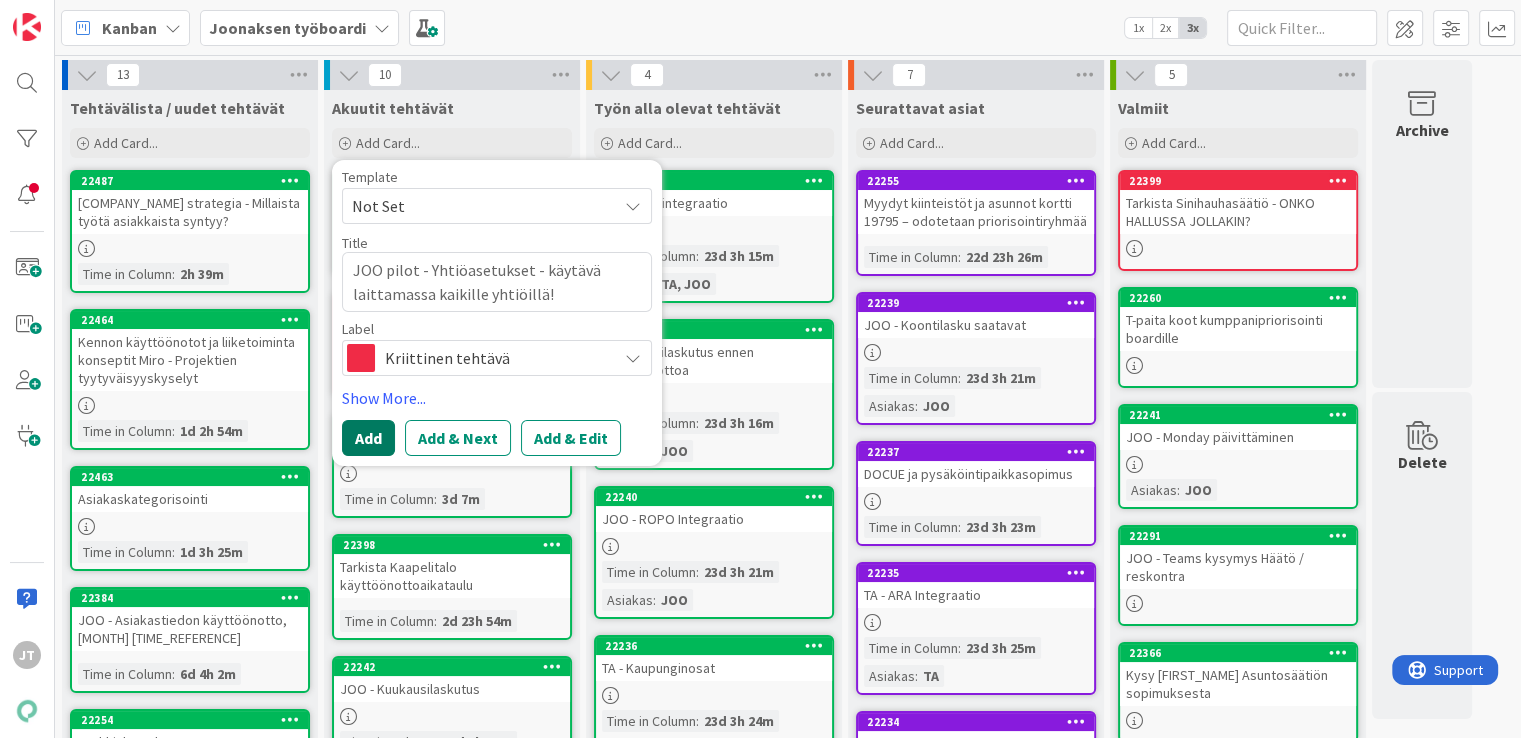 click on "Add" at bounding box center [368, 438] 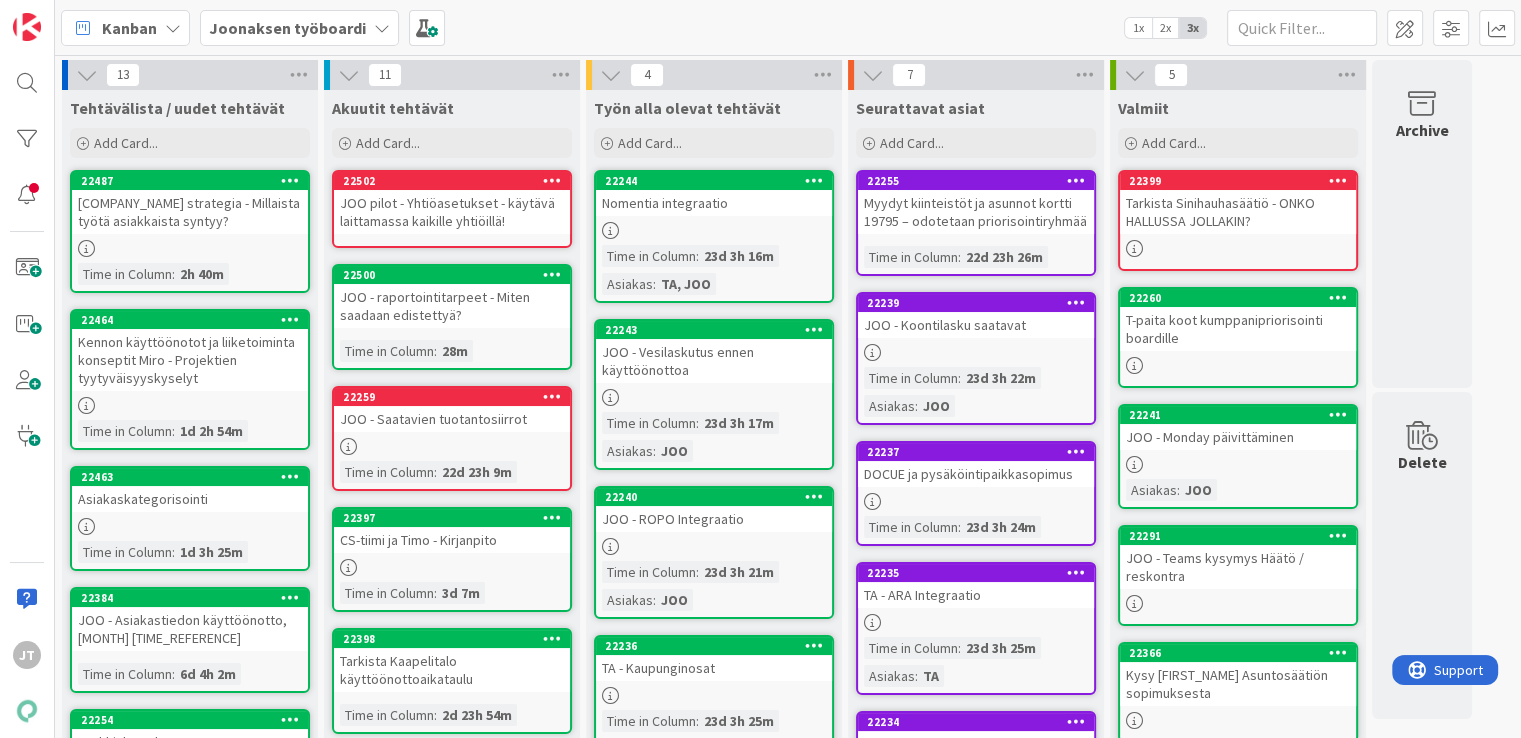 click on "Joonaksen työboardi" at bounding box center (287, 28) 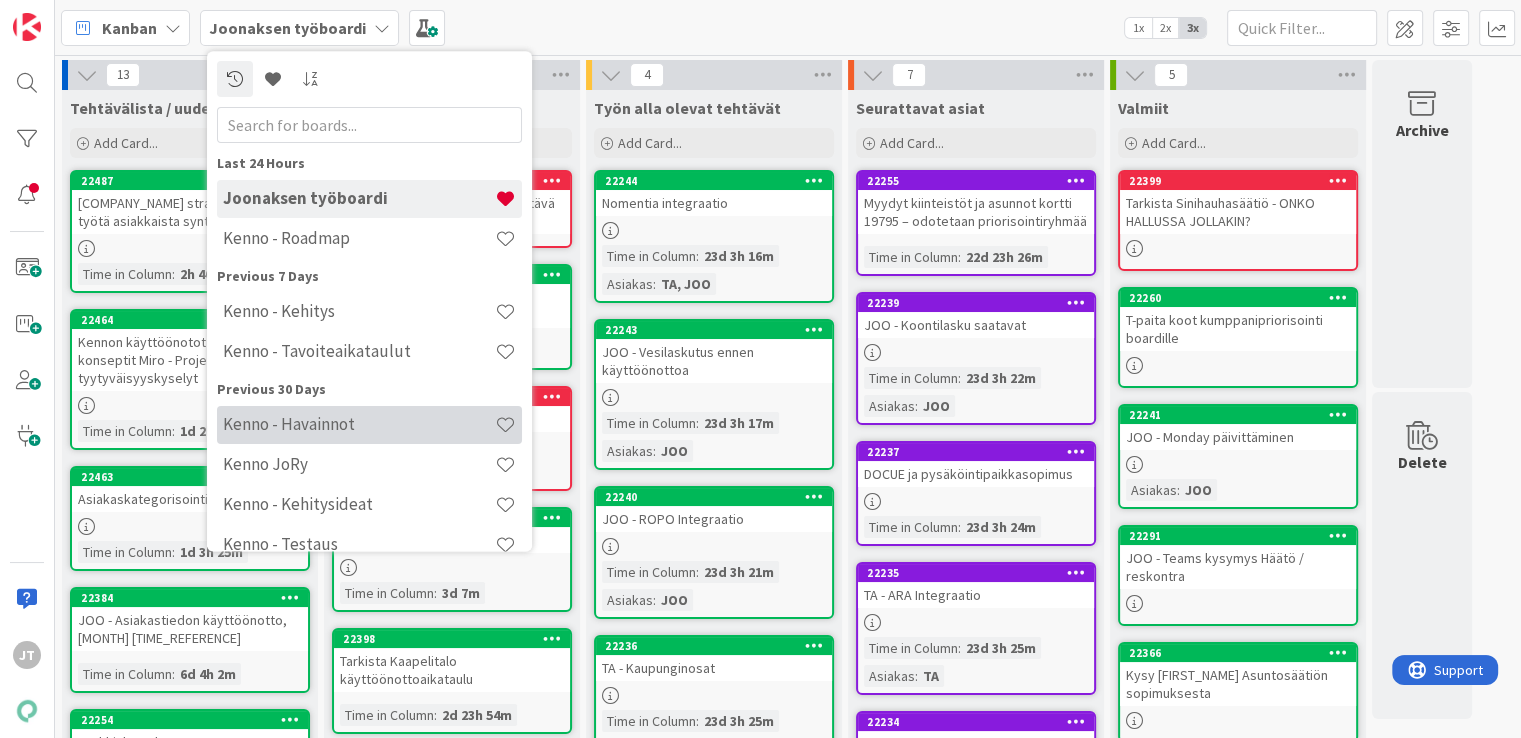 click on "Kenno - Havainnot" at bounding box center (359, 425) 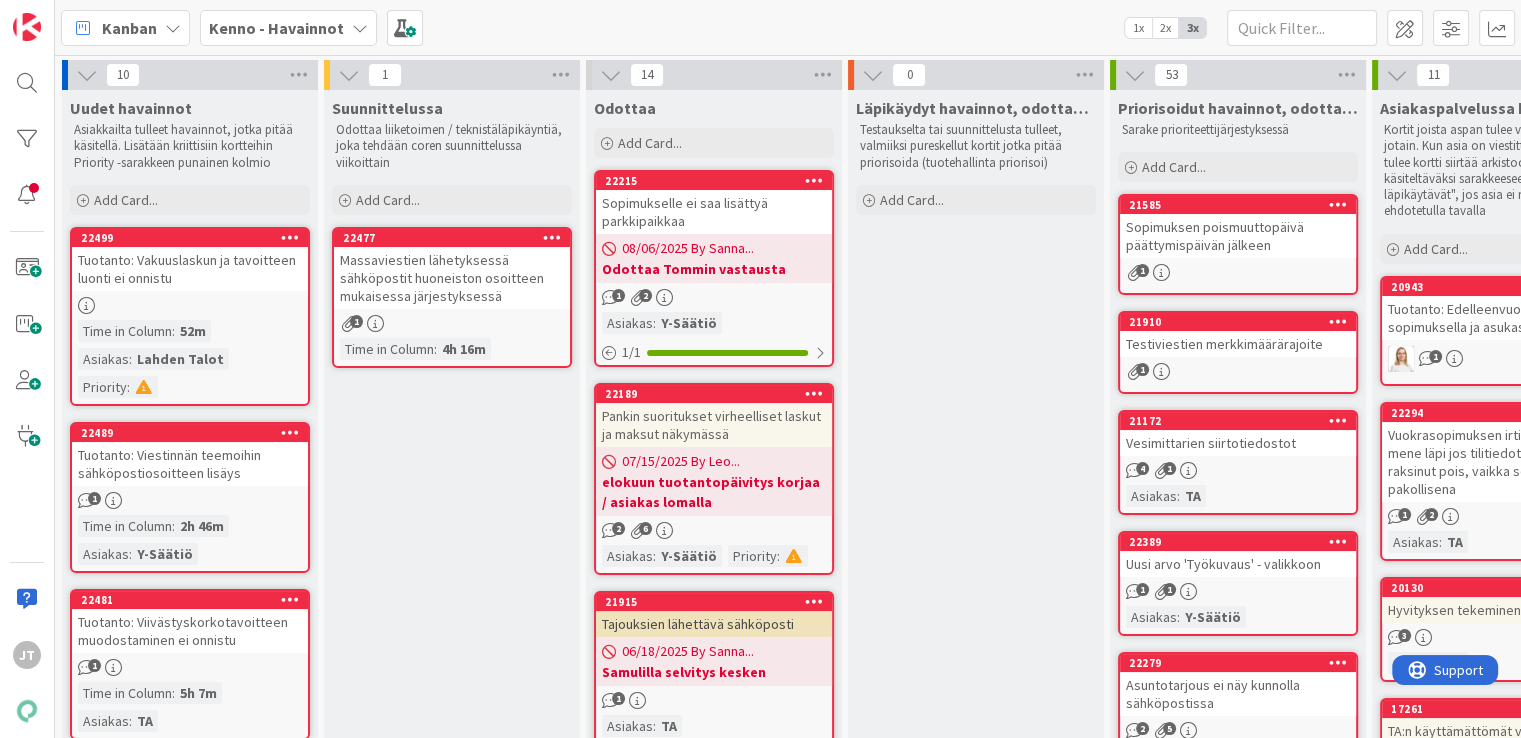 scroll, scrollTop: 0, scrollLeft: 0, axis: both 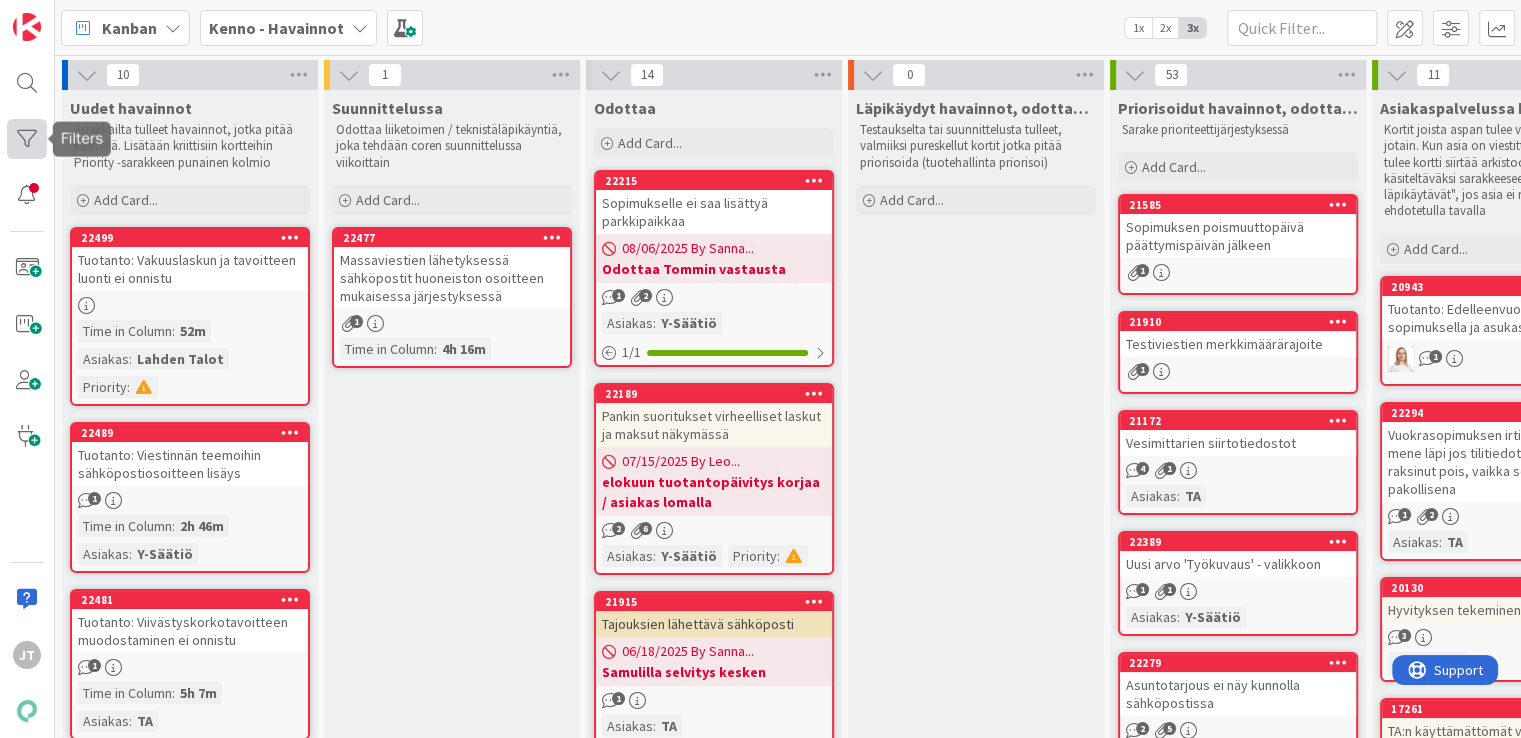click at bounding box center [27, 139] 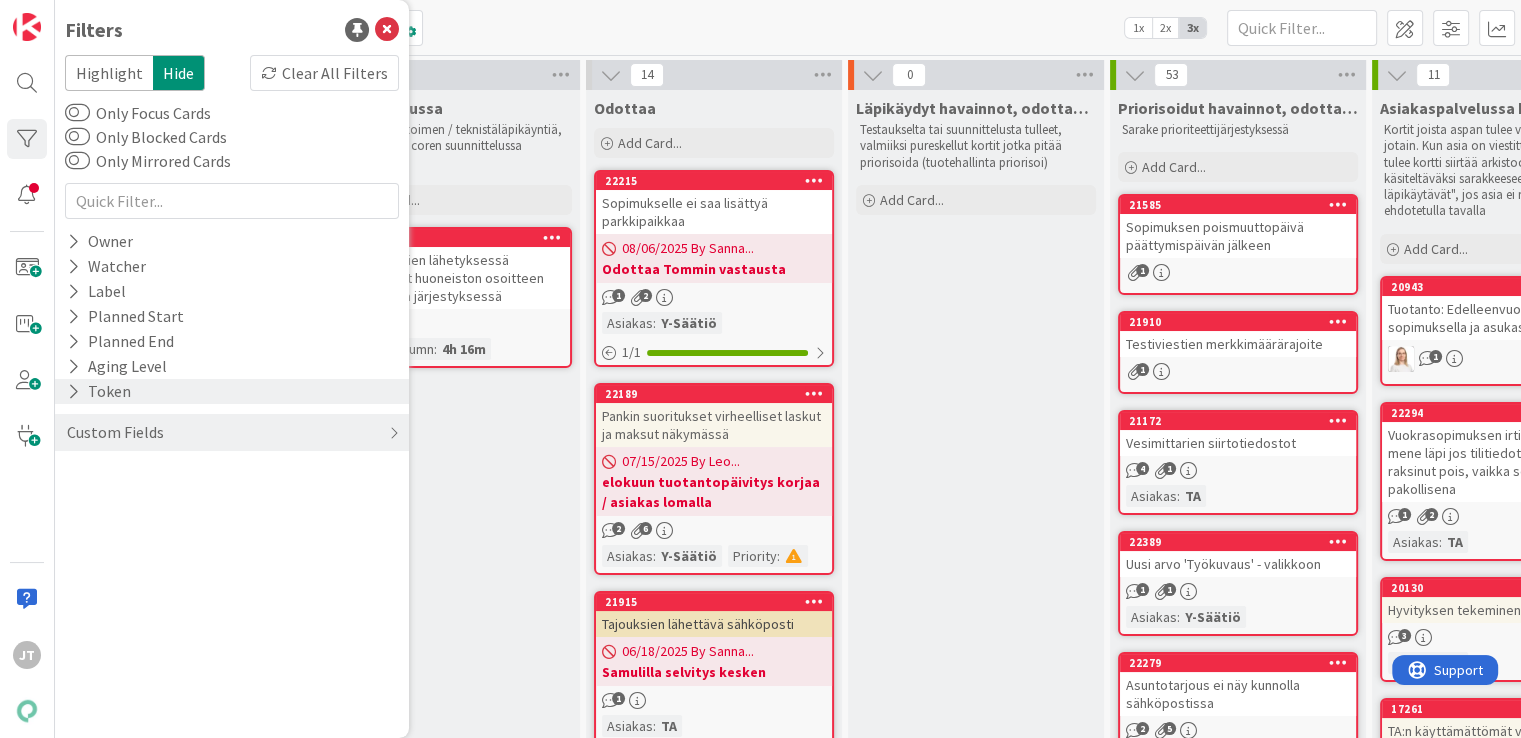 click on "Token" at bounding box center (232, 391) 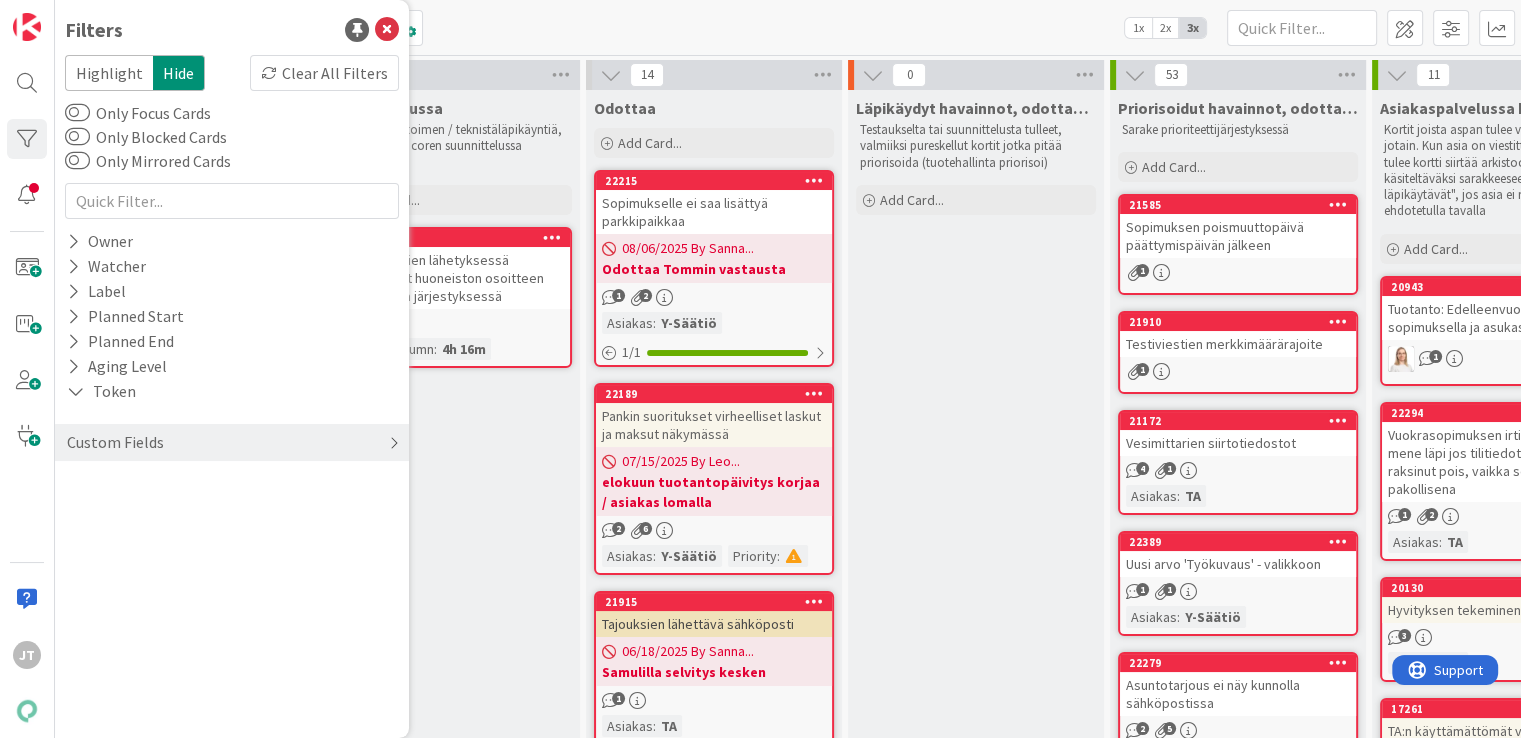 click on "Custom Fields" at bounding box center [115, 442] 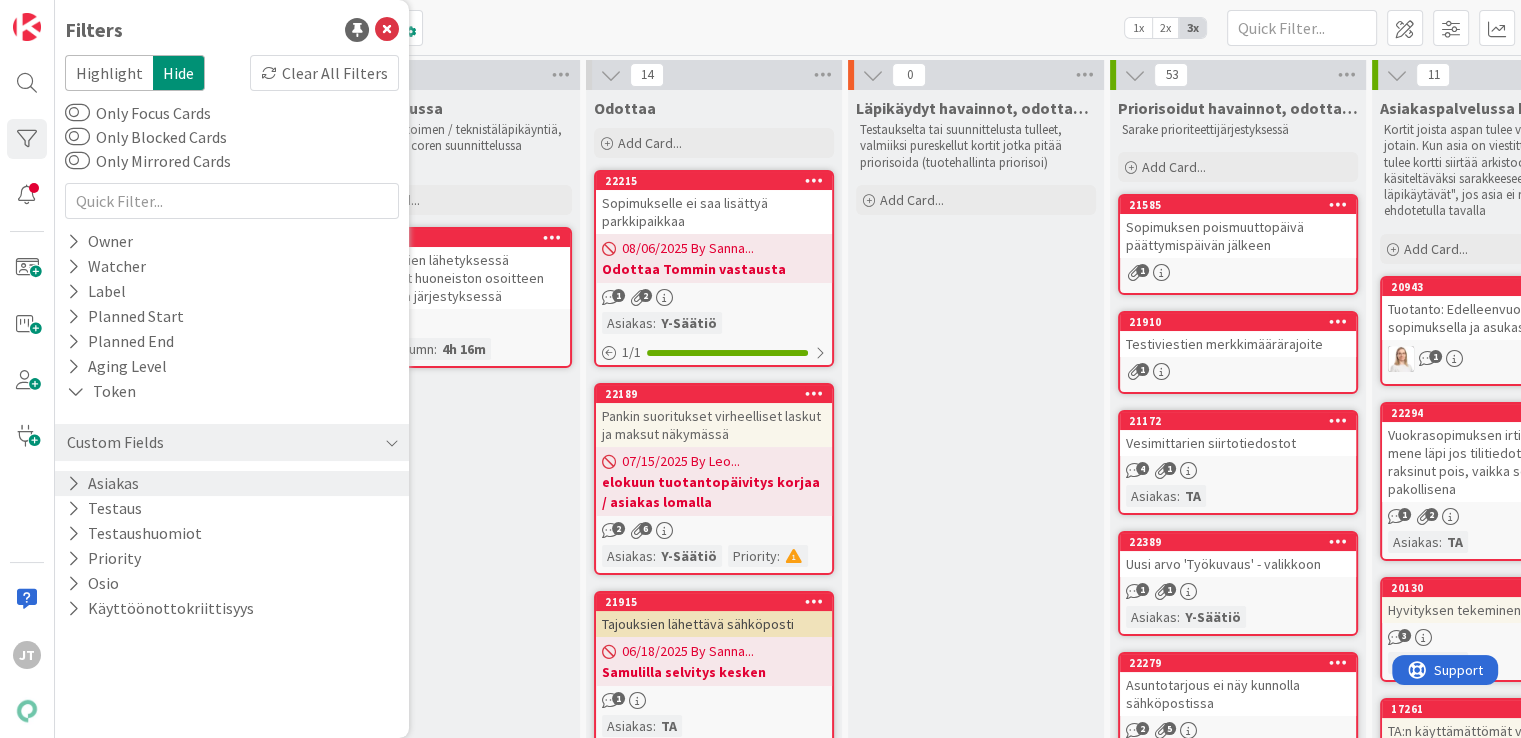 click on "Asiakas" at bounding box center (232, 483) 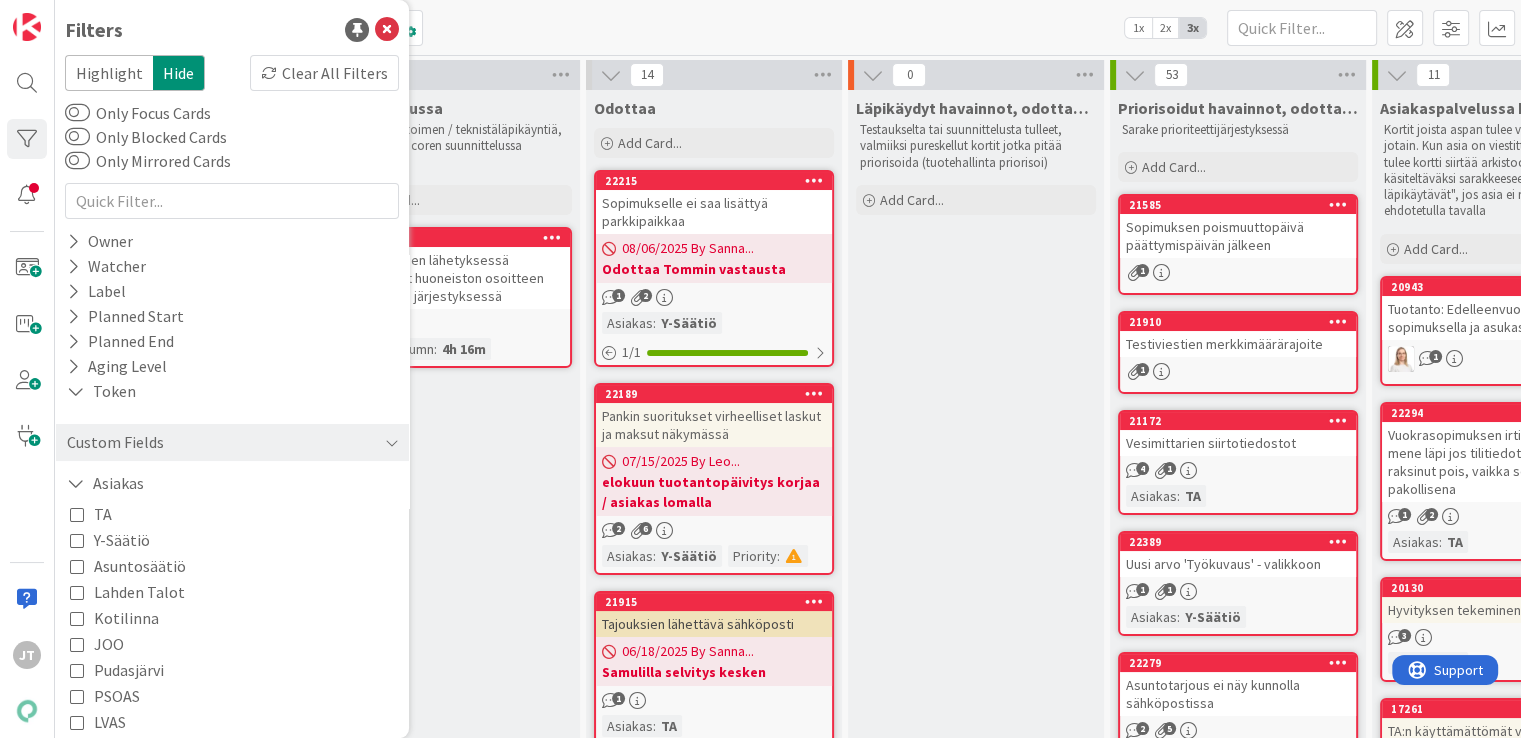 click at bounding box center (77, 540) 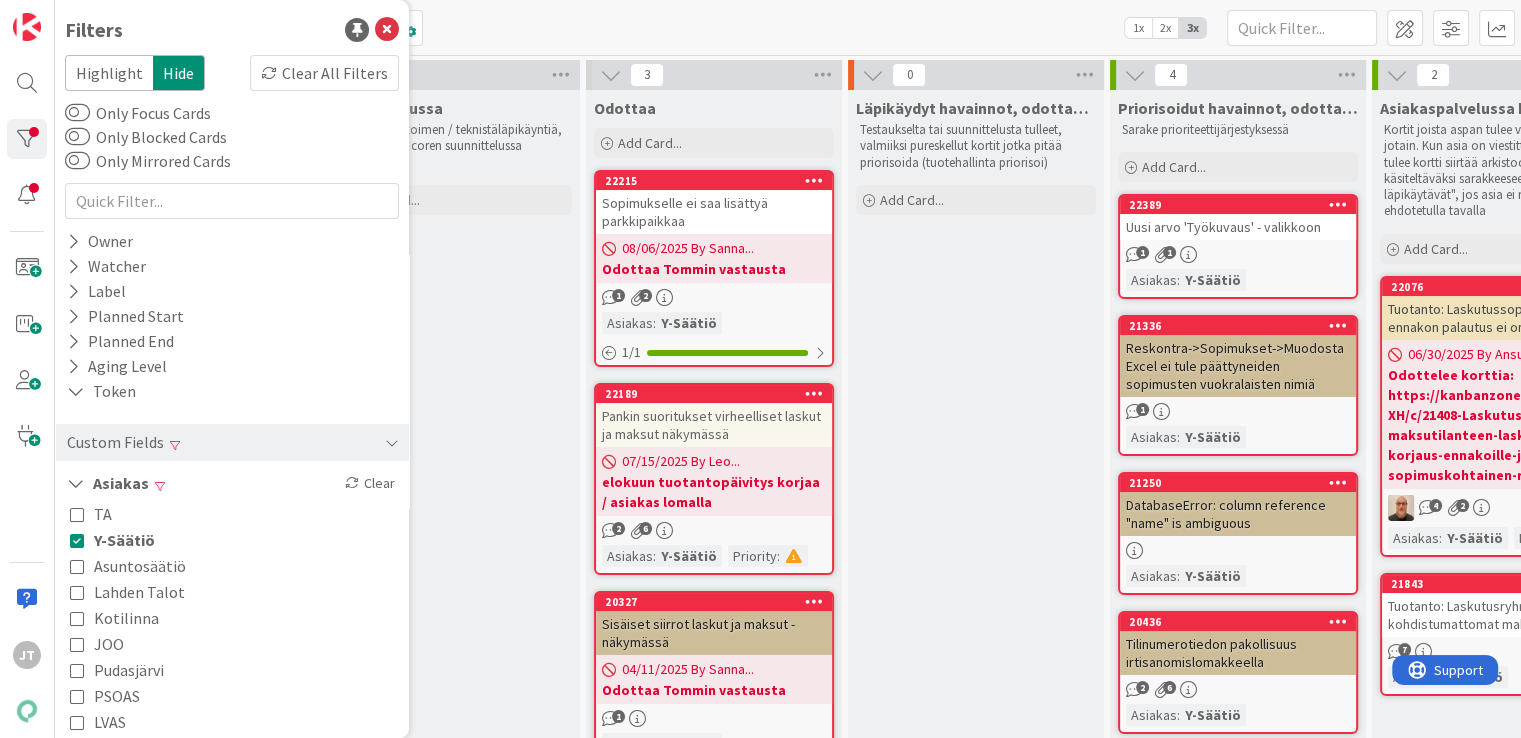 click on "Suunnittelussa Odottaa liiketoimen / teknistäläpikäyntiä, joka tehdään coren suunnittelussa viikoittain Add Card..." at bounding box center (452, 638) 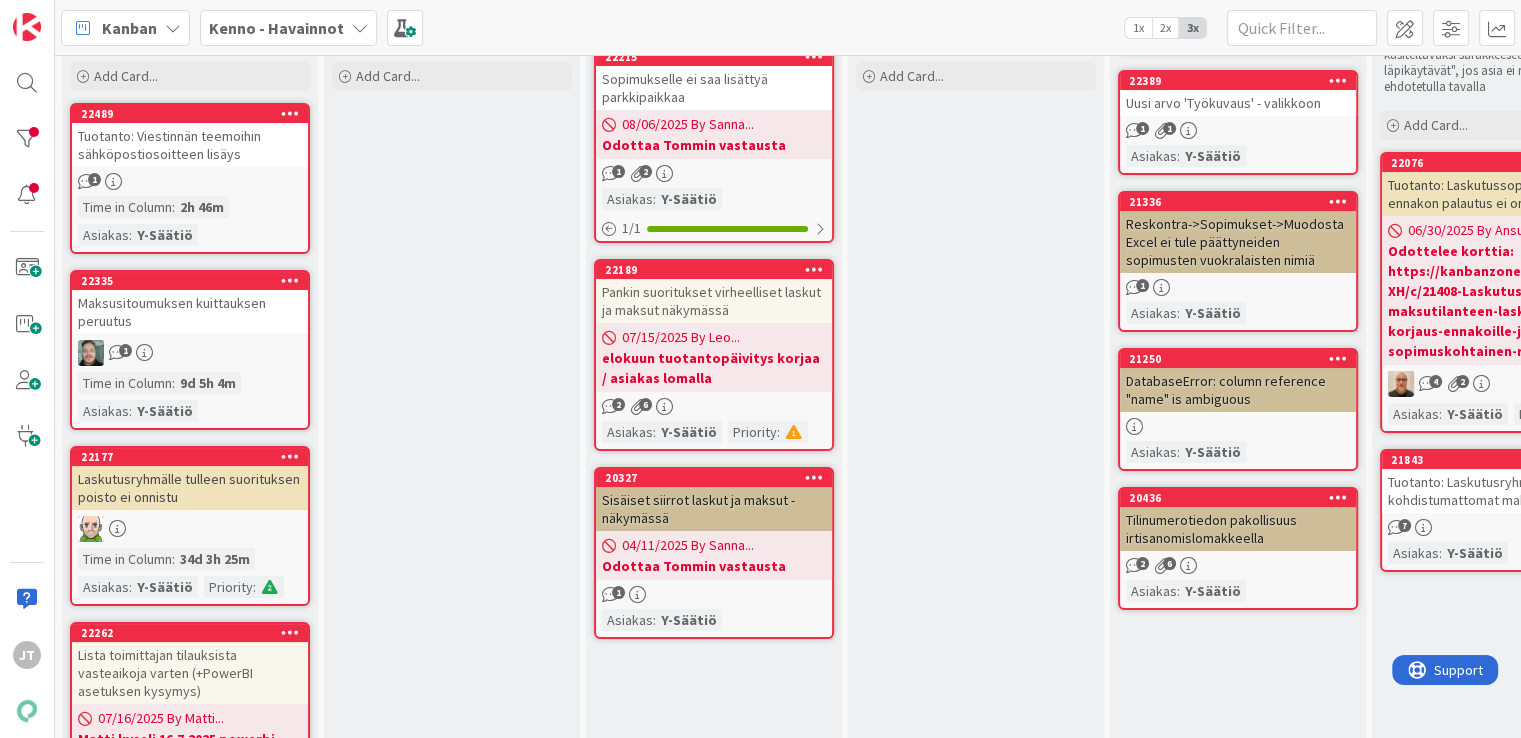 scroll, scrollTop: 61, scrollLeft: 0, axis: vertical 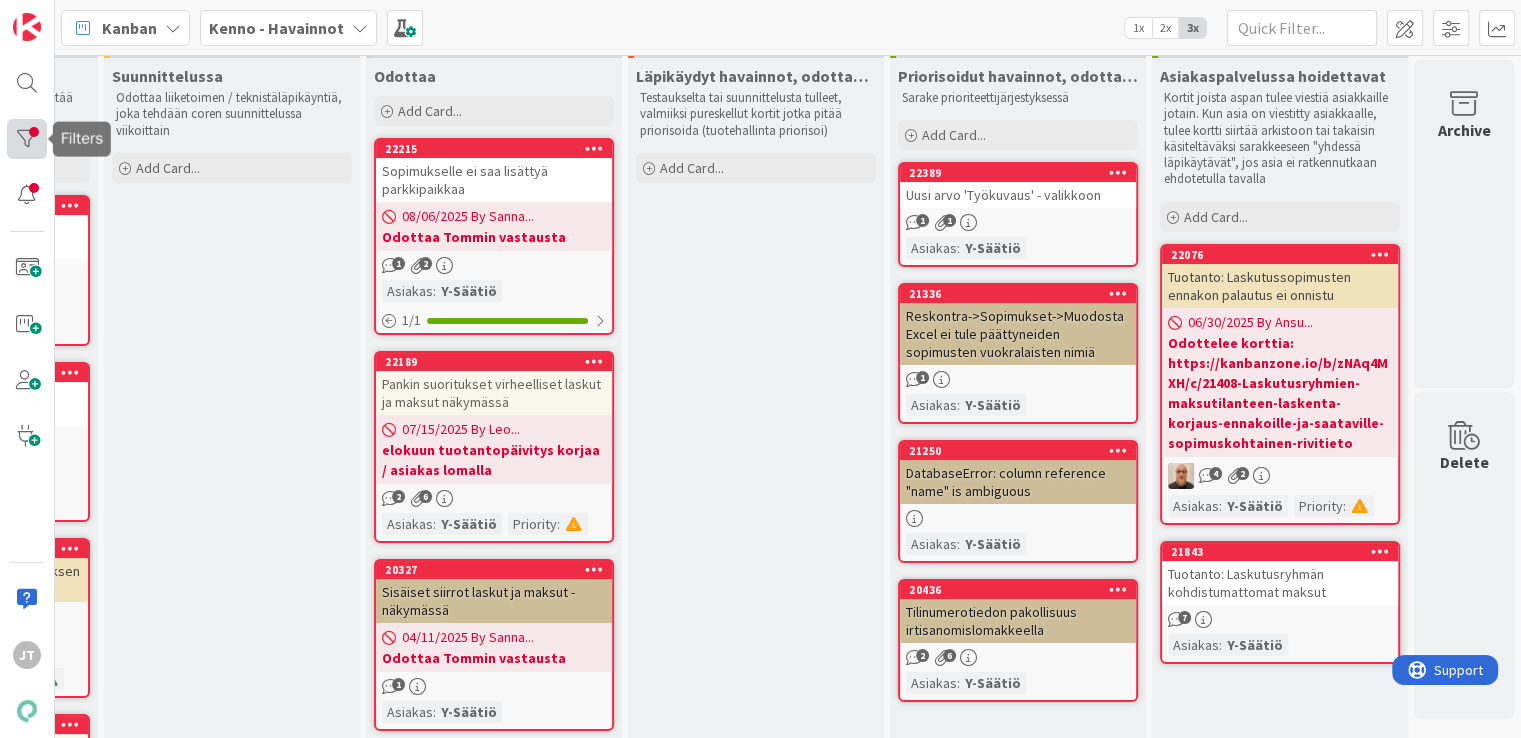 click at bounding box center [27, 139] 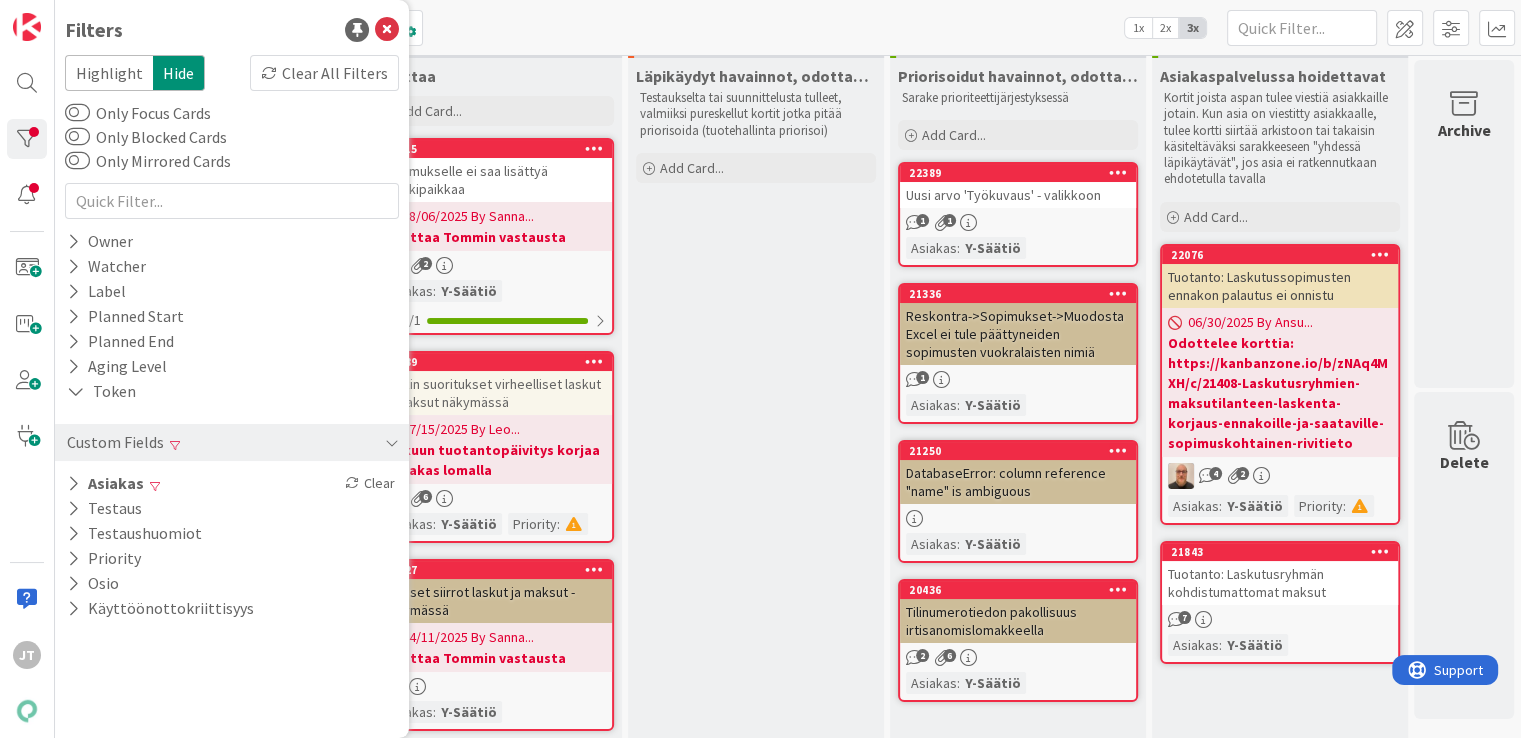 click on "Läpikäydyt havainnot, odottaa priorisointia Testaukselta tai suunnittelusta tulleet, valmiiksi pureskellut kortit jotka pitää priorisoida (tuotehallinta priorisoi) Add Card..." at bounding box center (756, 606) 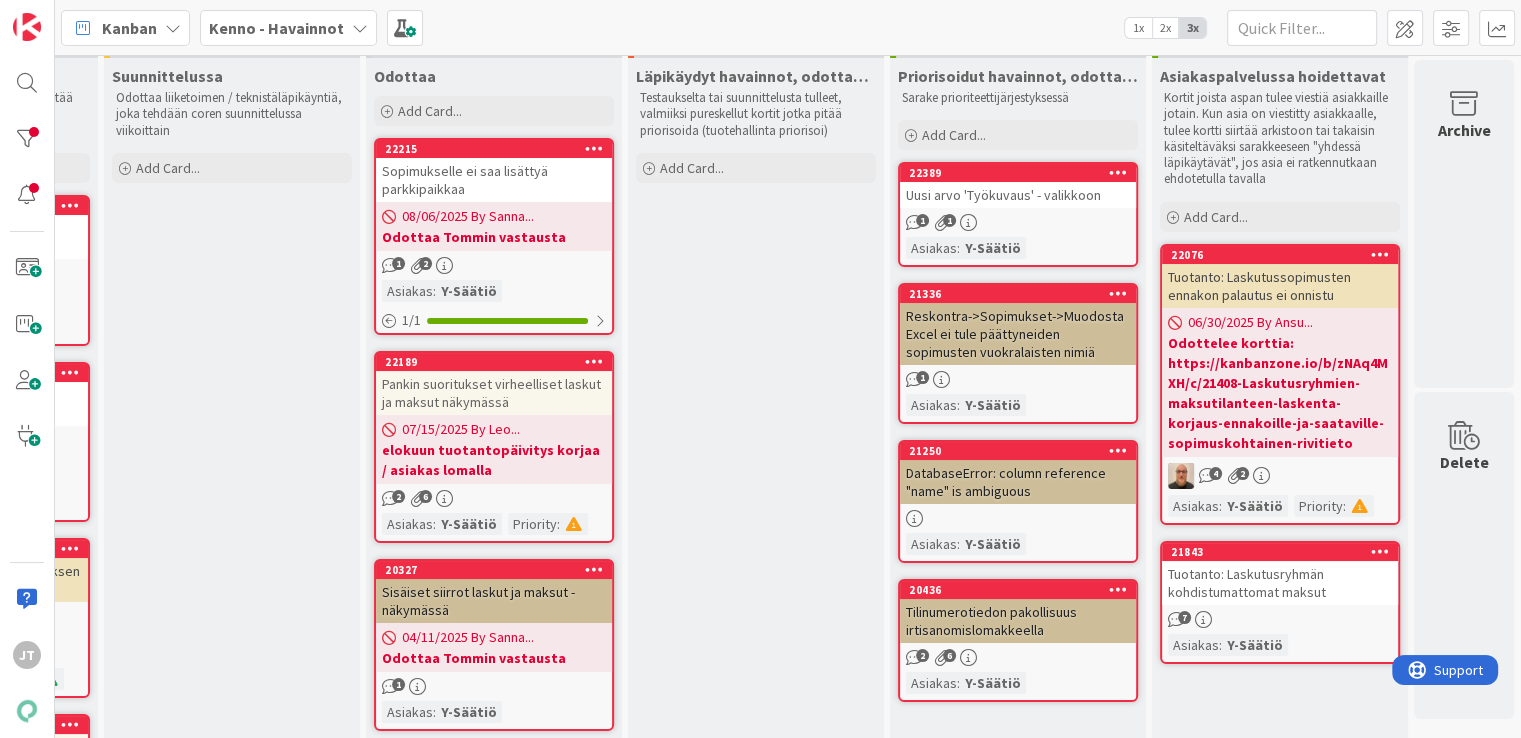 click on "Kenno - Havainnot" at bounding box center (276, 28) 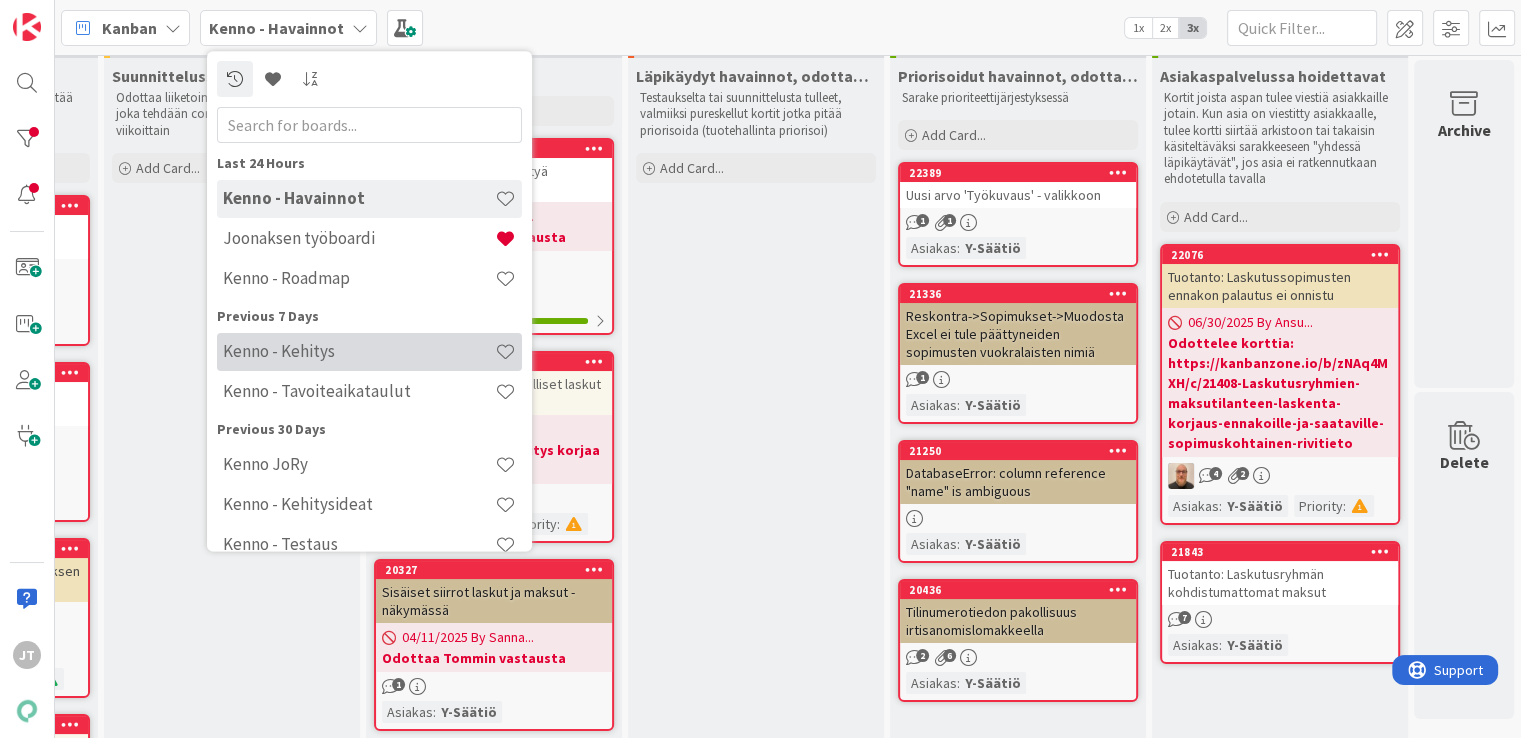 click on "Kenno - Kehitys" at bounding box center [359, 352] 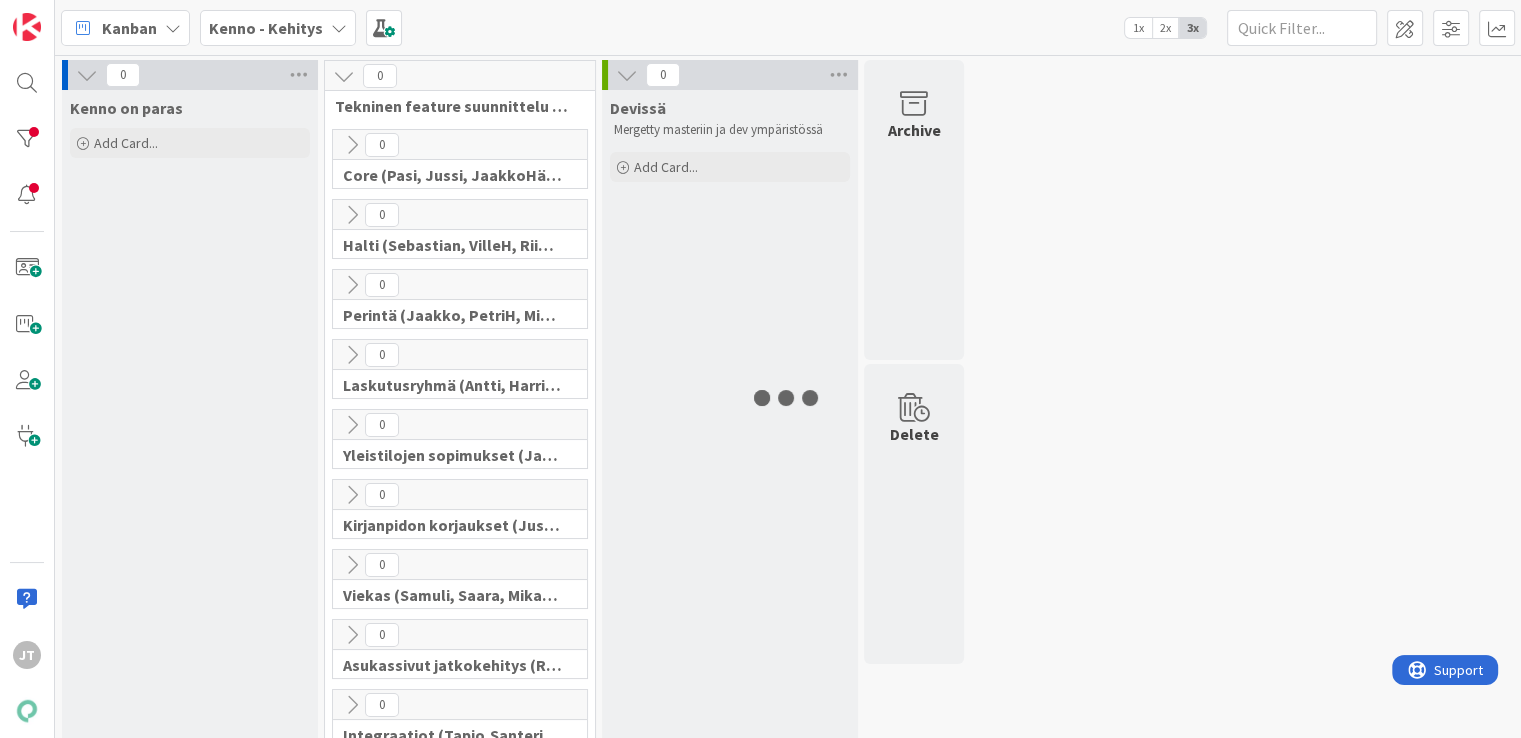 scroll, scrollTop: 0, scrollLeft: 0, axis: both 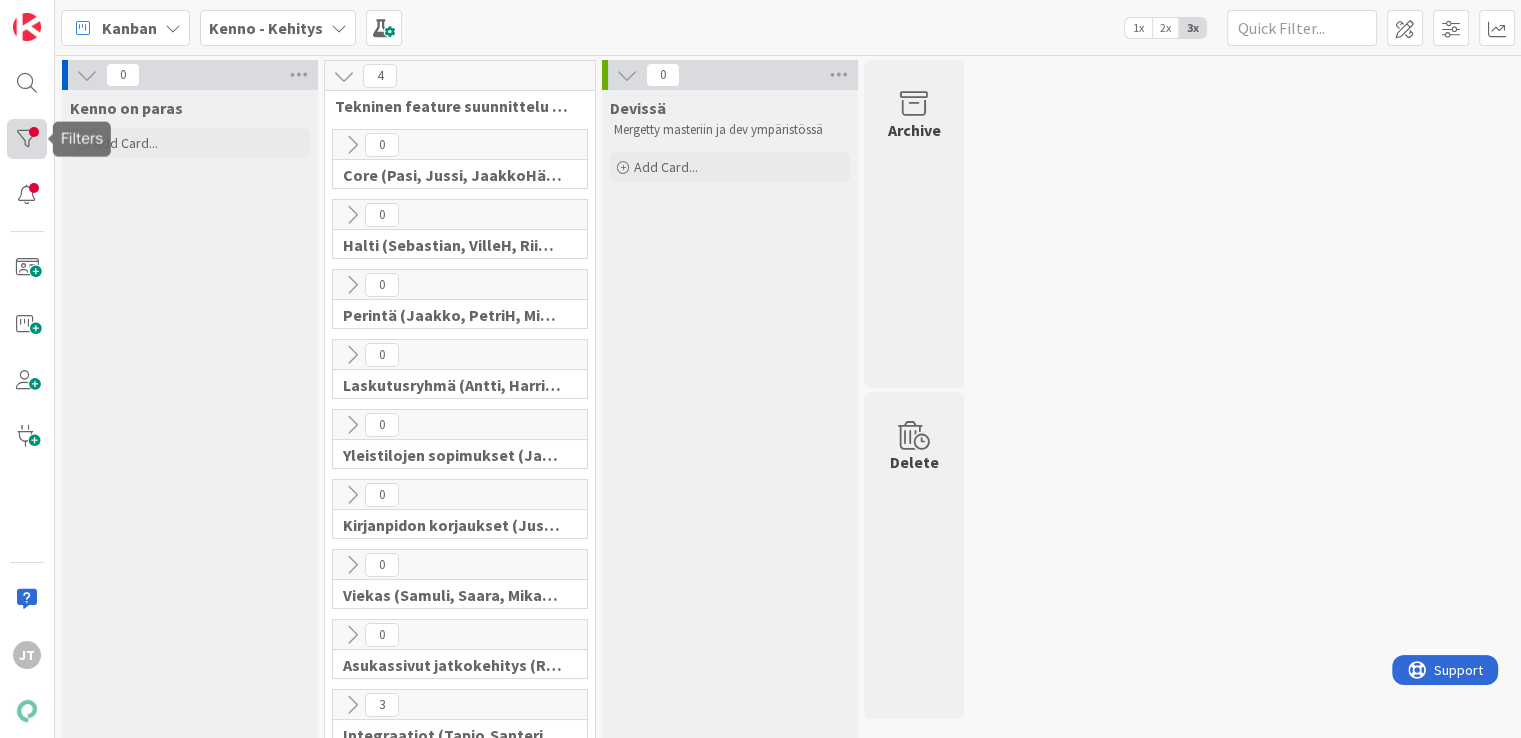 click at bounding box center (27, 139) 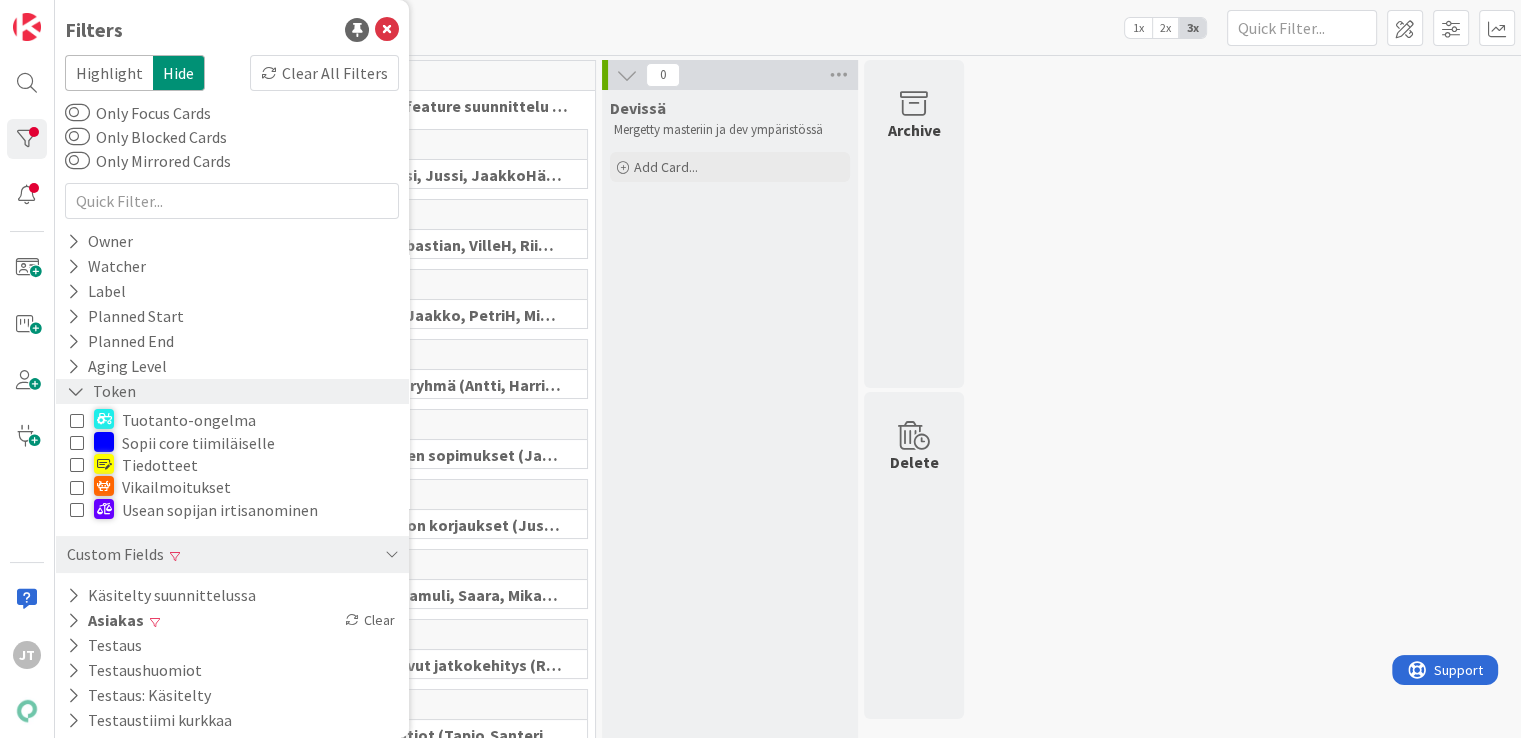 click at bounding box center (76, 391) 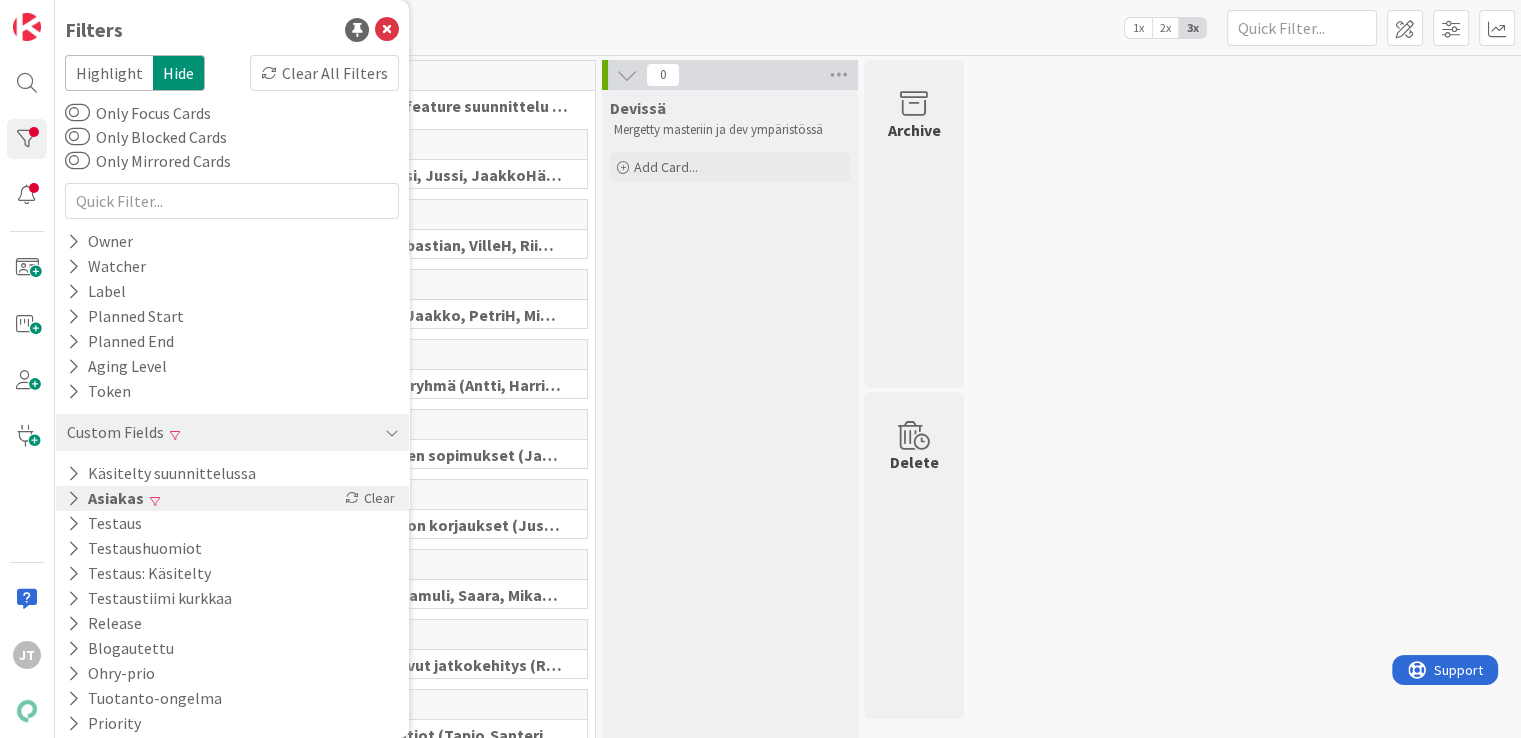 click at bounding box center (73, 498) 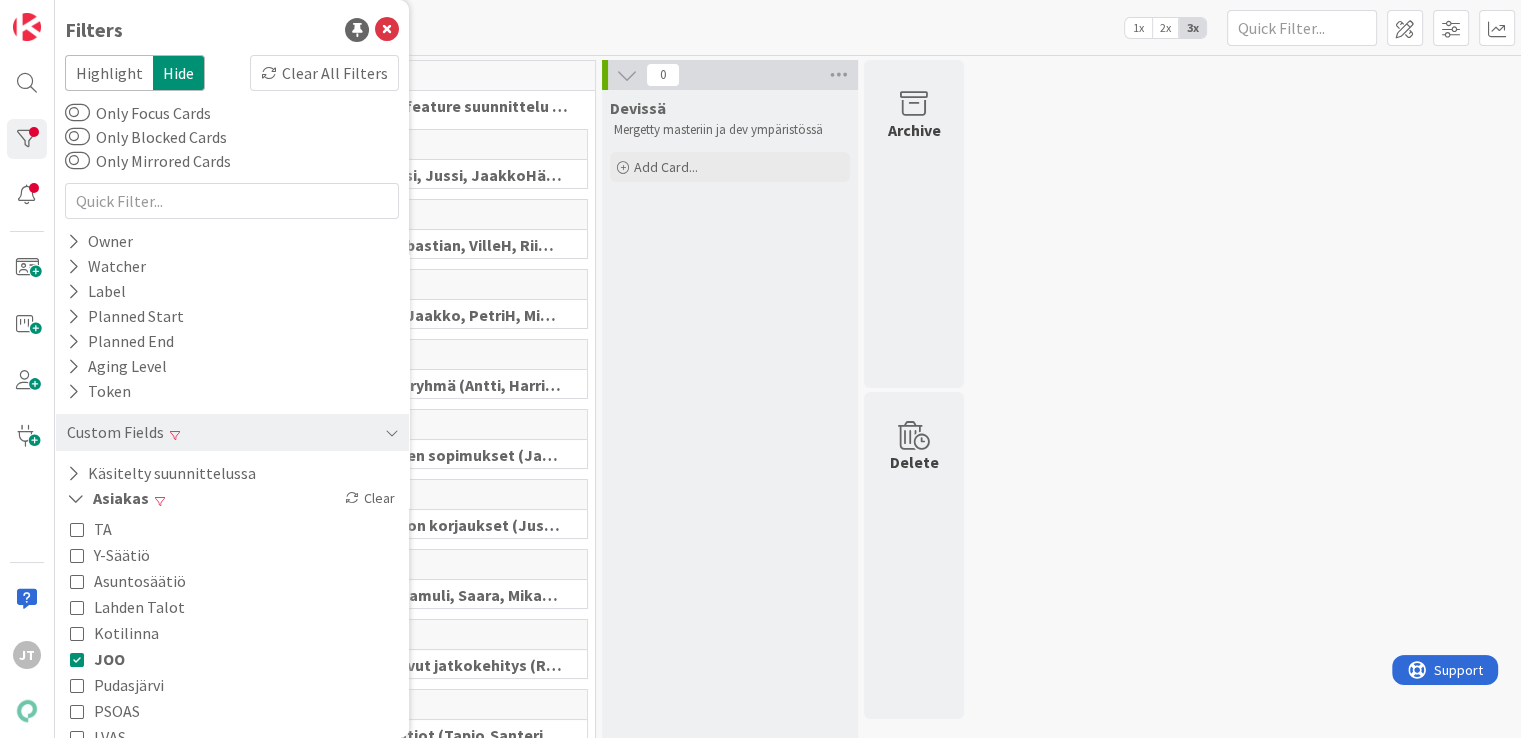 click on "JOO" at bounding box center [109, 659] 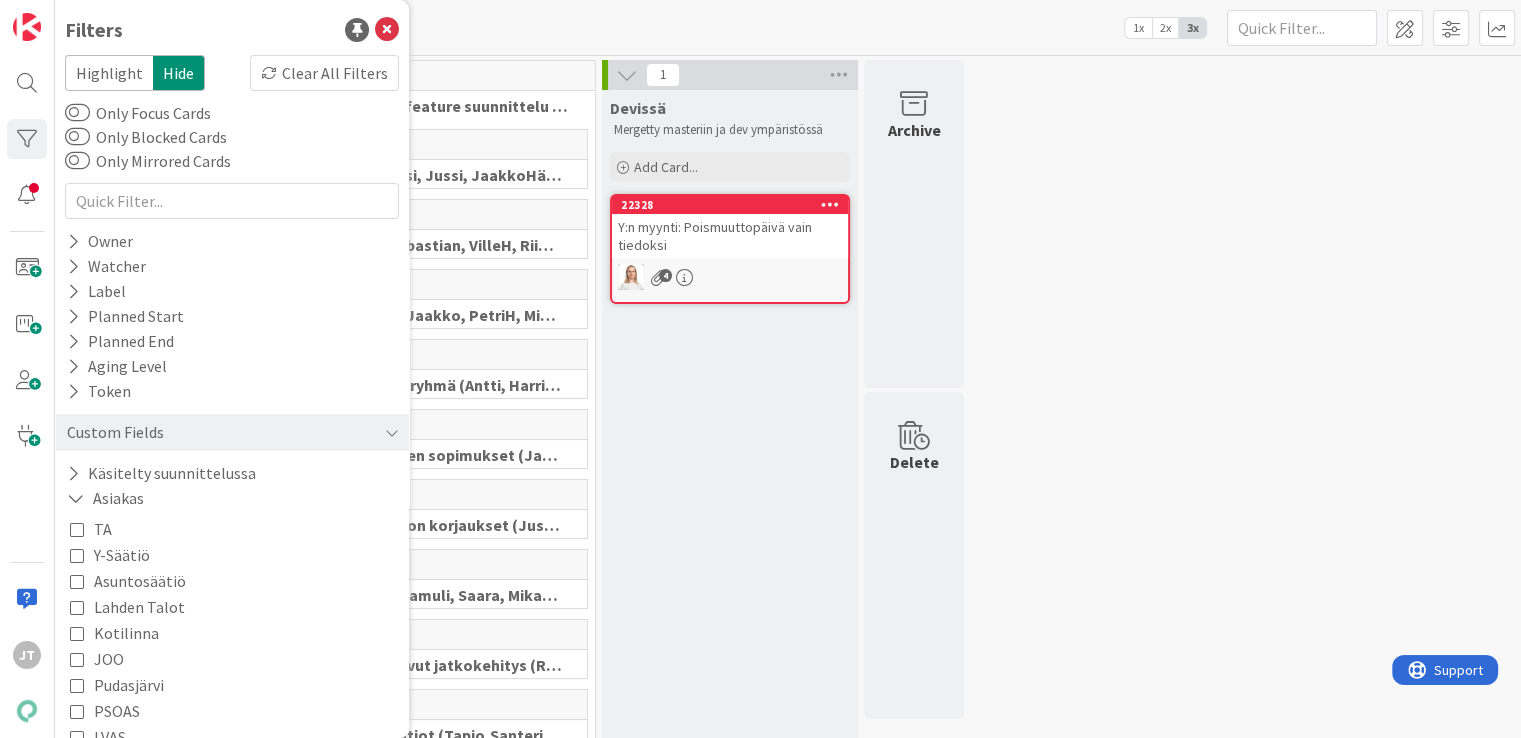 click on "Y-Säätiö" at bounding box center [122, 555] 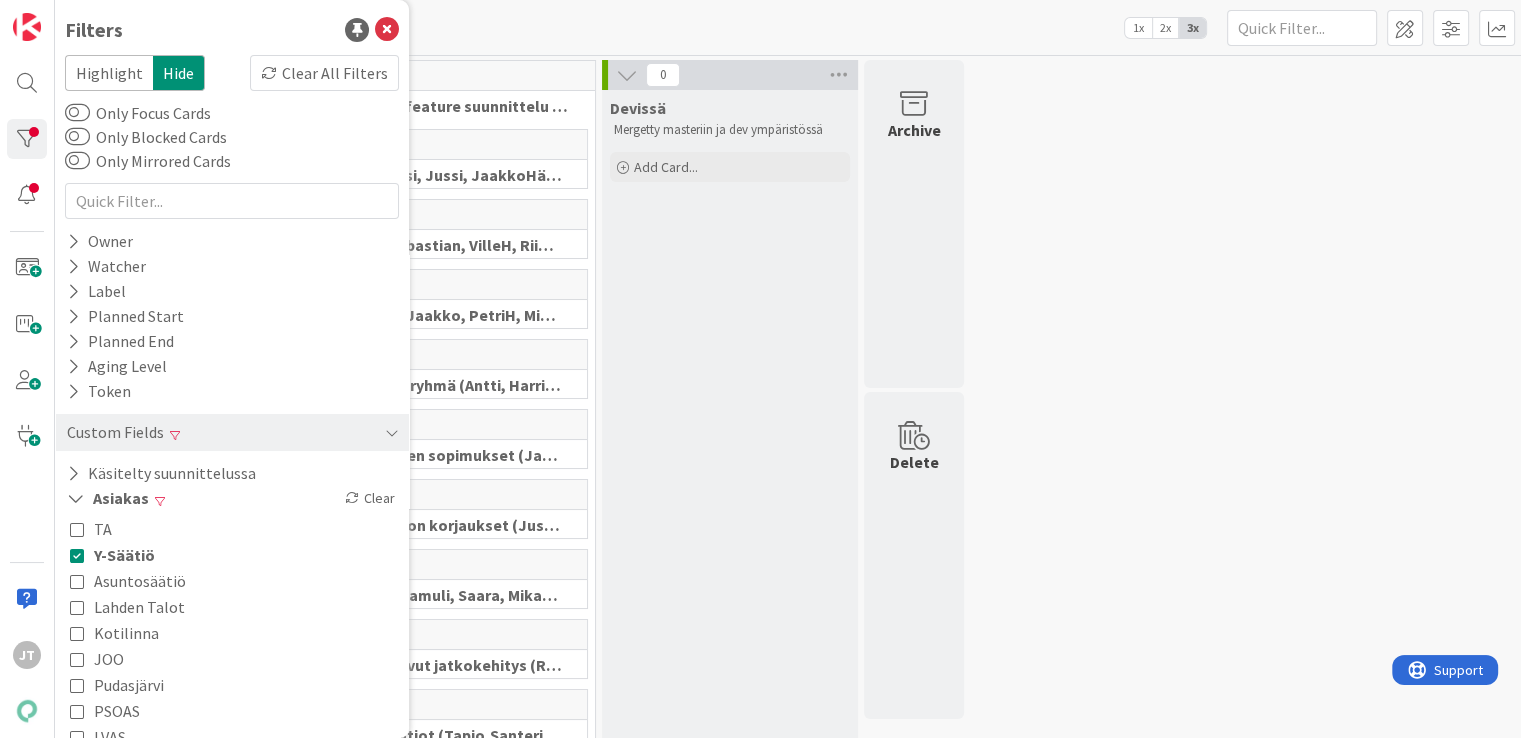 click on "Y-Säätiö" at bounding box center [124, 555] 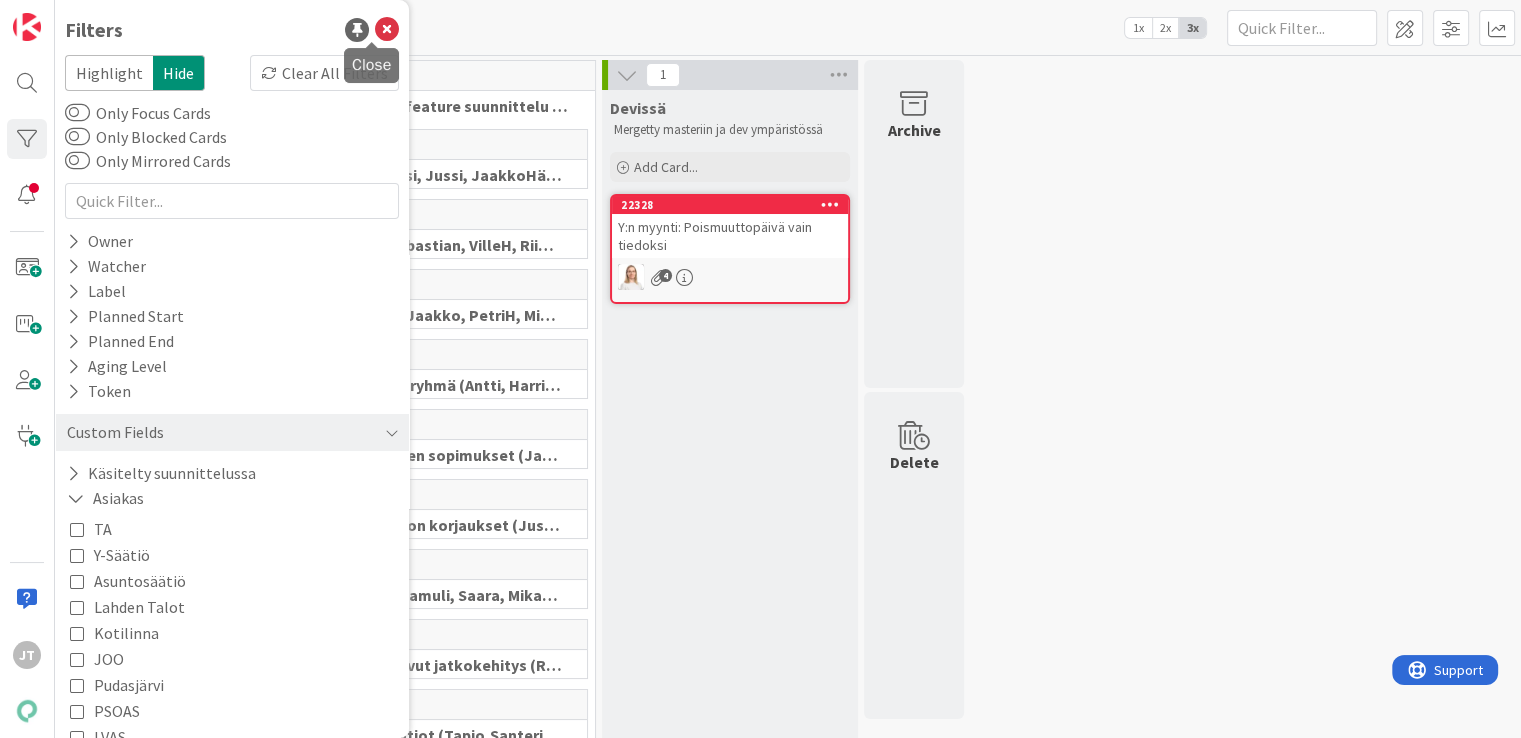 click at bounding box center (387, 30) 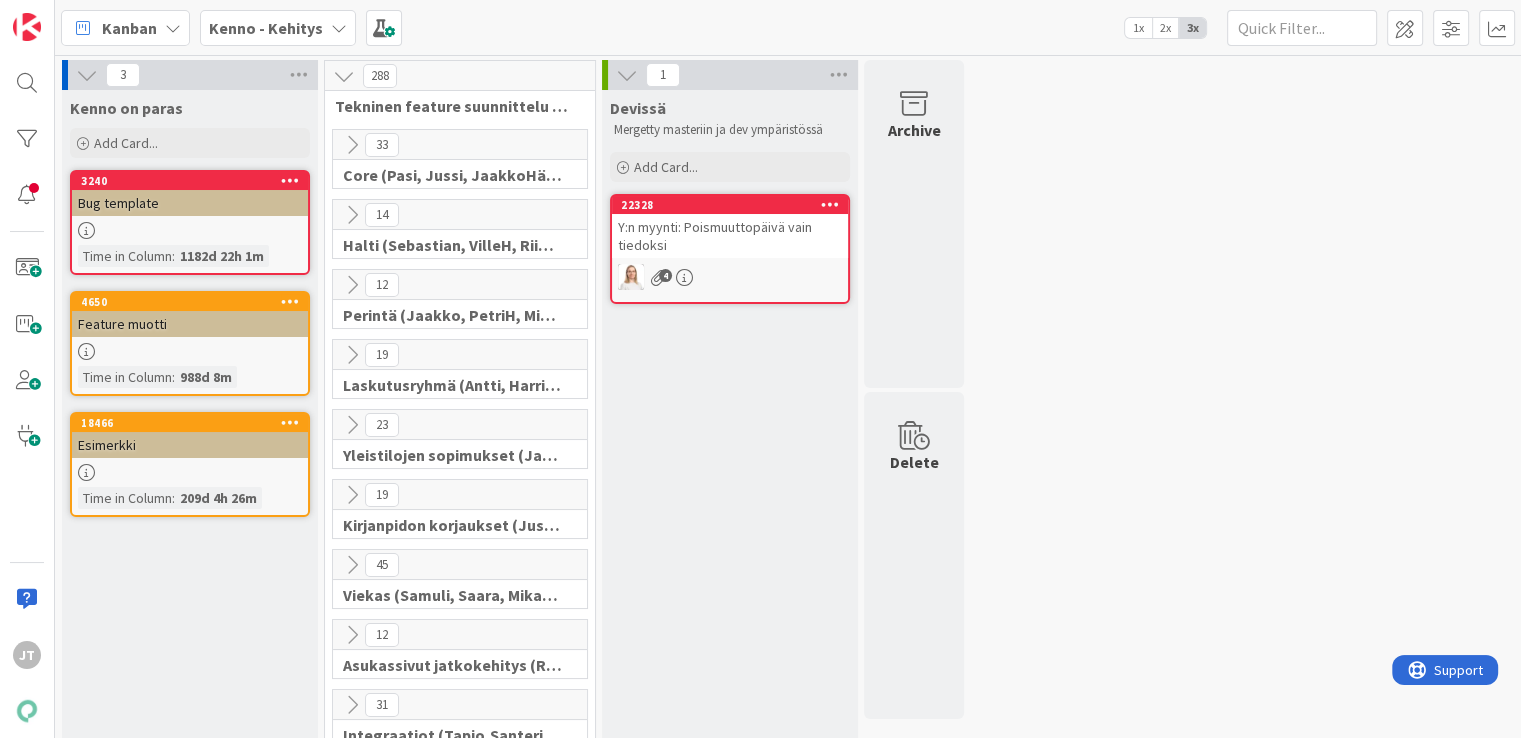 click at bounding box center (352, 145) 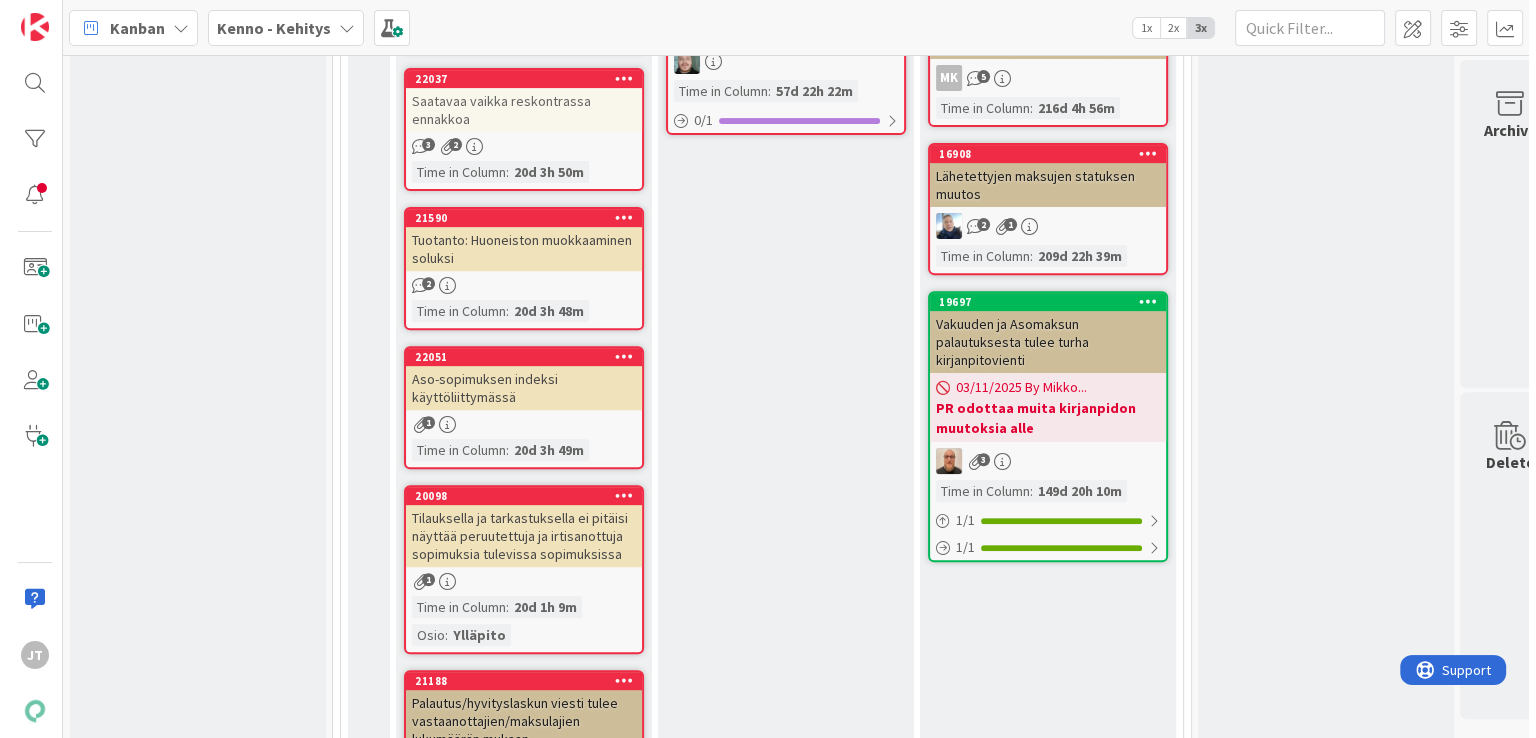scroll, scrollTop: 708, scrollLeft: 0, axis: vertical 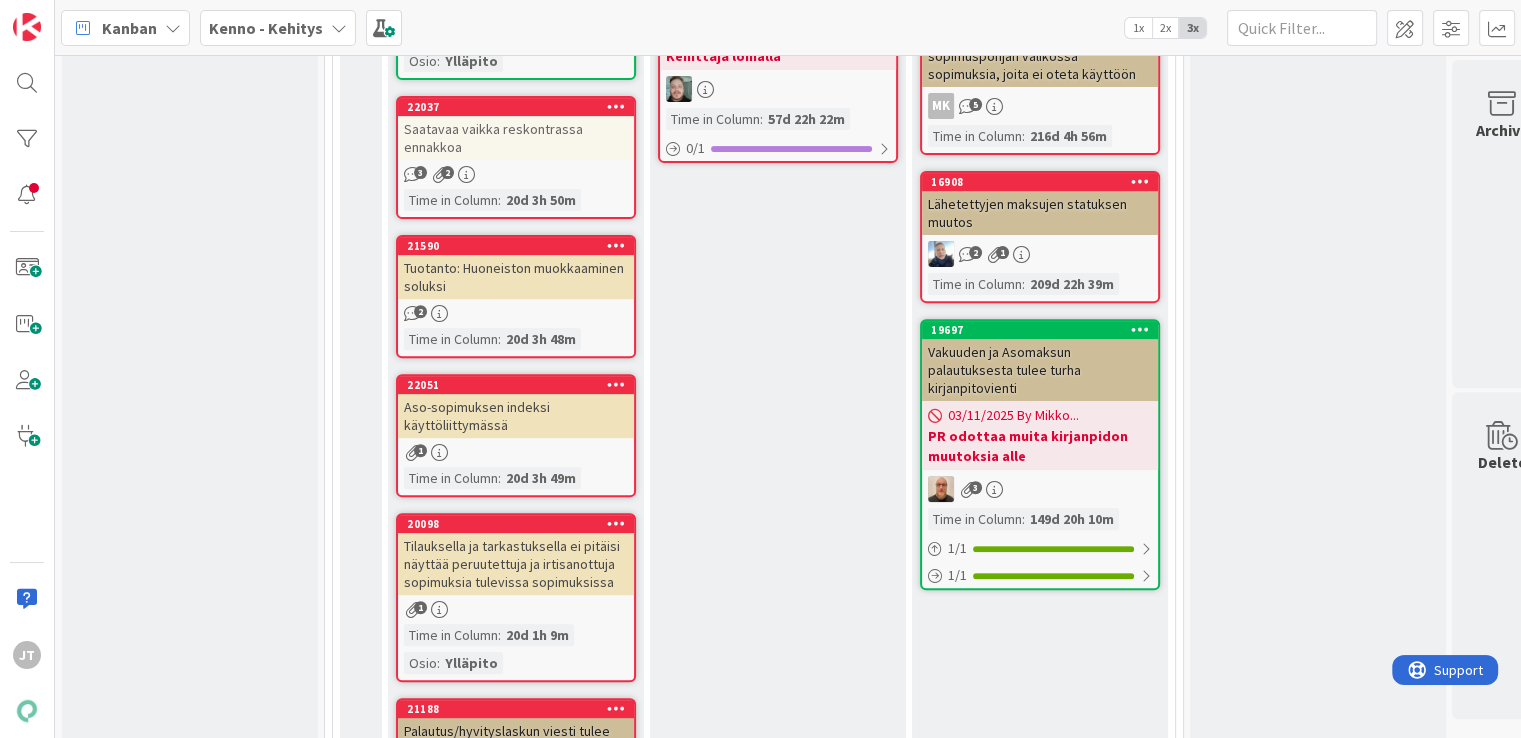 click on "Saatavaa vaikka reskontrassa ennakkoa" at bounding box center [516, 138] 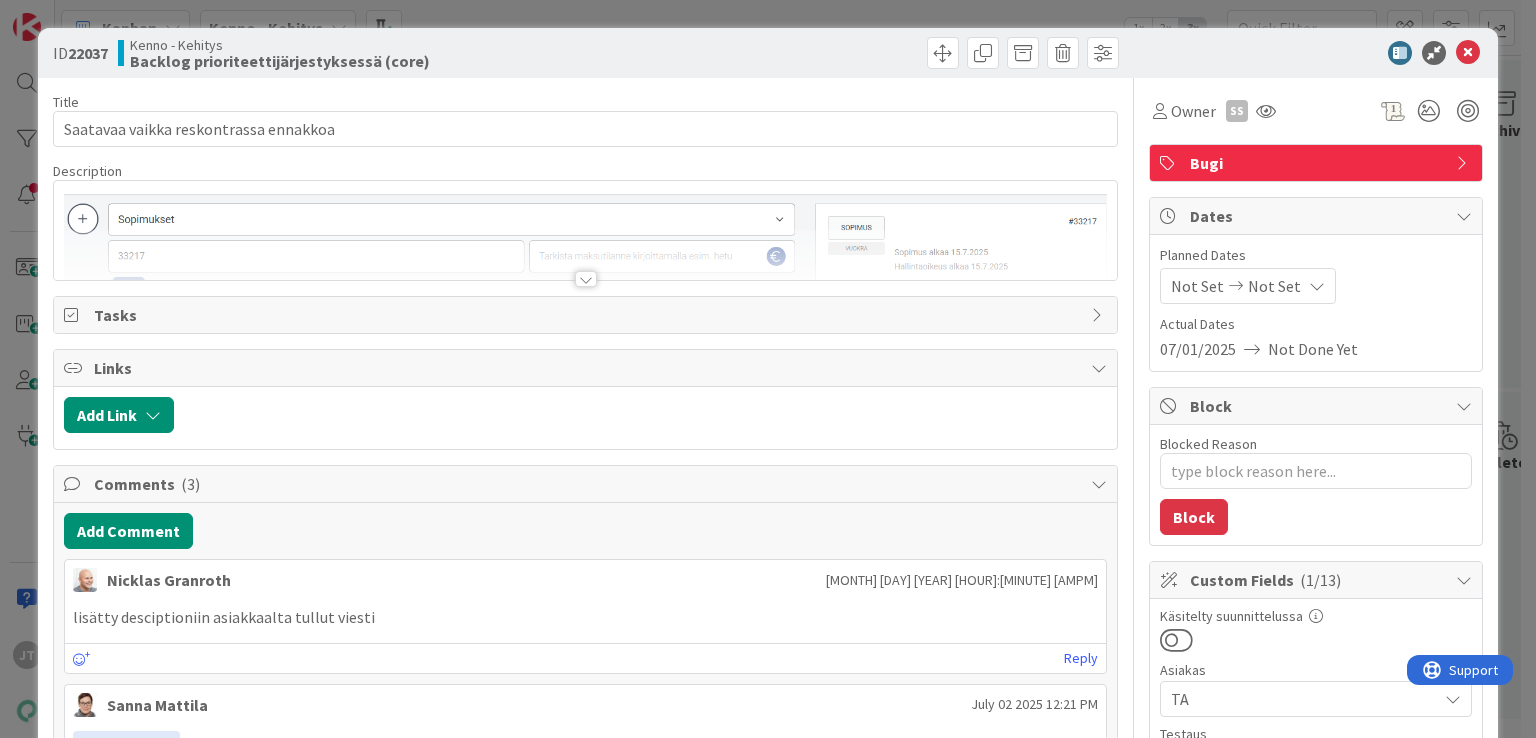 scroll, scrollTop: 0, scrollLeft: 0, axis: both 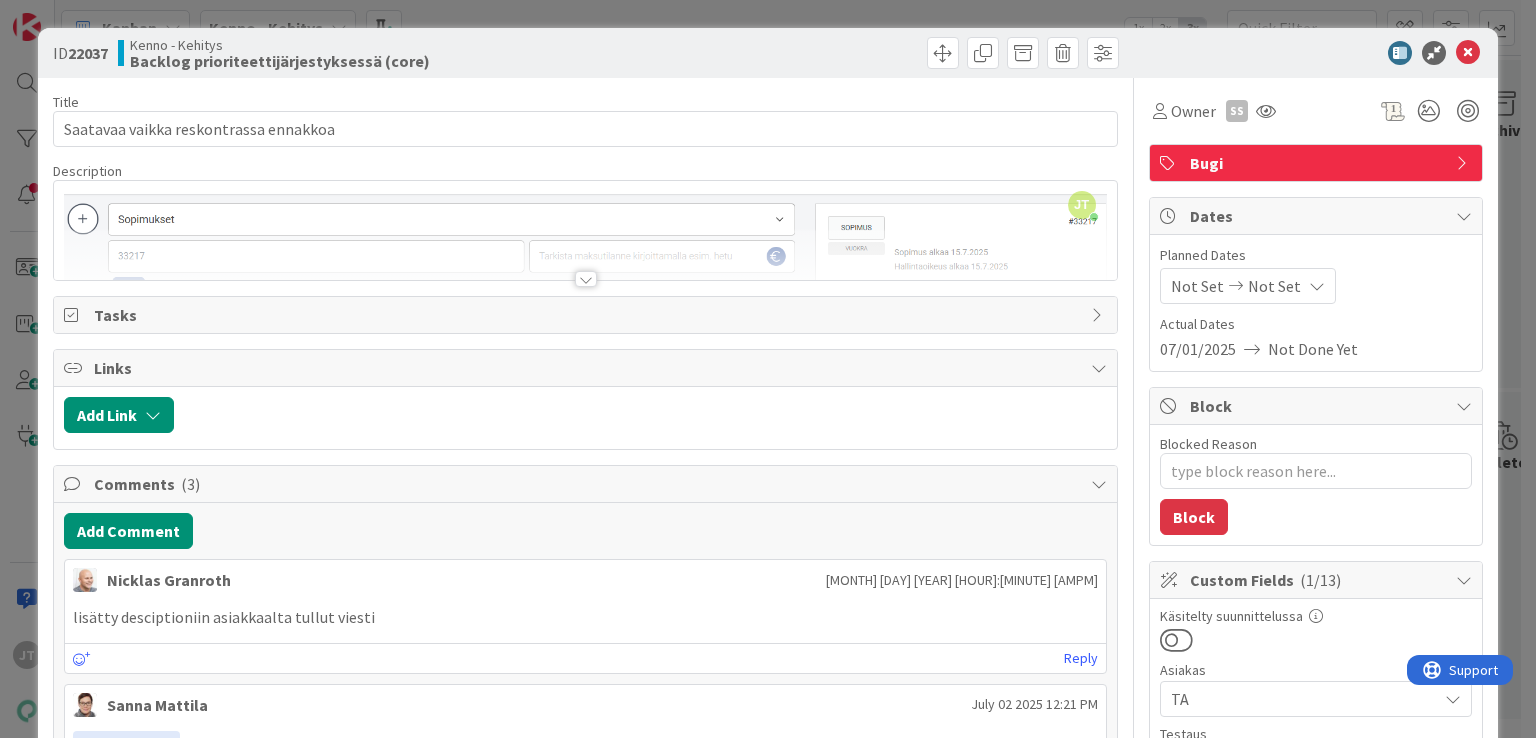 click at bounding box center (586, 279) 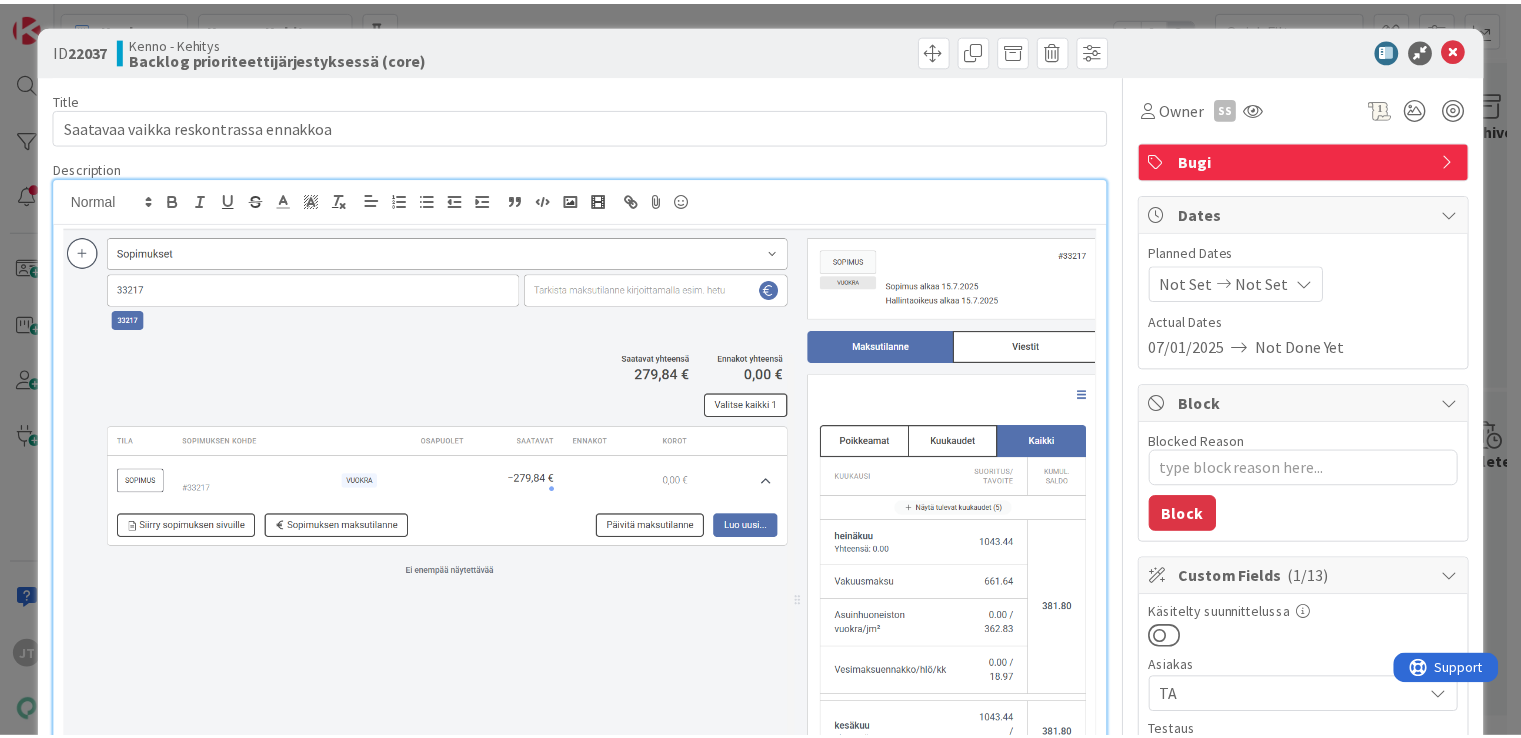 scroll, scrollTop: 0, scrollLeft: 0, axis: both 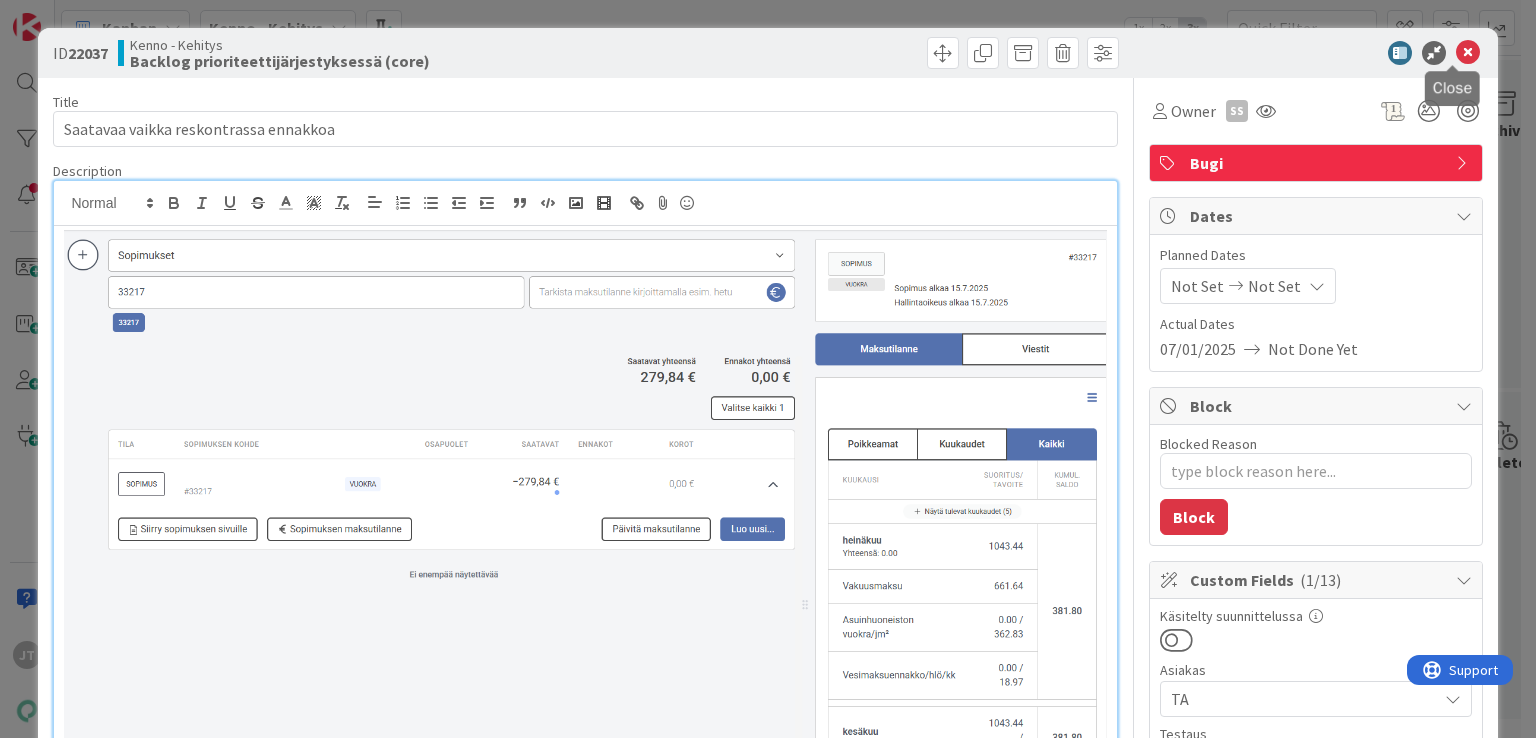 click at bounding box center [1468, 53] 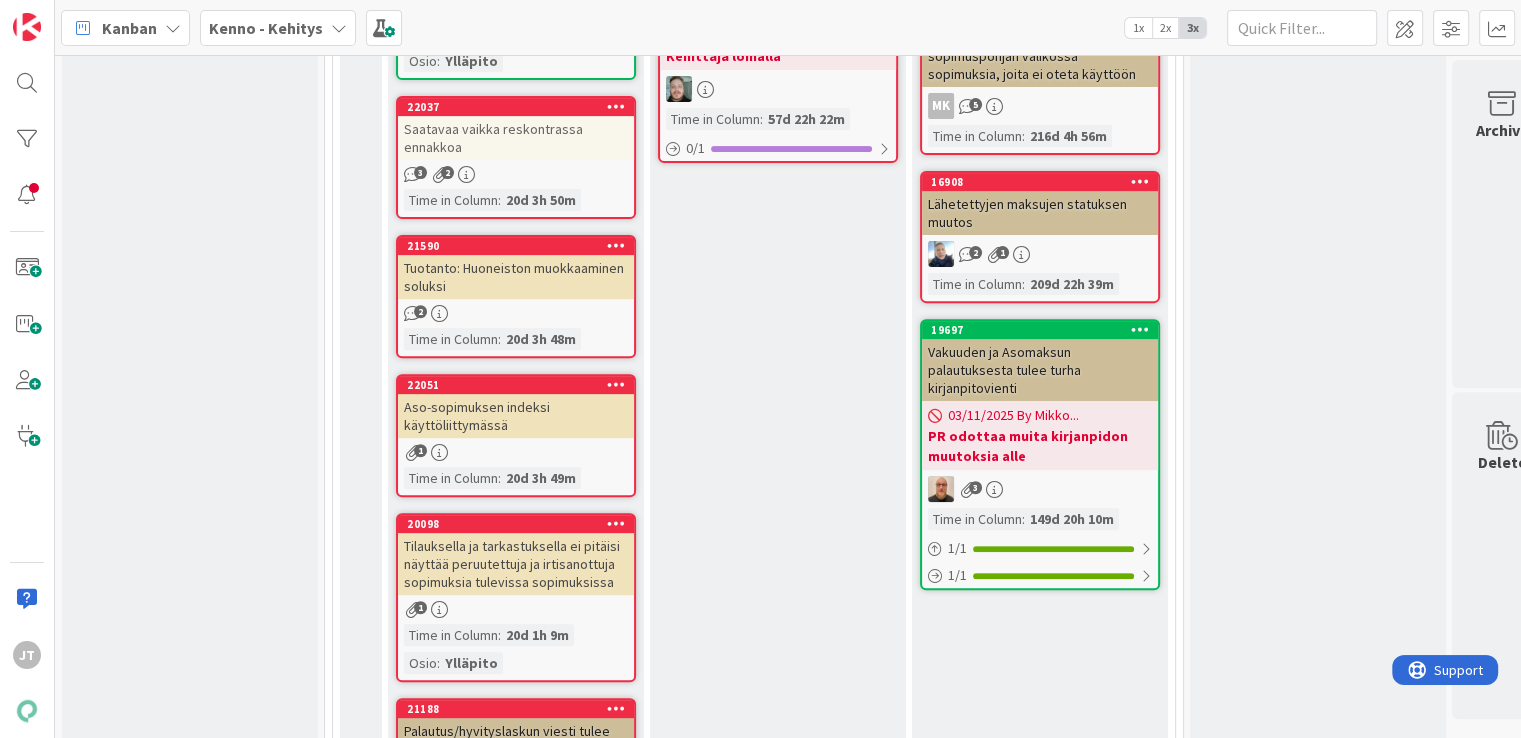 scroll, scrollTop: 0, scrollLeft: 0, axis: both 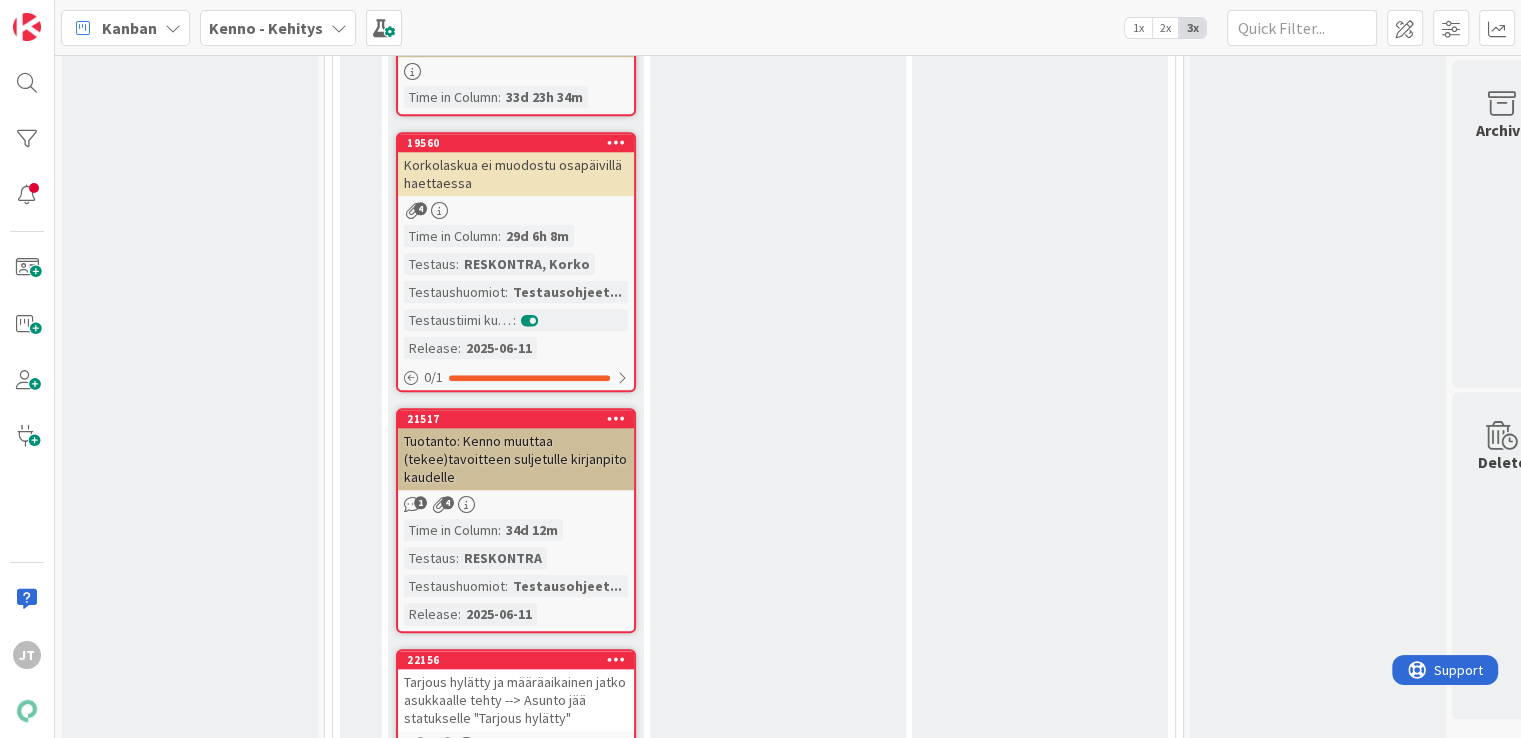 click on "Tuotanto:  Kenno muuttaa (tekee)tavoitteen suljetulle kirjanpito kaudelle" at bounding box center (516, 459) 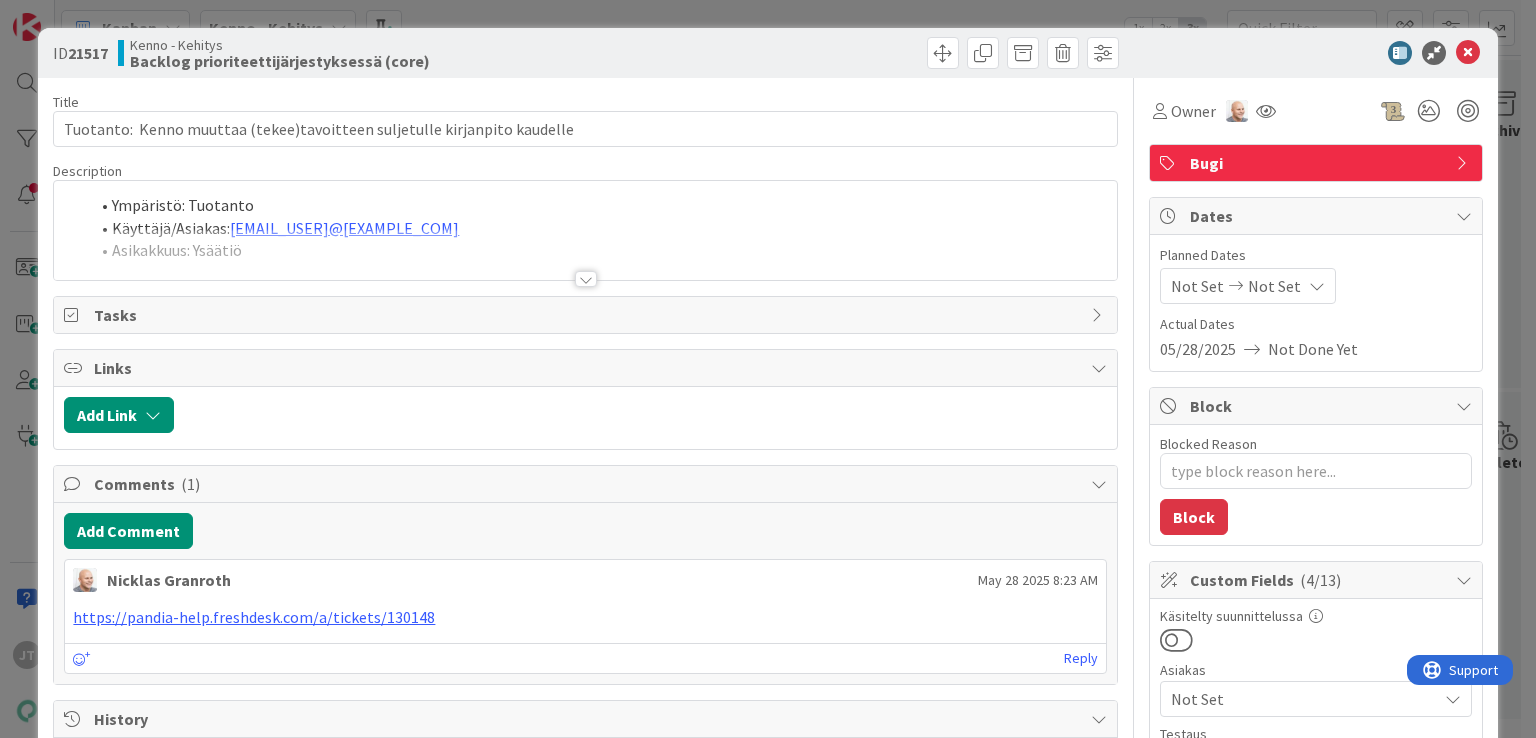 scroll, scrollTop: 0, scrollLeft: 0, axis: both 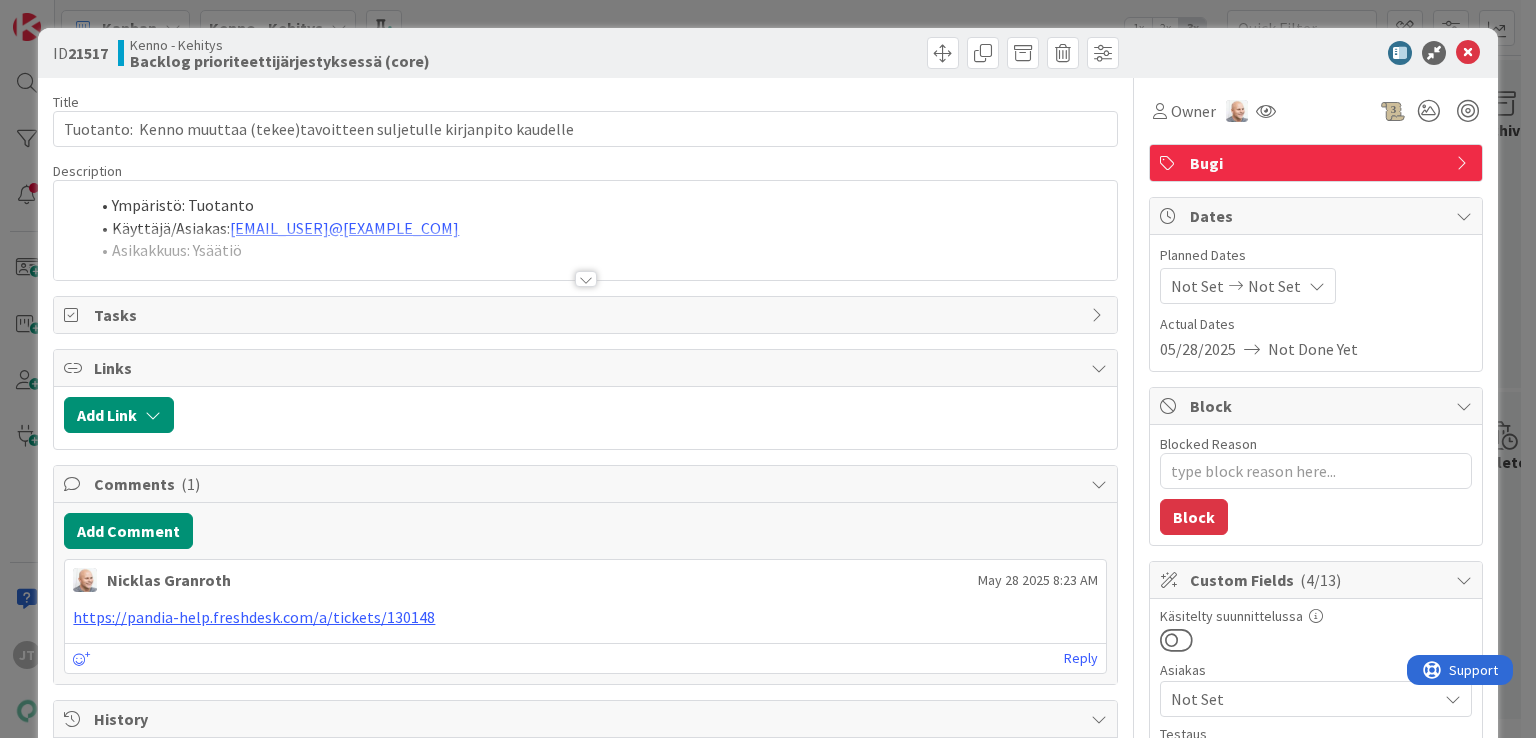 click at bounding box center [586, 279] 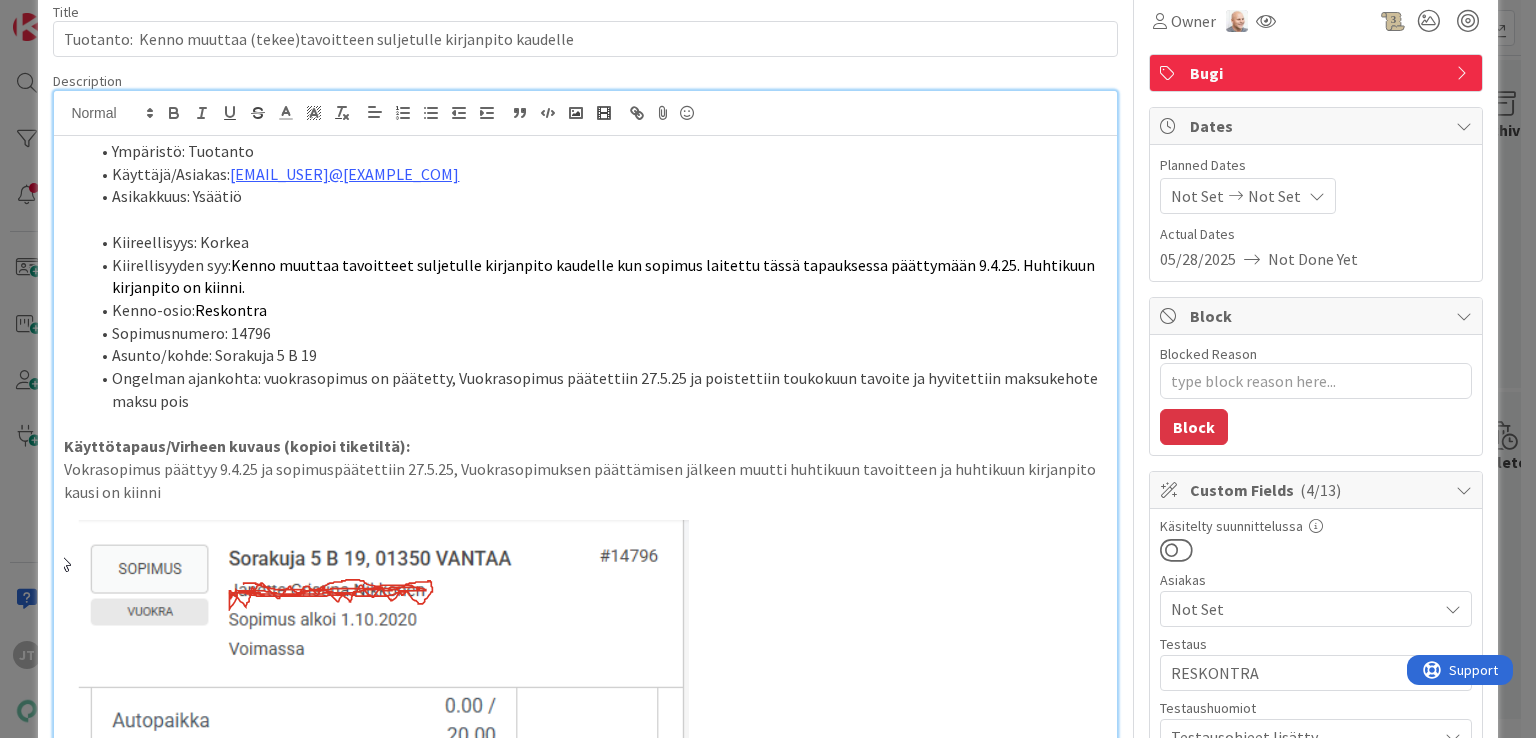 scroll, scrollTop: 66, scrollLeft: 0, axis: vertical 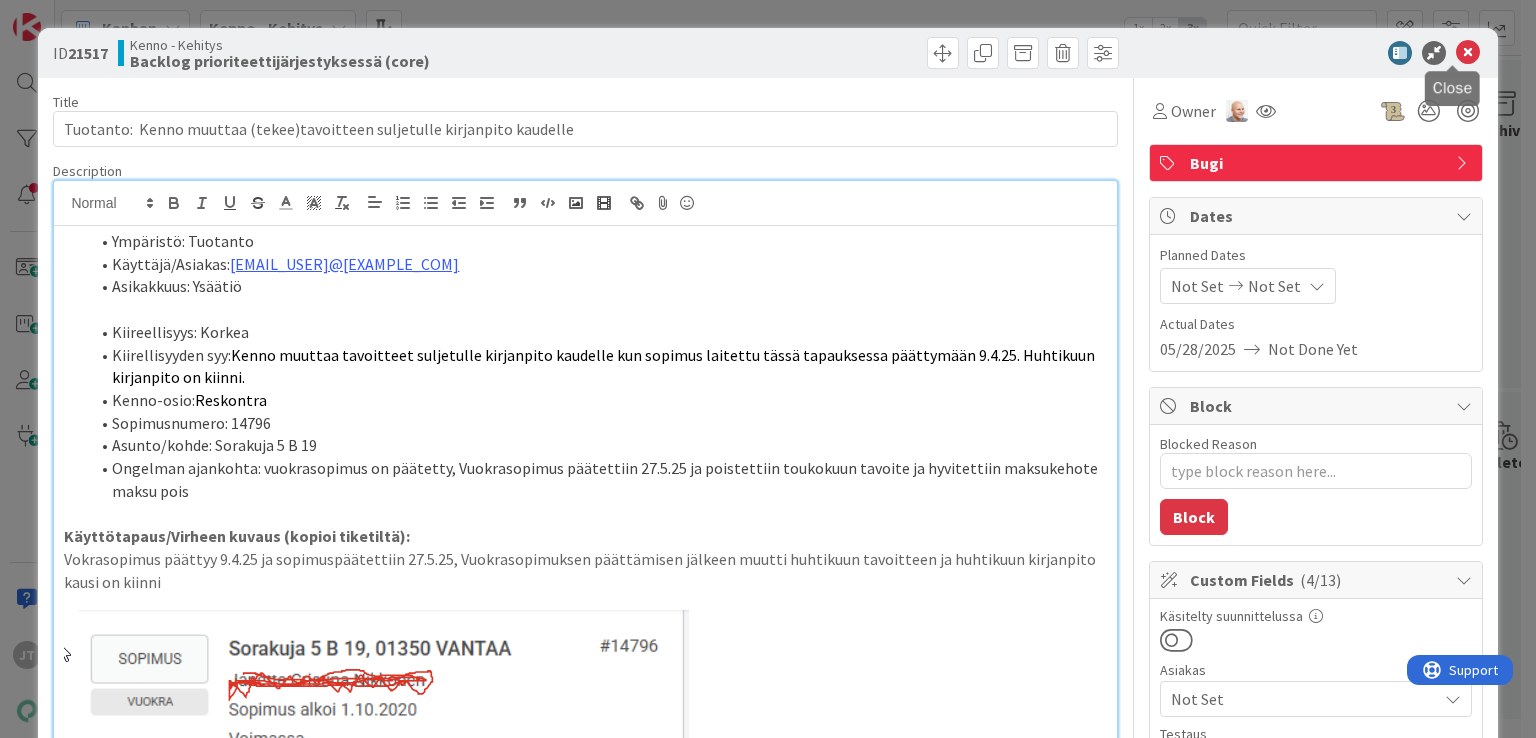 click at bounding box center (1468, 53) 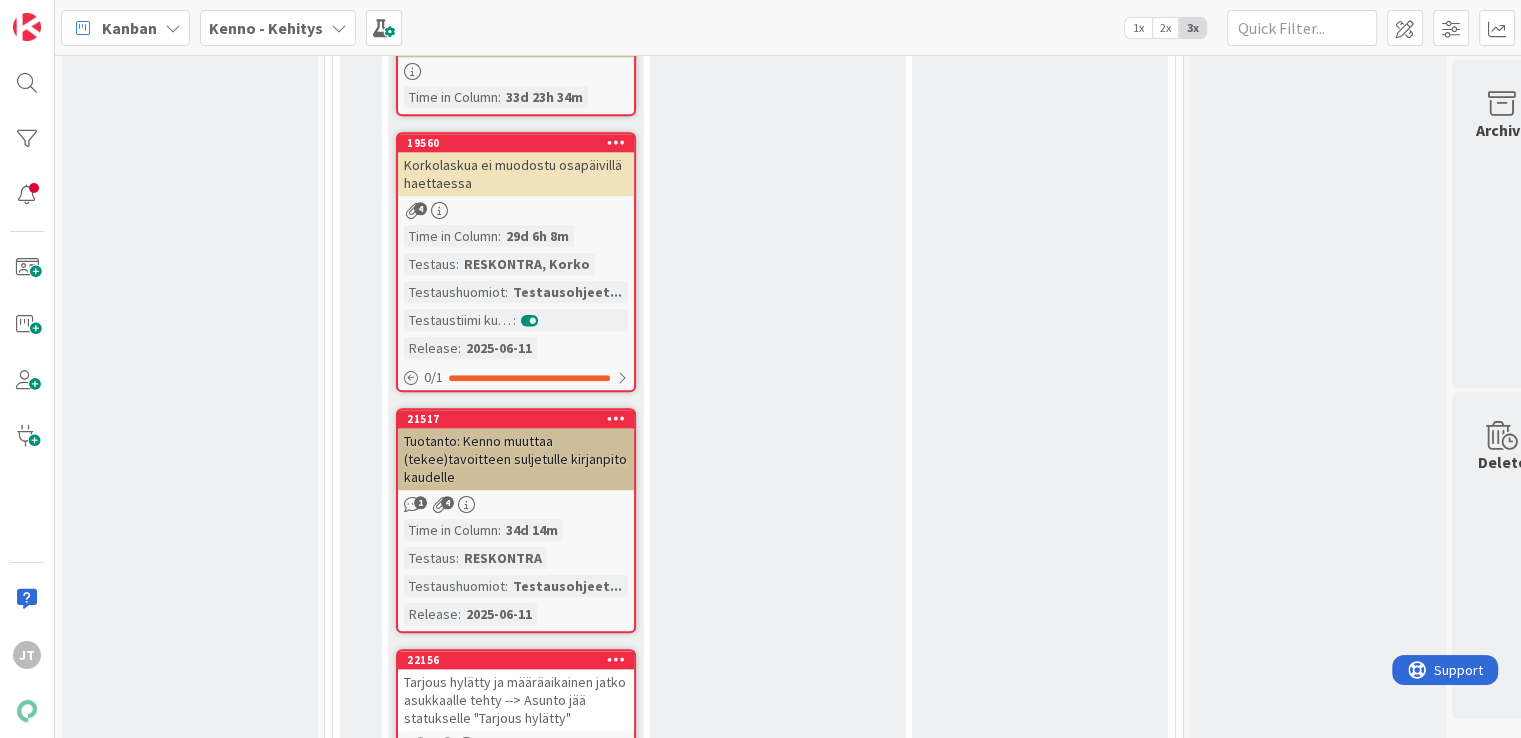 scroll, scrollTop: 0, scrollLeft: 0, axis: both 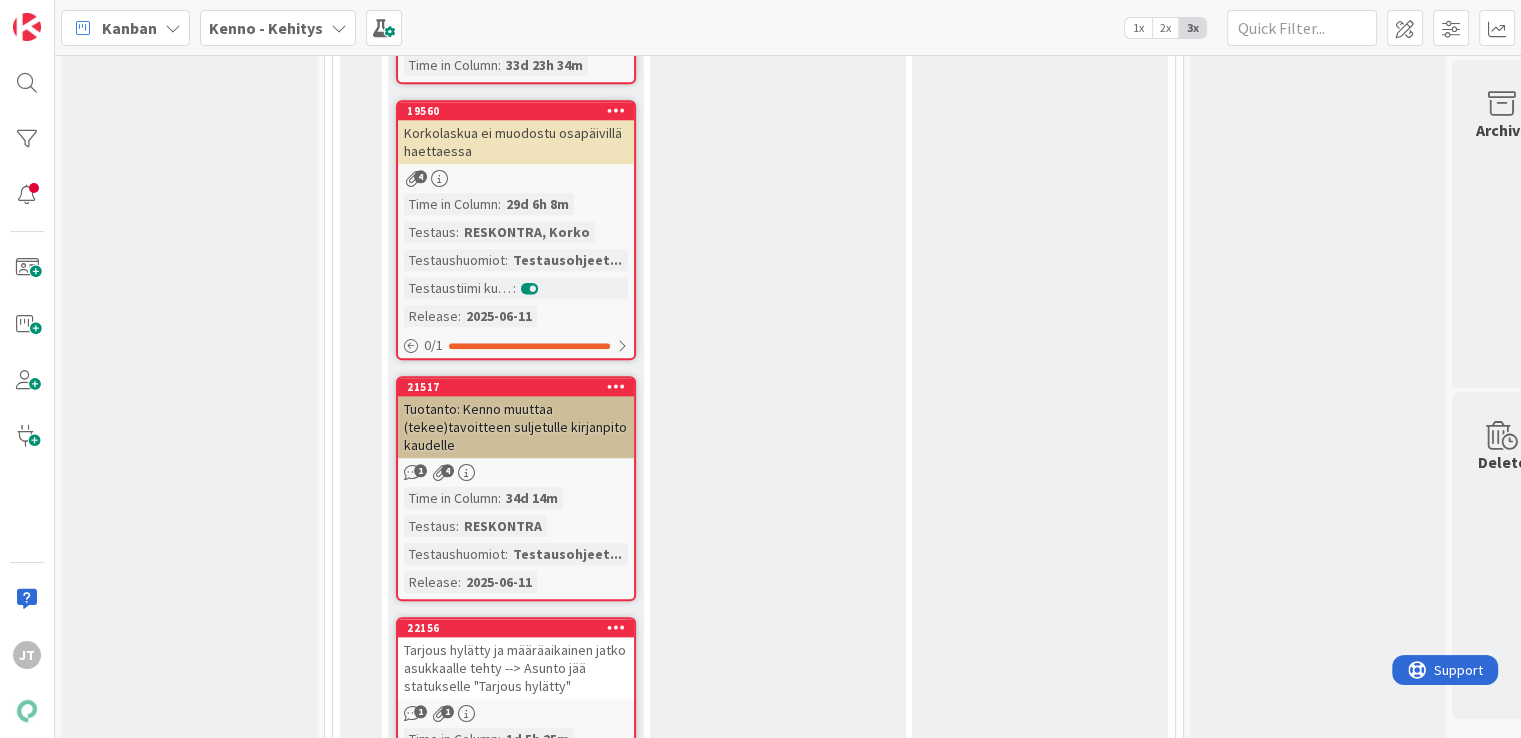click on "Tuotanto:  Kenno muuttaa (tekee)tavoitteen suljetulle kirjanpito kaudelle" at bounding box center [516, 427] 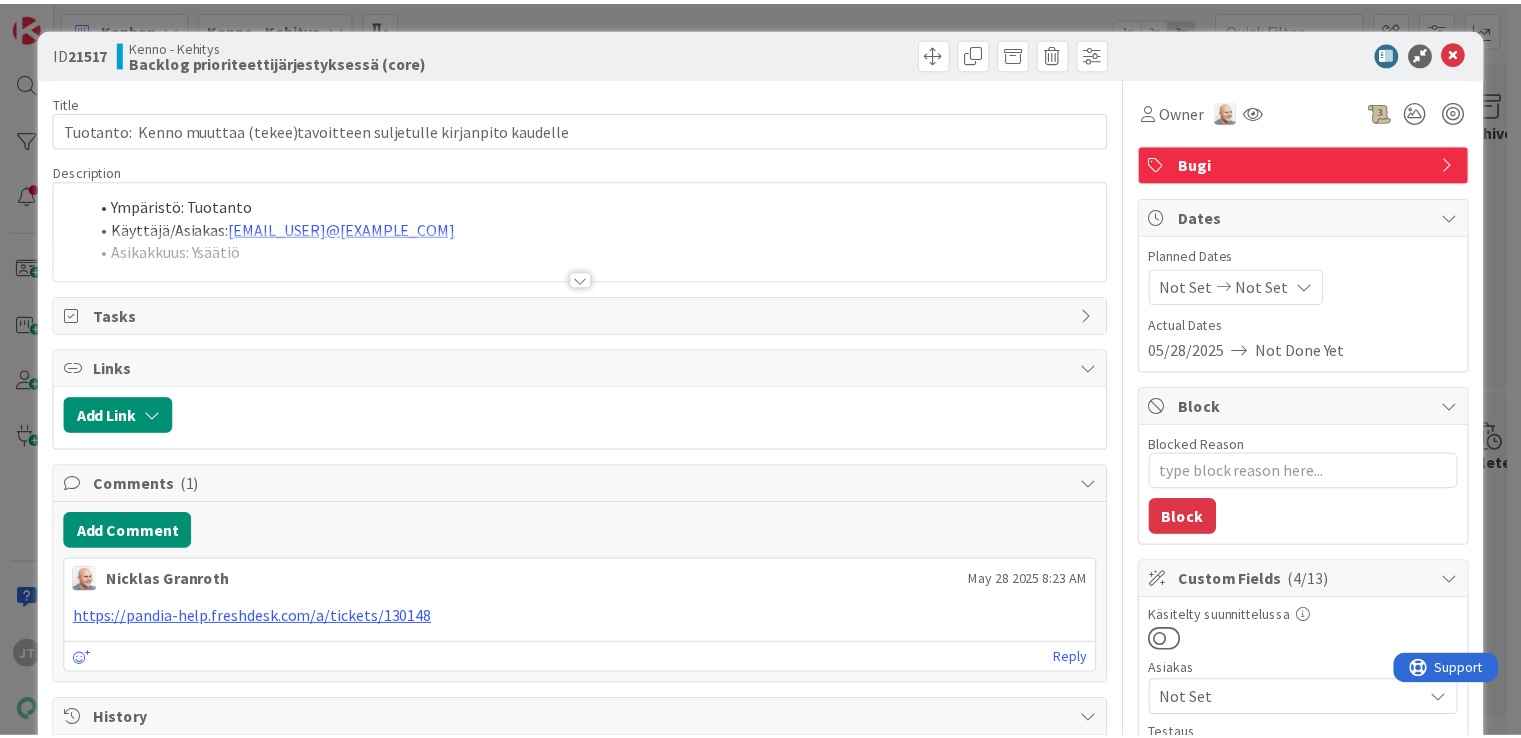 scroll, scrollTop: 0, scrollLeft: 0, axis: both 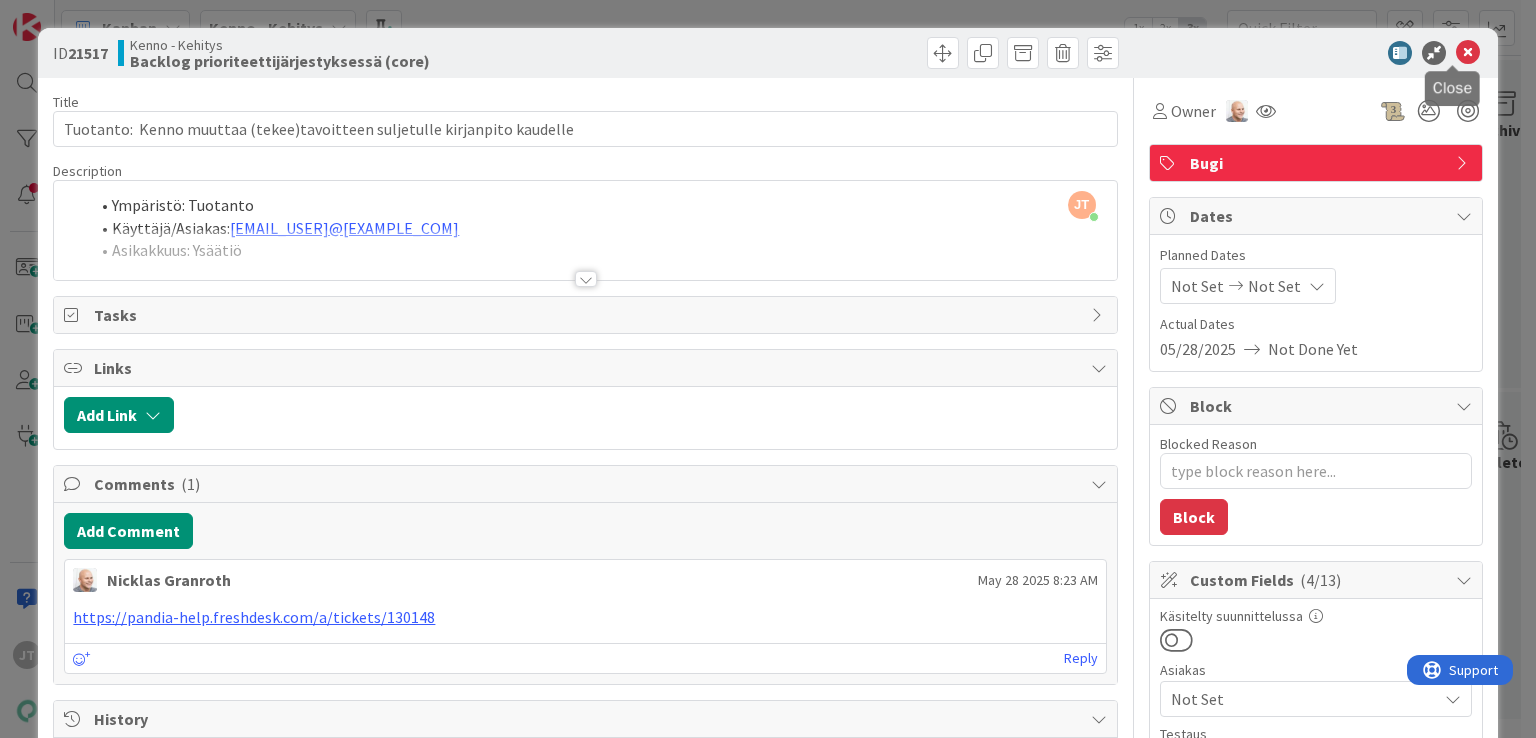 click at bounding box center [1468, 53] 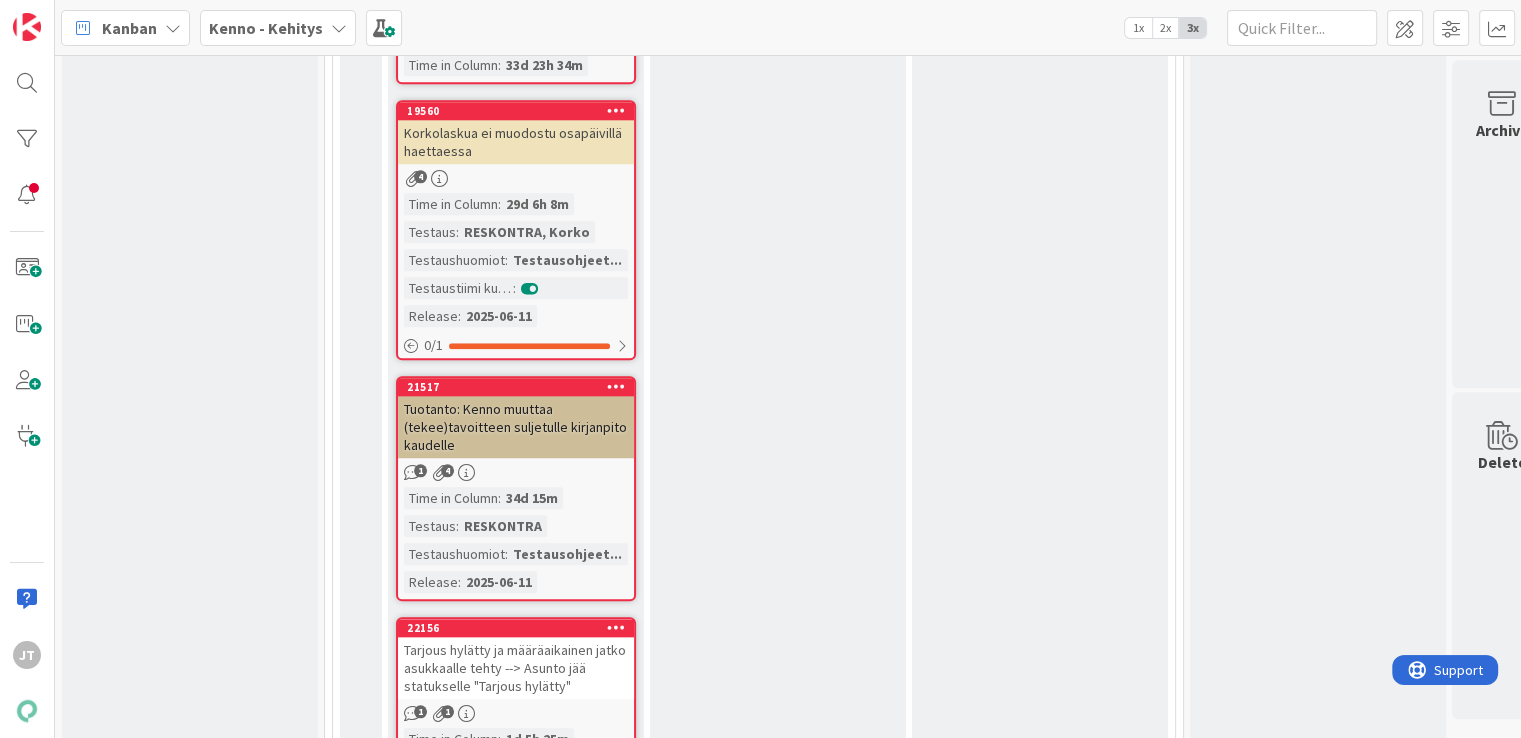 scroll, scrollTop: 0, scrollLeft: 0, axis: both 